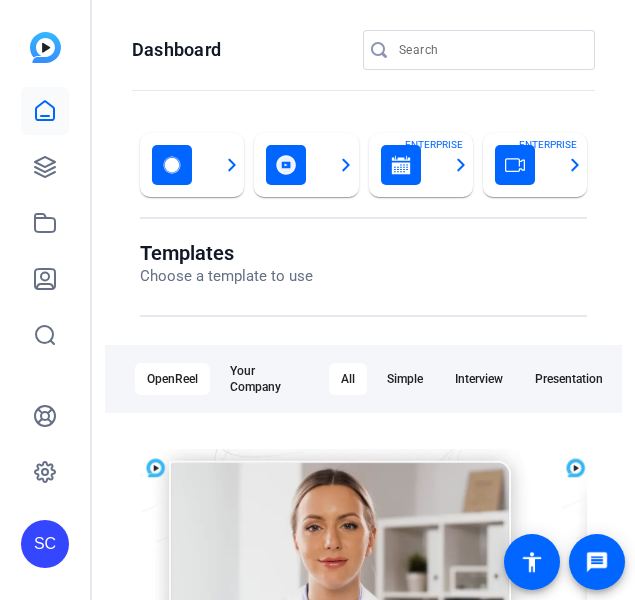 scroll, scrollTop: 0, scrollLeft: 0, axis: both 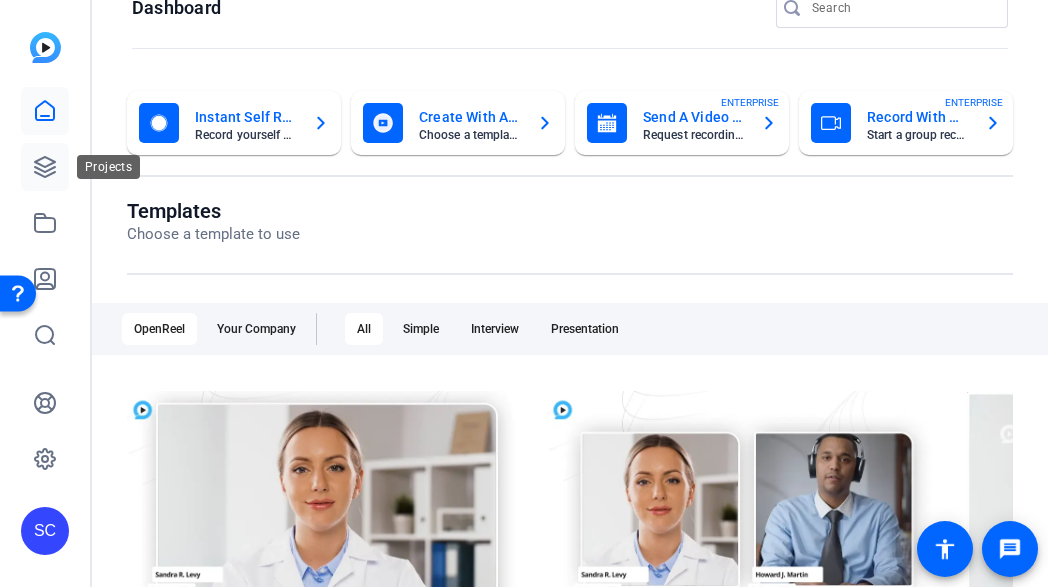 click 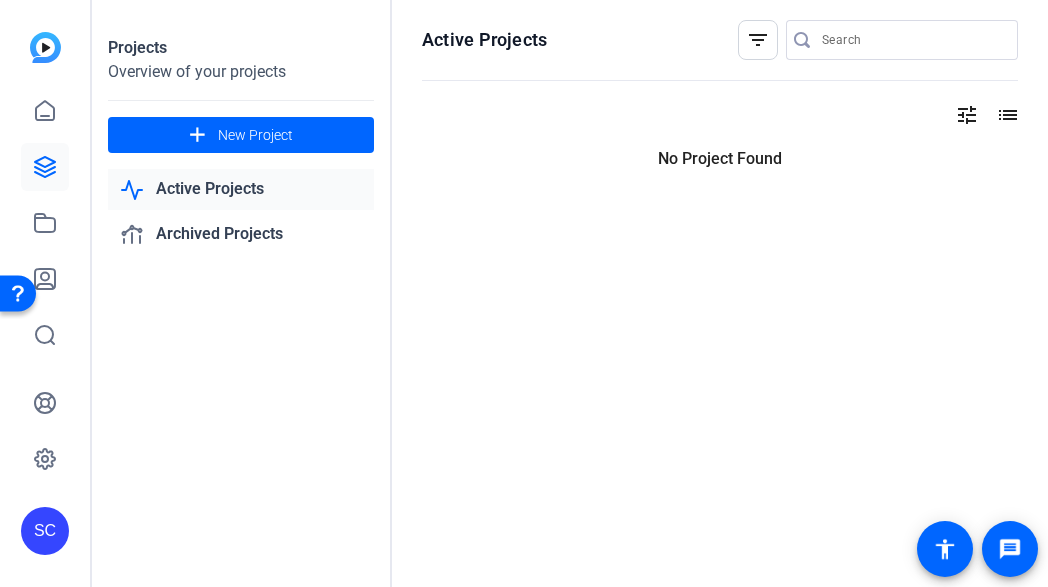 scroll, scrollTop: 0, scrollLeft: 0, axis: both 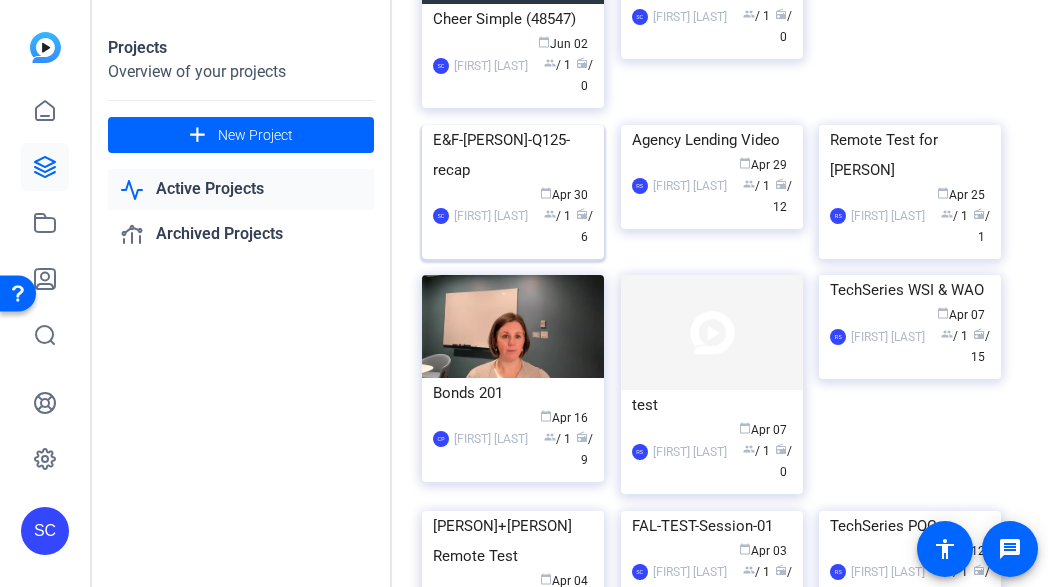 click on "E&F-Erika-Q125-recap" 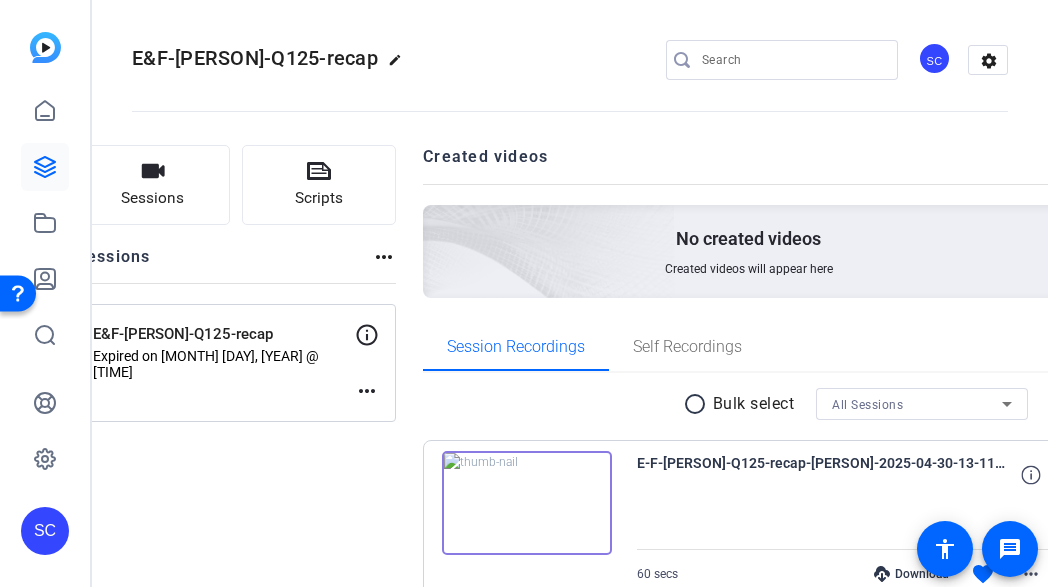 click on "E&F-Erika-Q125-recap" 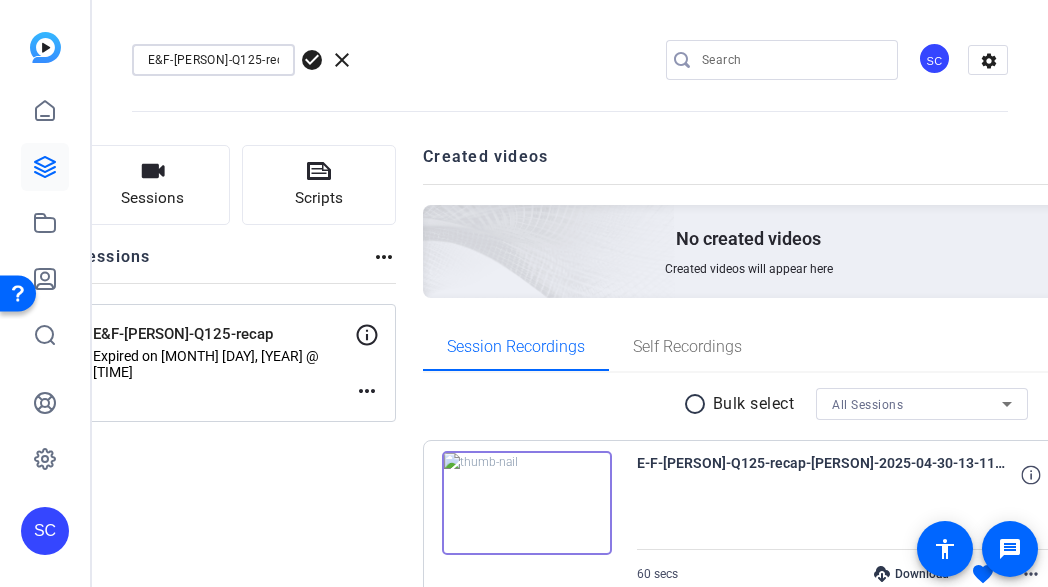 click on "E&F-Erika-Q125-recap" at bounding box center (213, 60) 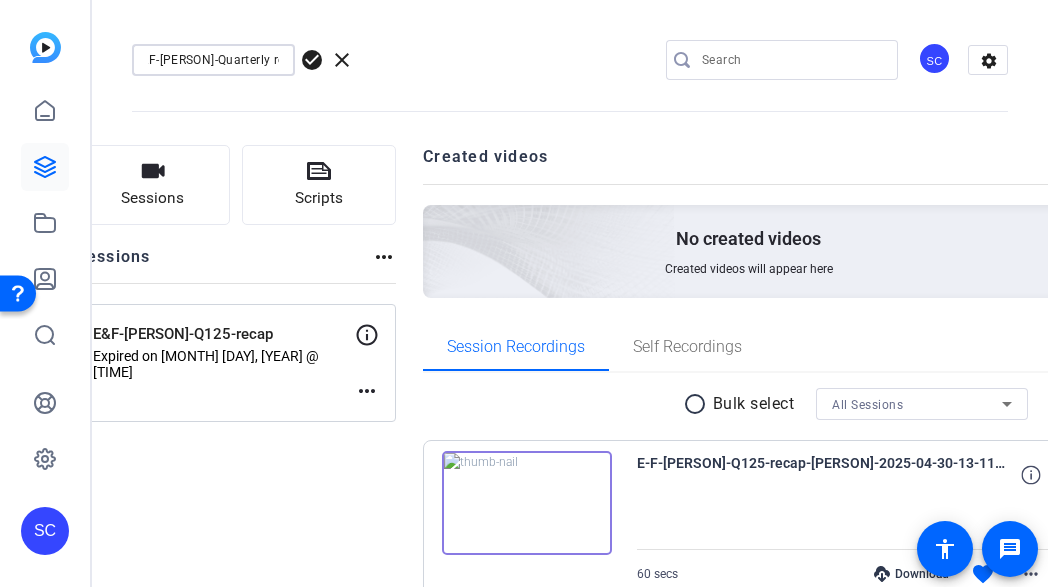 scroll, scrollTop: 0, scrollLeft: 0, axis: both 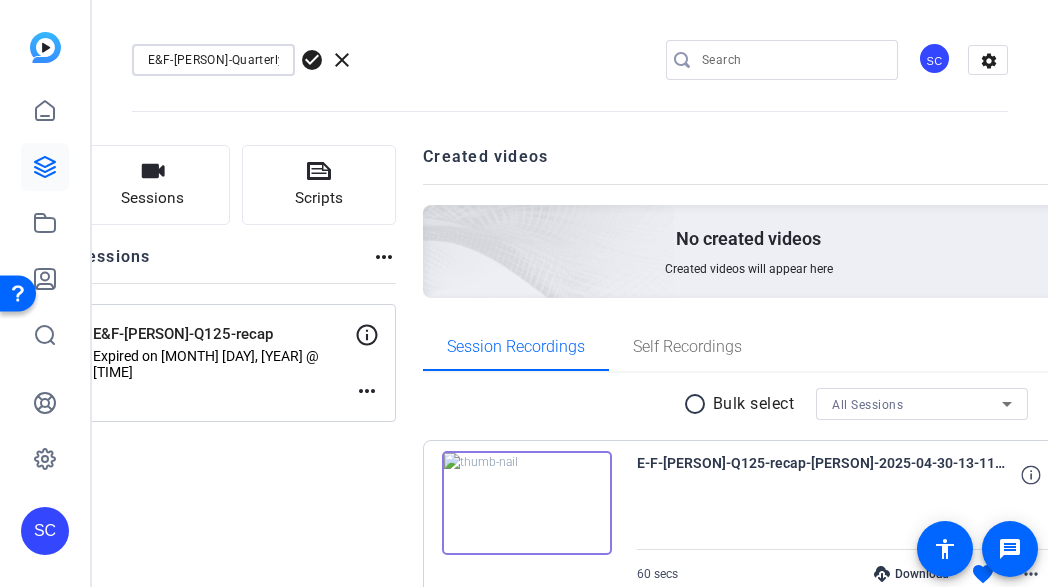 click on "E&F-Erika-Quarterly recap" at bounding box center [213, 60] 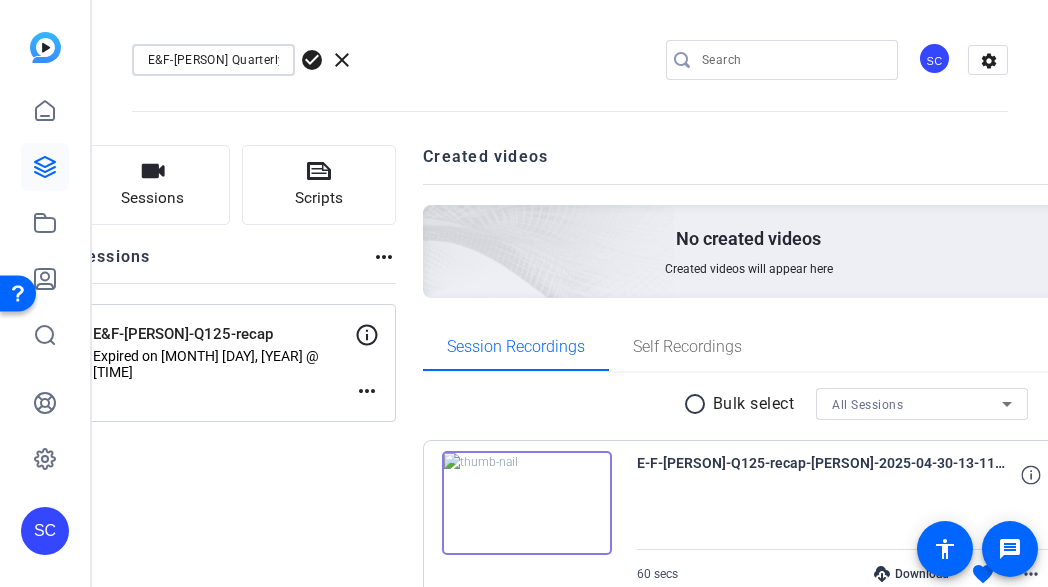 click on "E&F-Erika Quarterly recap" at bounding box center [213, 60] 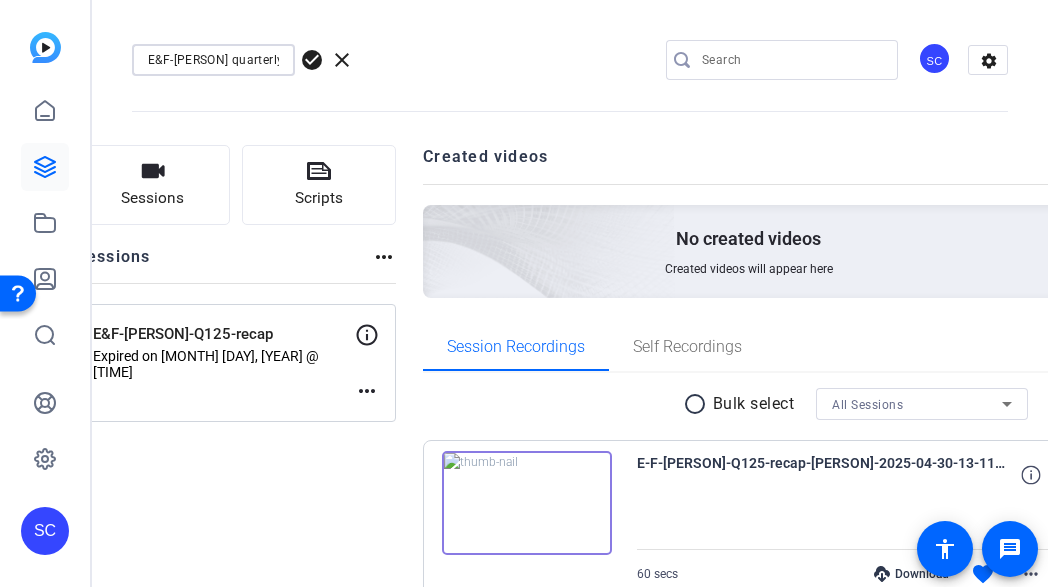 type on "E&F-Erika quarterly recap" 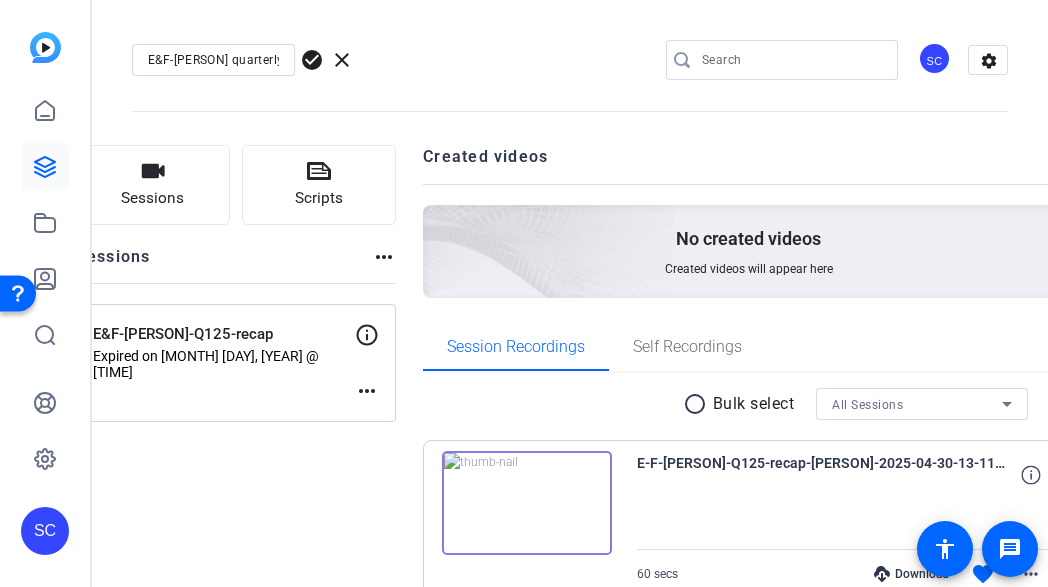 click on "Sessions more_horiz" 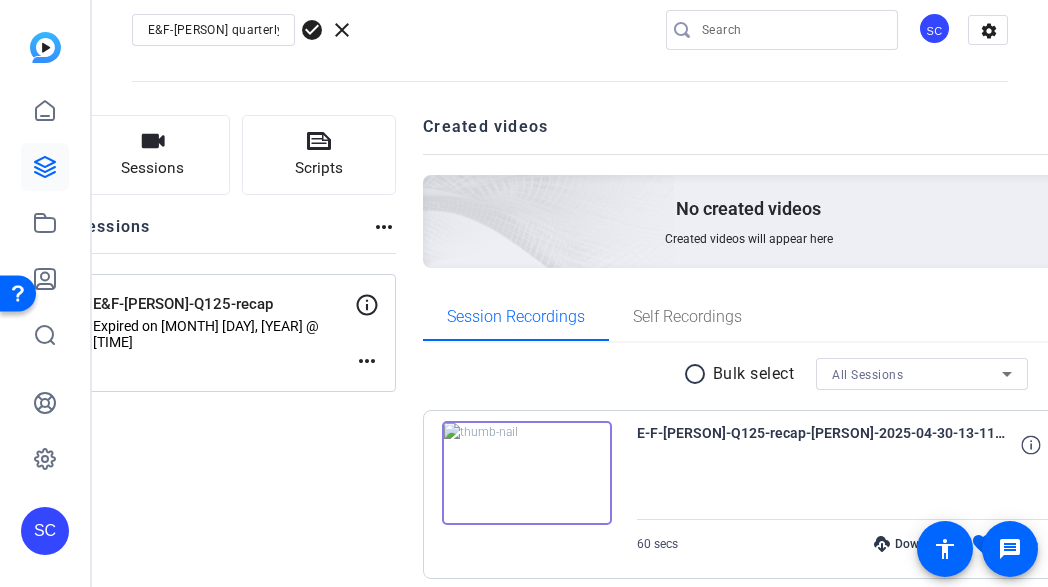 click on "more_horiz" 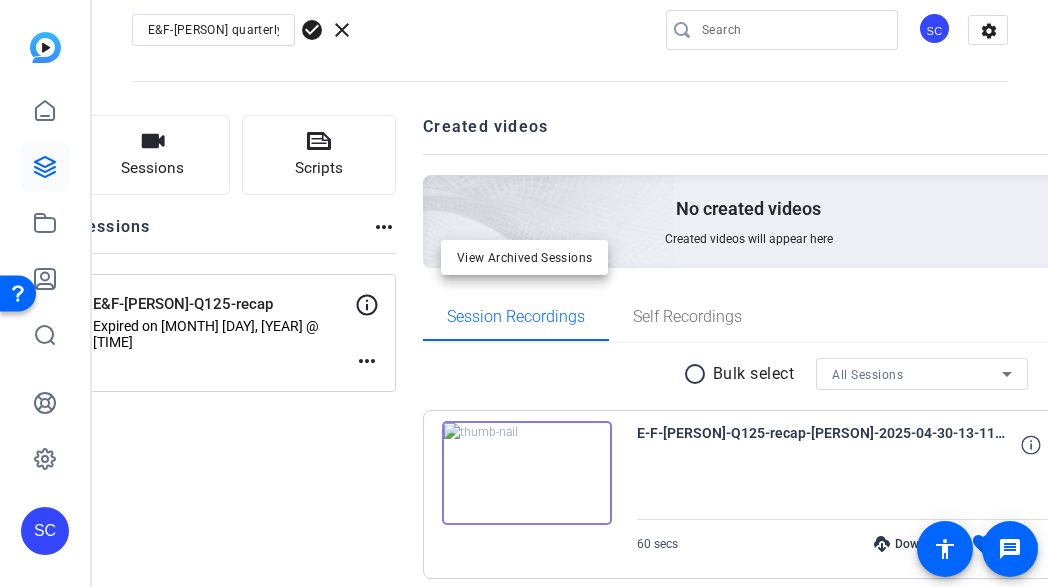 click at bounding box center (524, 293) 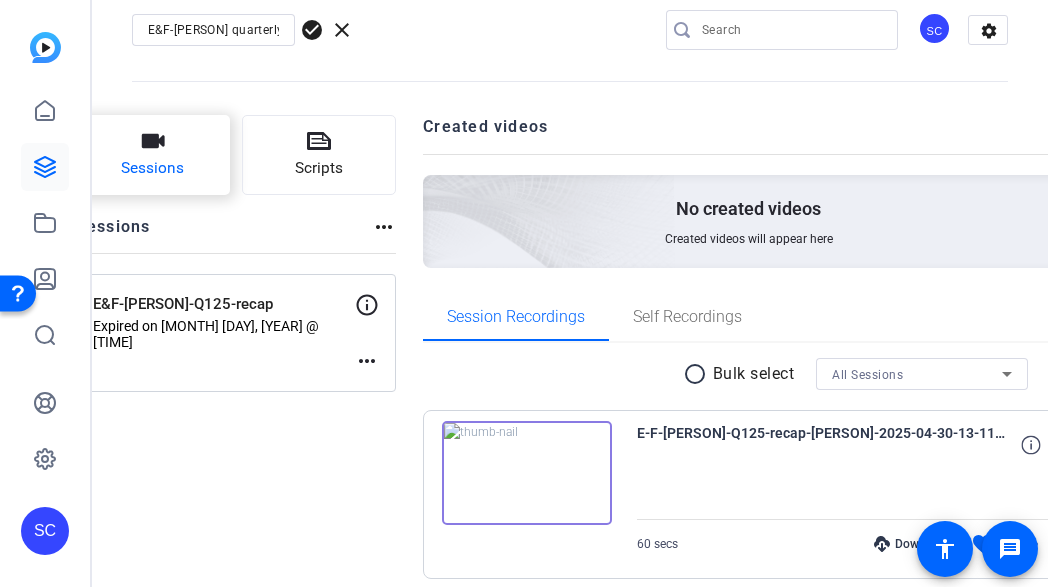 click on "Sessions" 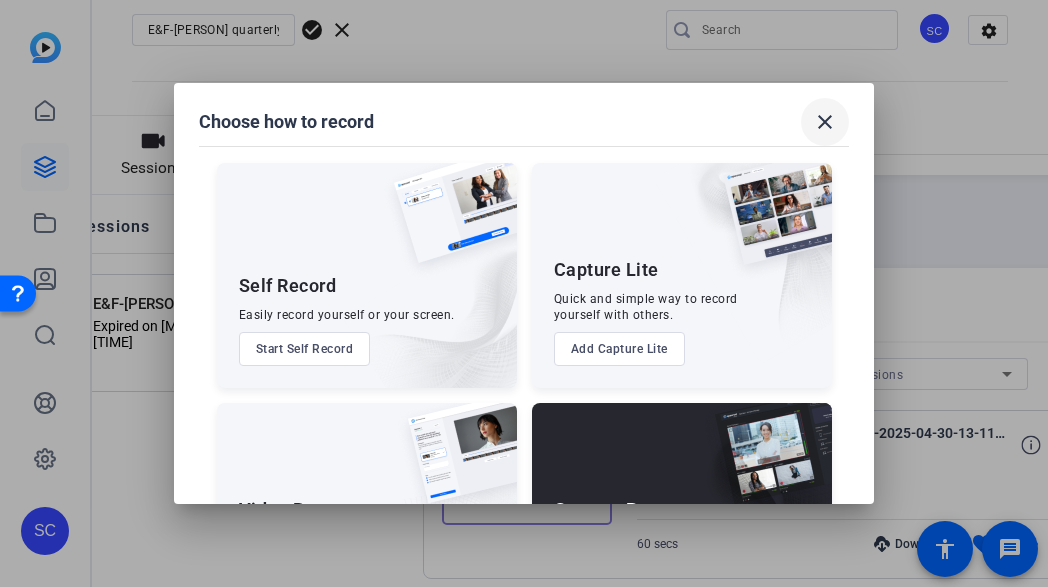 click on "close" at bounding box center (825, 122) 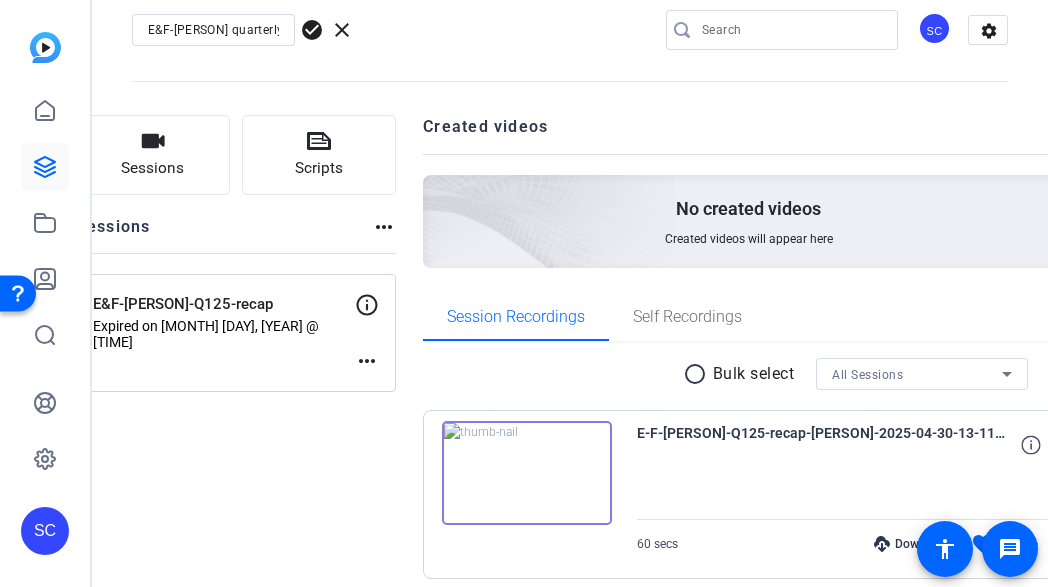 click on "more_horiz" 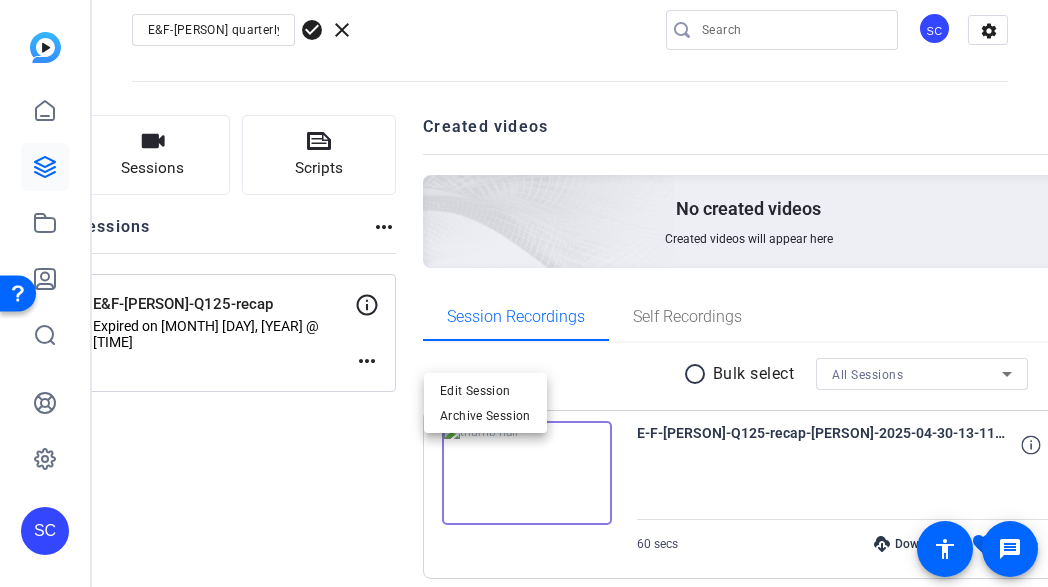 click at bounding box center [524, 293] 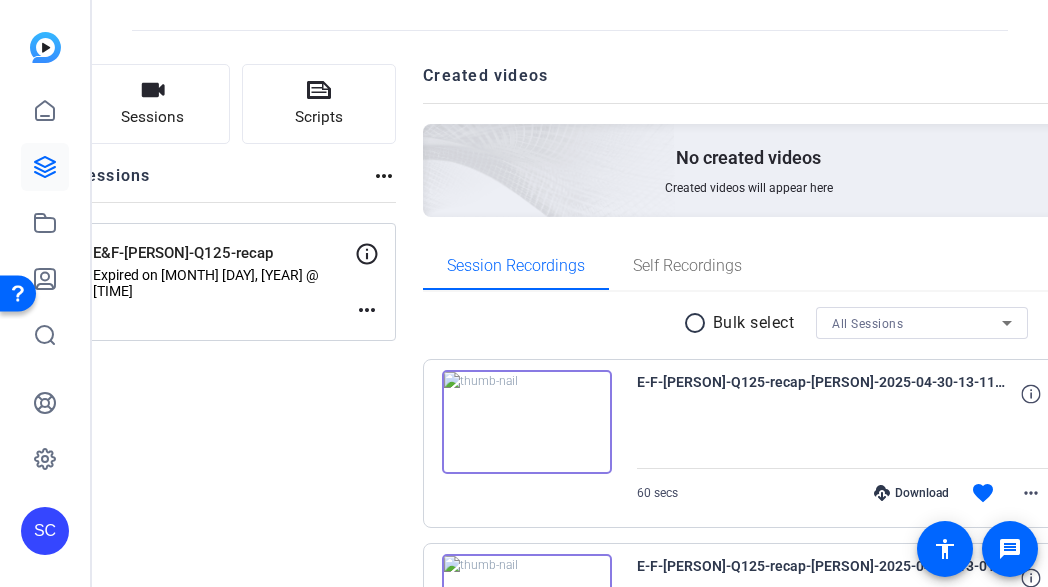 scroll, scrollTop: 0, scrollLeft: 0, axis: both 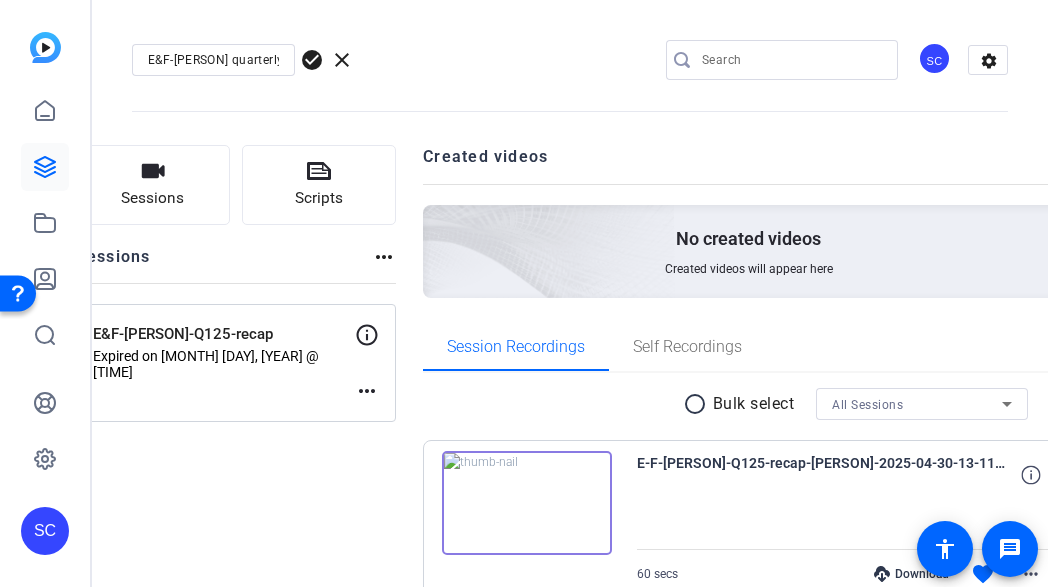 click on "check_circle" 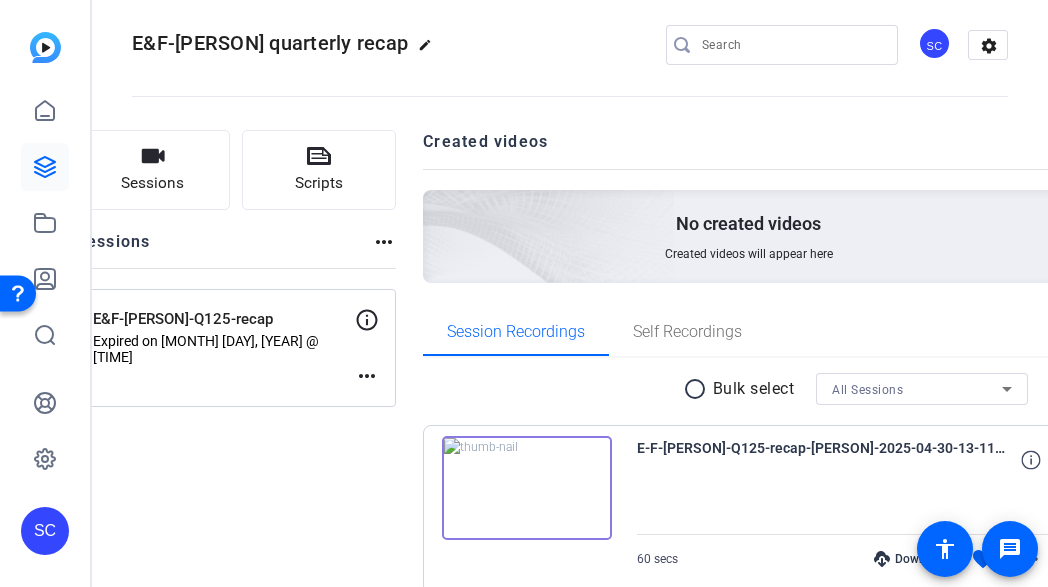 scroll, scrollTop: 0, scrollLeft: 0, axis: both 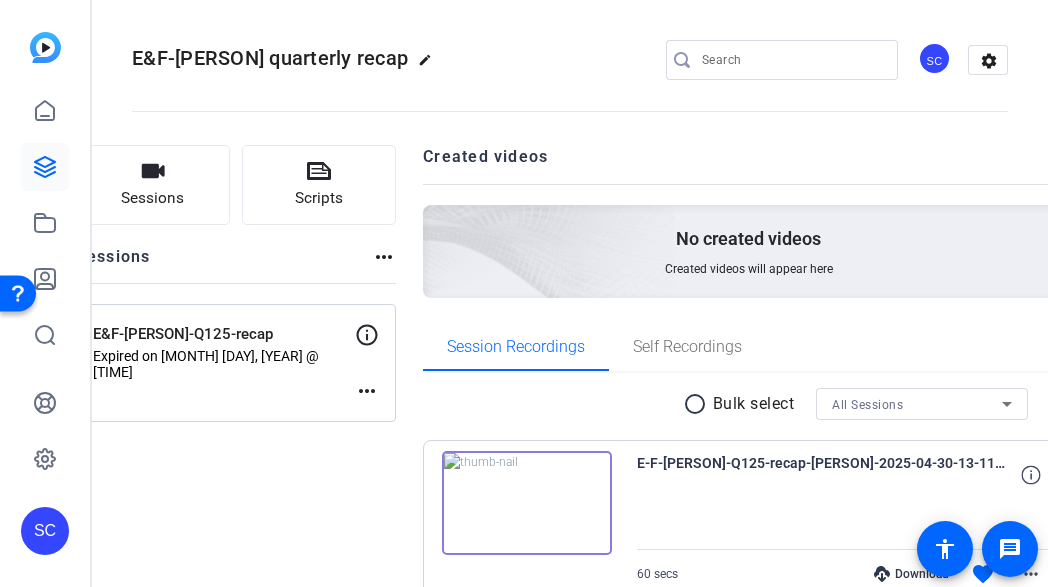 click on "E&F-Erika quarterly recap" 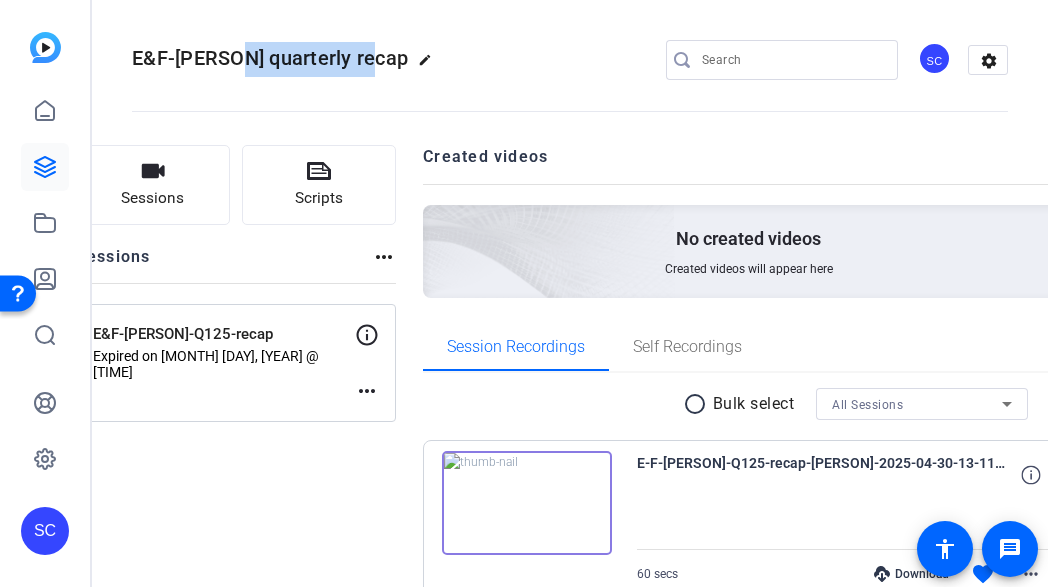 drag, startPoint x: 227, startPoint y: 60, endPoint x: 365, endPoint y: 57, distance: 138.03261 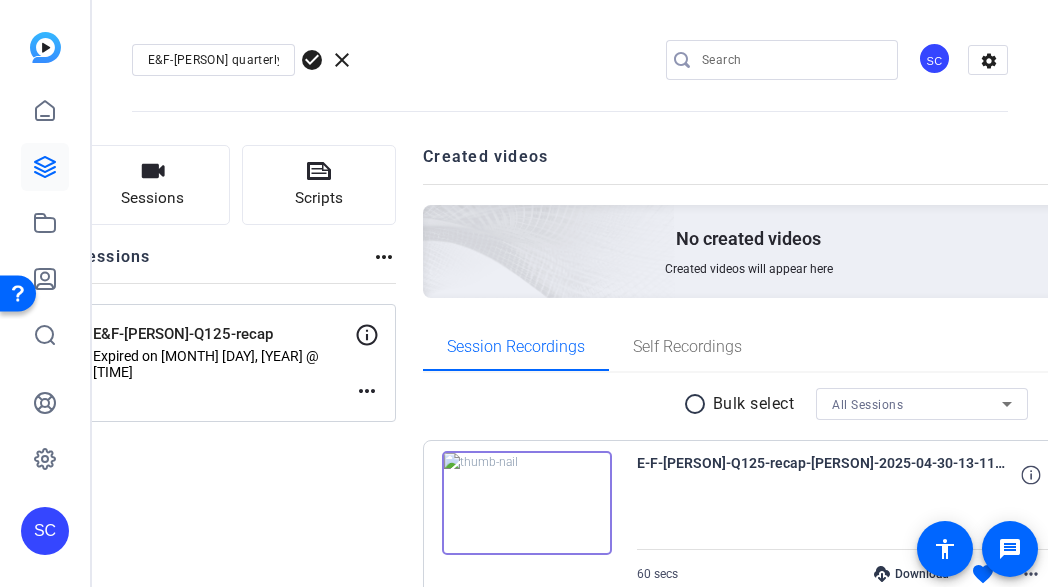 click on "E&F-Erika quarterly recap" at bounding box center [213, 60] 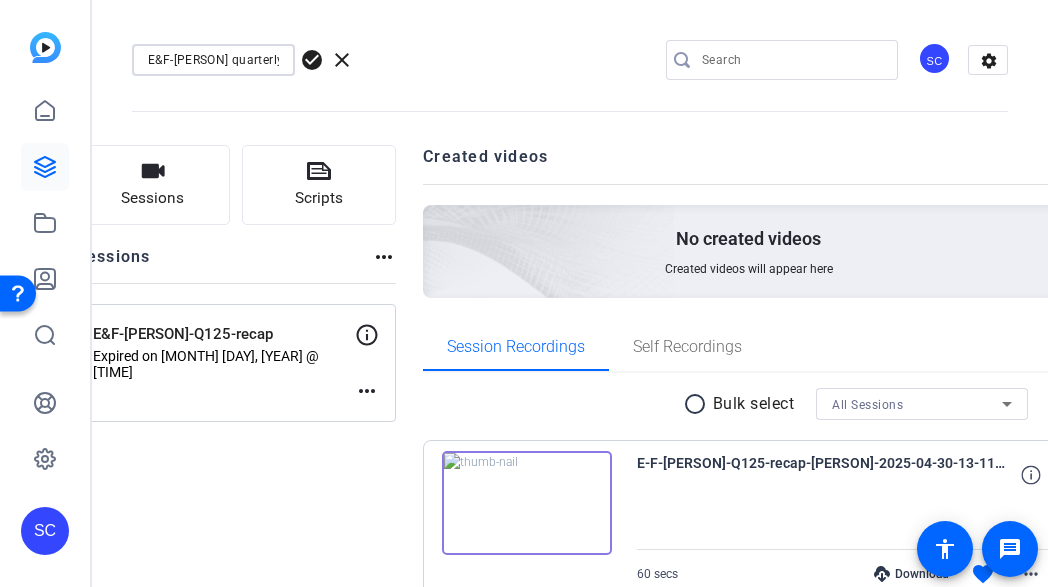click on "E&F-Erika quarterly recap" at bounding box center [213, 60] 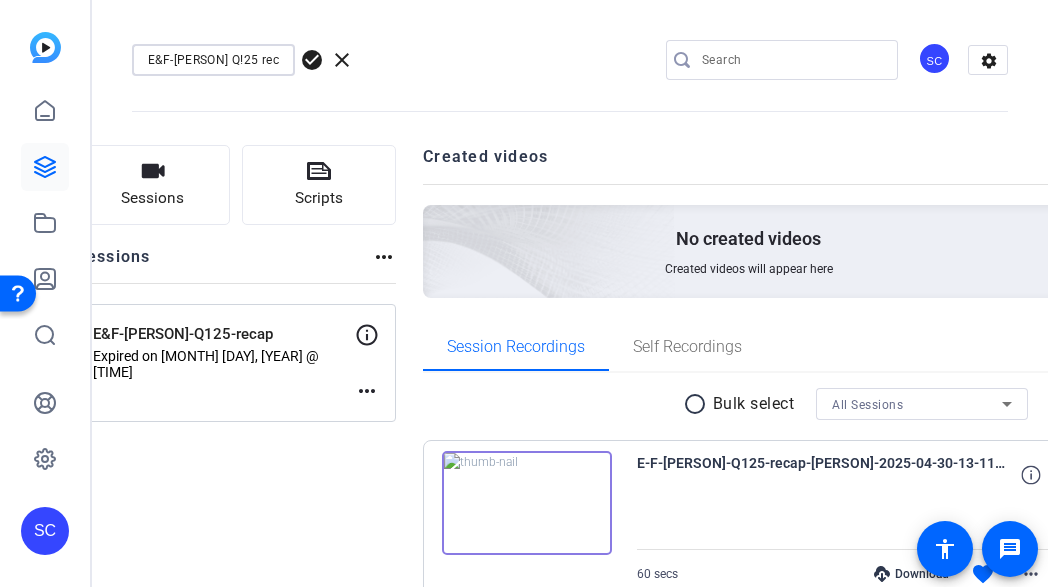 click on "E&F-Erika Q!25 recap" at bounding box center [213, 60] 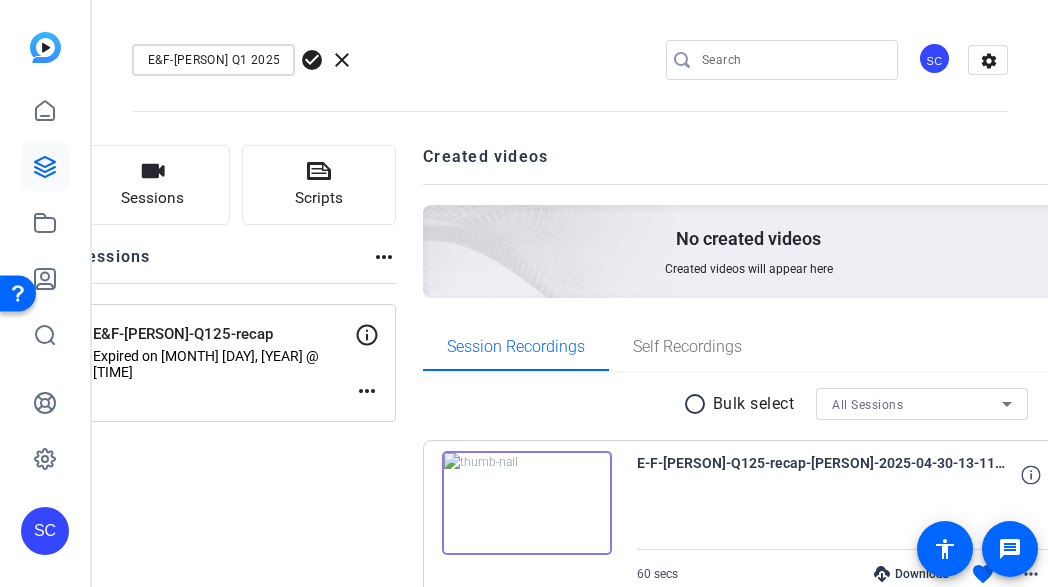 type on "E&F-Erika Q1 2025 recap" 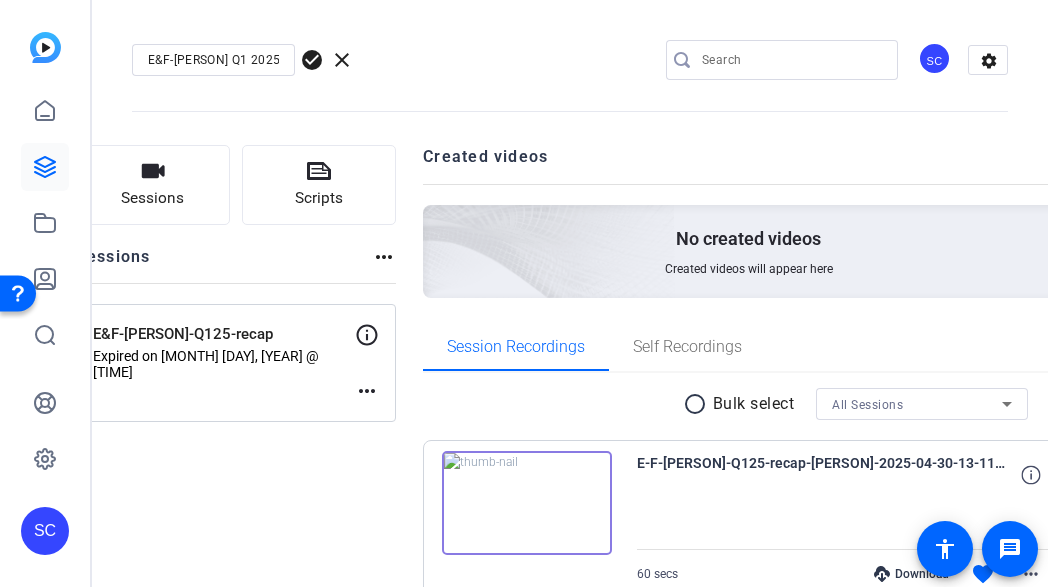 click on "check_circle" 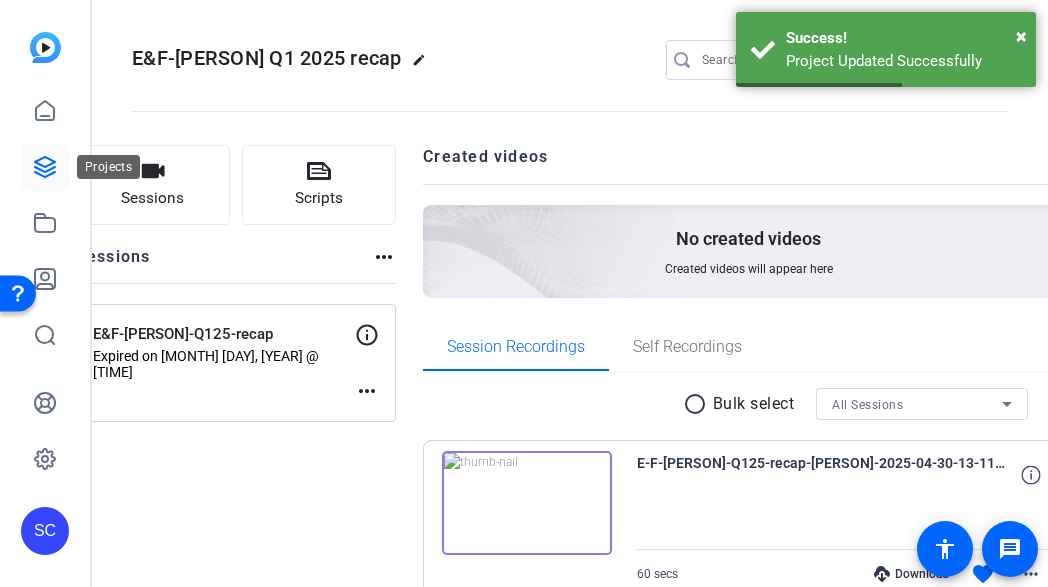 click 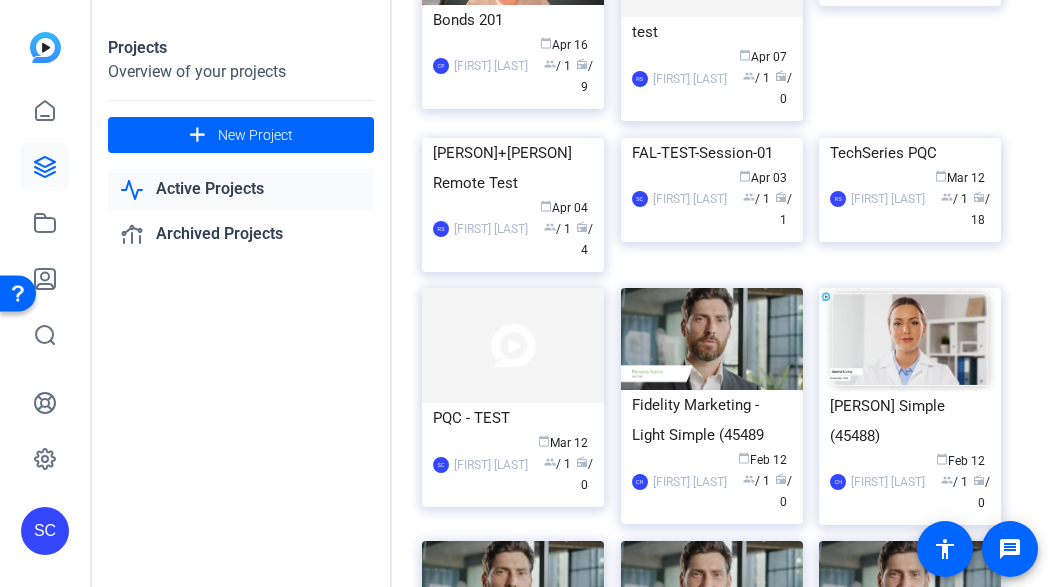 scroll, scrollTop: 993, scrollLeft: 0, axis: vertical 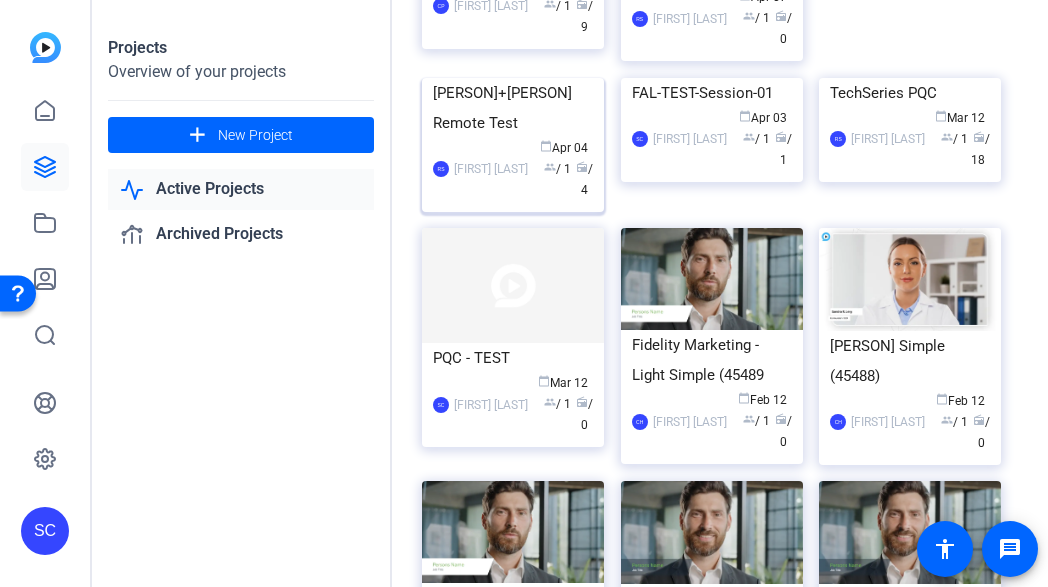 click 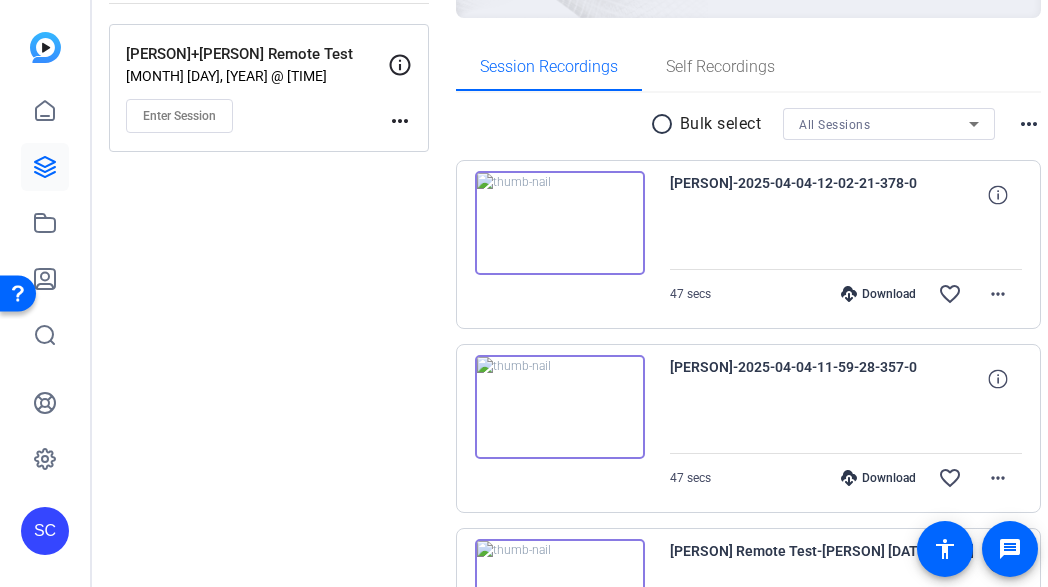 scroll, scrollTop: 323, scrollLeft: 0, axis: vertical 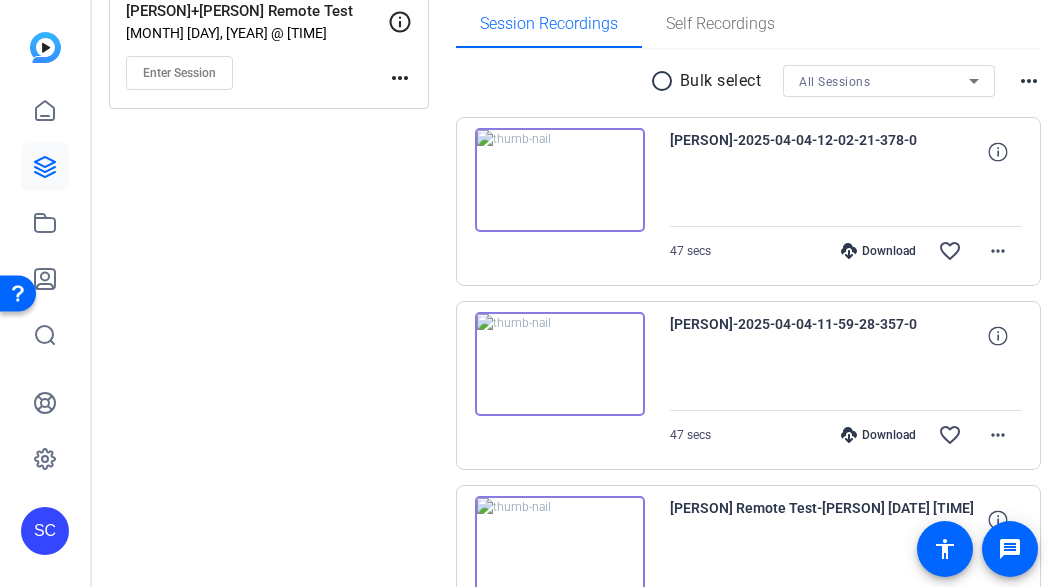 click at bounding box center [560, 364] 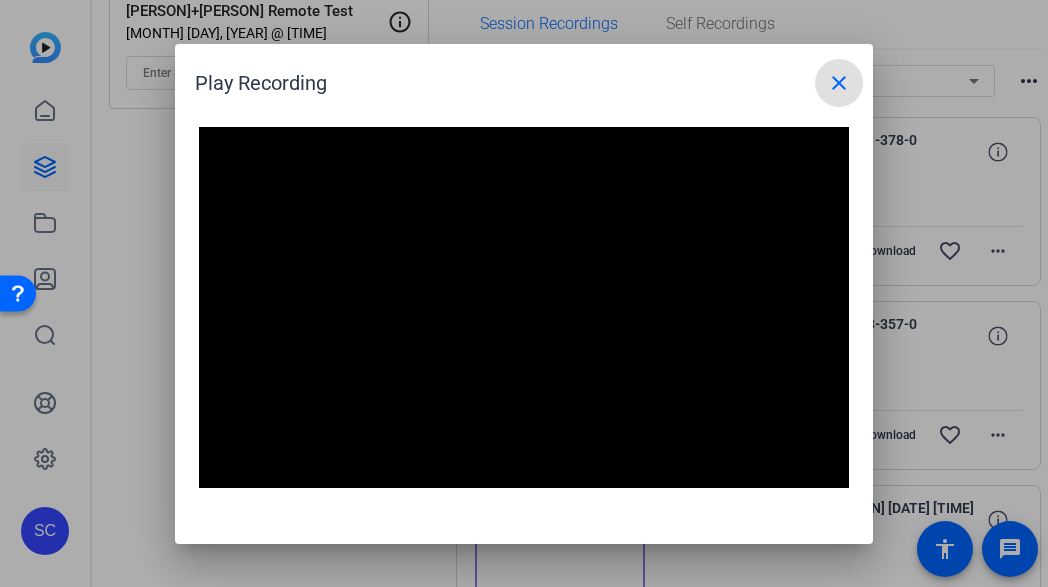 click on "close" at bounding box center [839, 83] 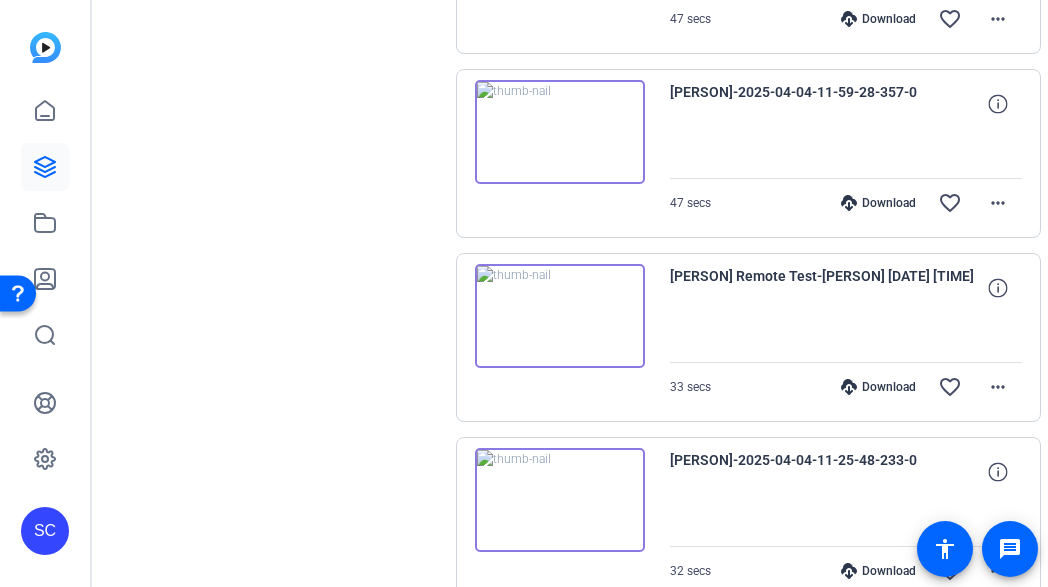 scroll, scrollTop: 569, scrollLeft: 0, axis: vertical 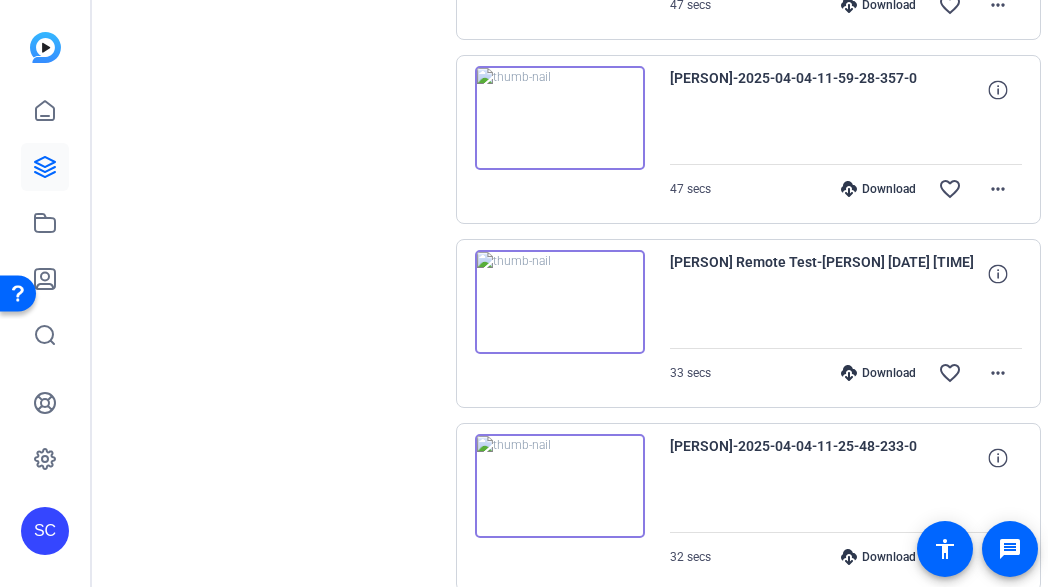 click at bounding box center [560, 302] 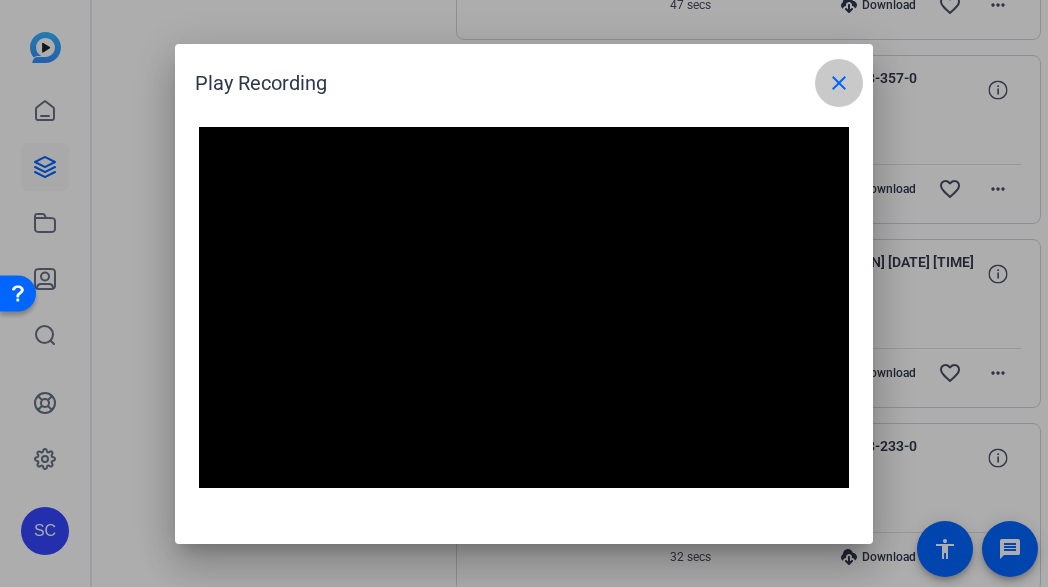 click on "close" at bounding box center [839, 83] 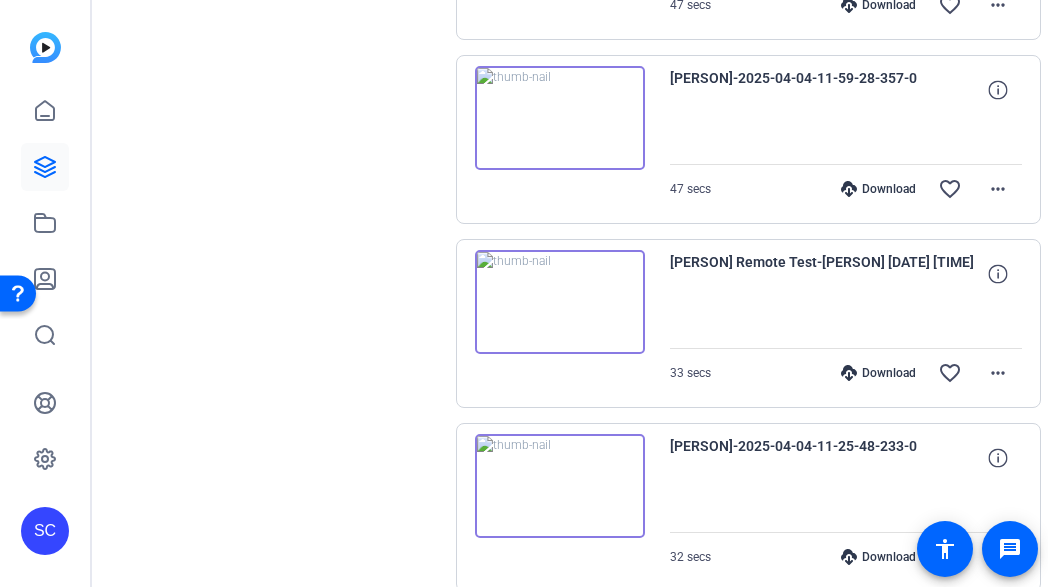 scroll, scrollTop: 663, scrollLeft: 0, axis: vertical 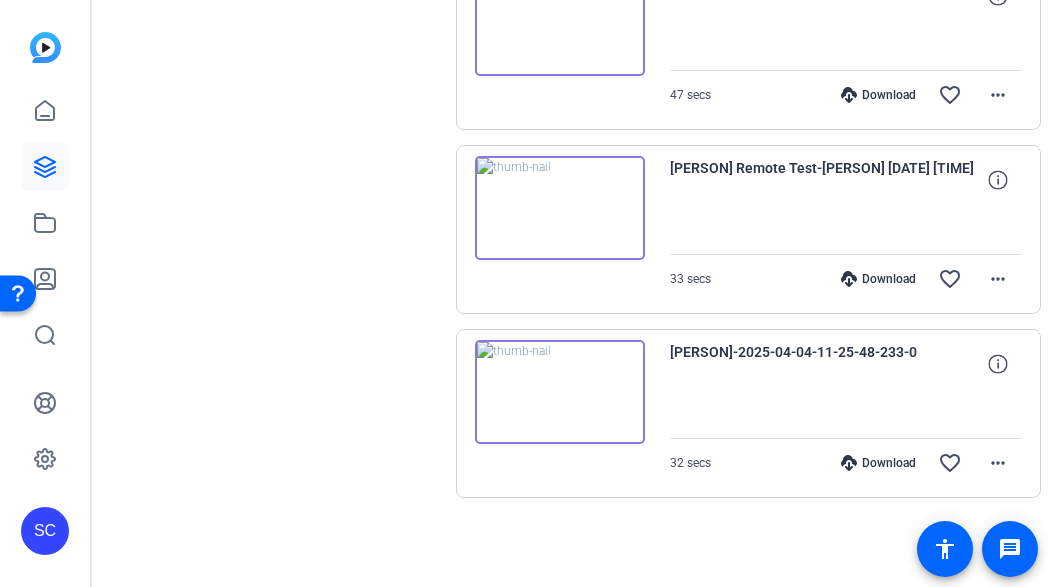 click at bounding box center [560, 392] 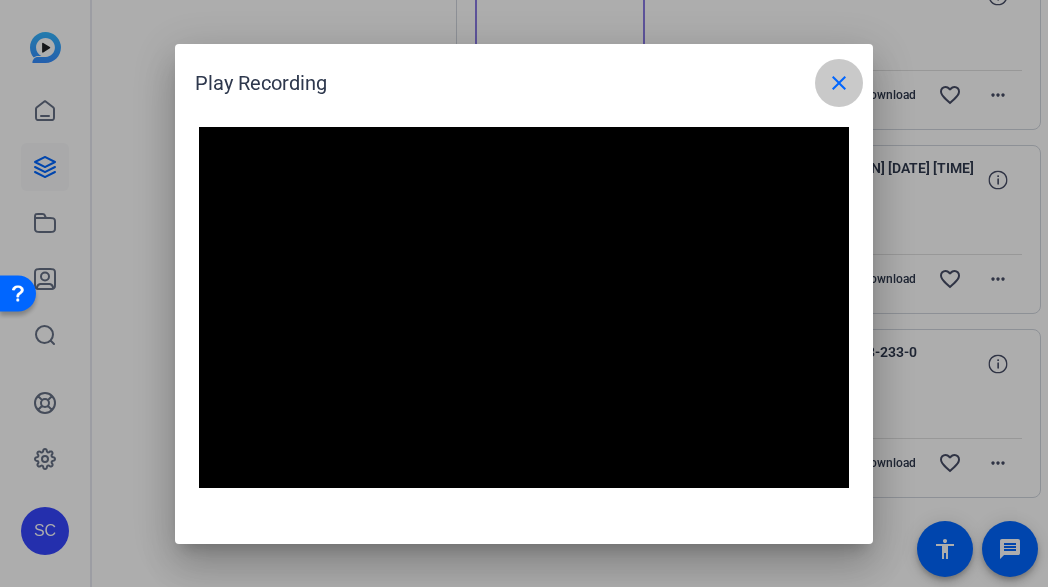 click on "close" at bounding box center (839, 83) 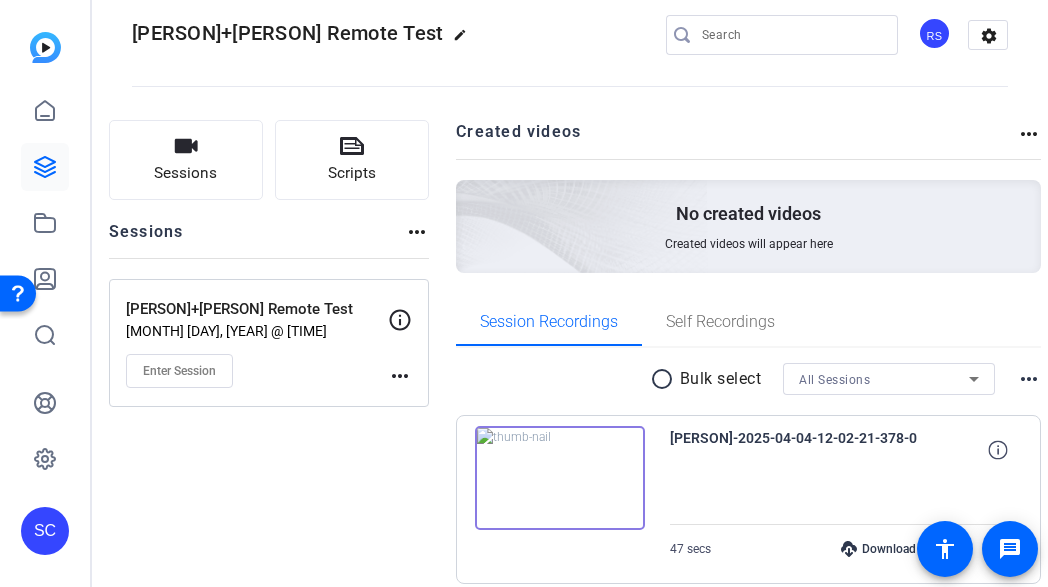 scroll, scrollTop: 30, scrollLeft: 0, axis: vertical 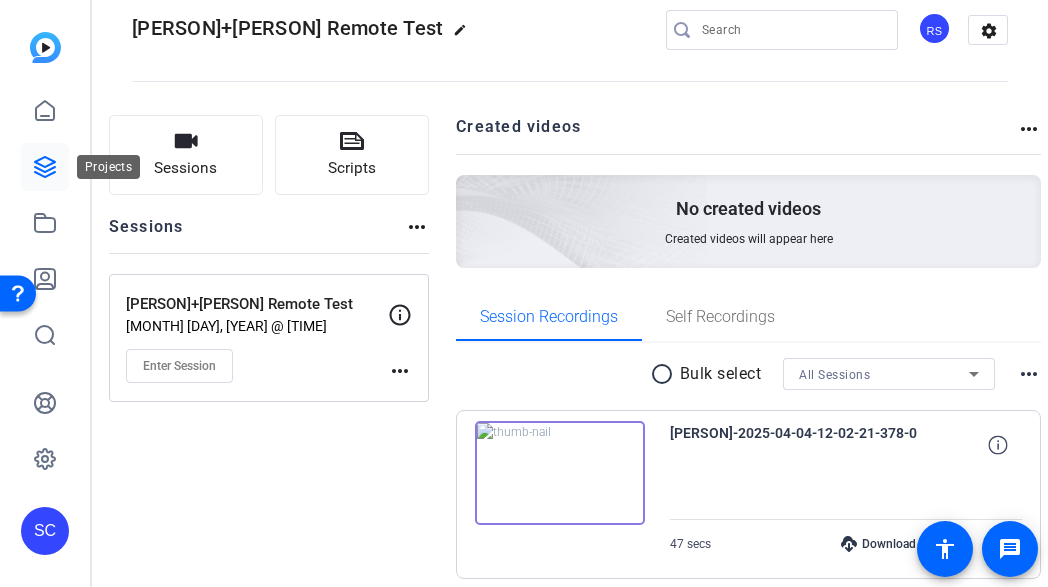 click 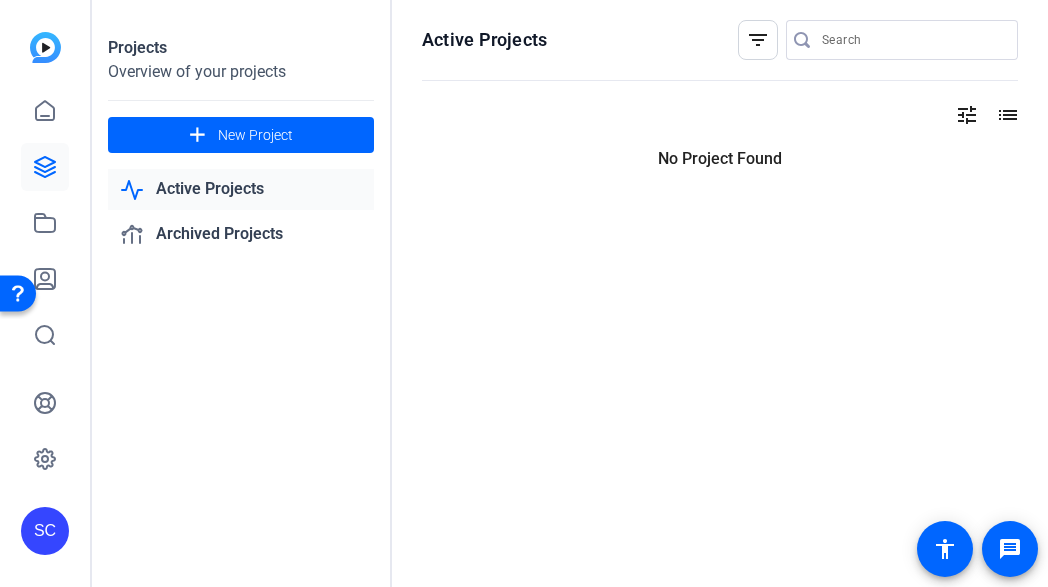 scroll, scrollTop: 0, scrollLeft: 0, axis: both 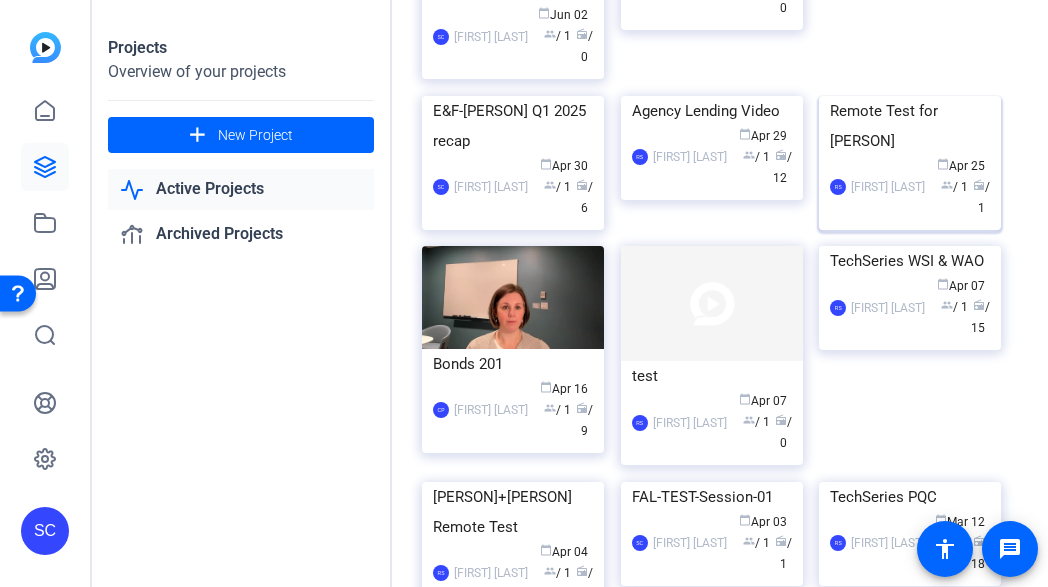 click on "RS  Rinu Srivastava calendar_today  Apr 25  group  / 1  radio  / 1" 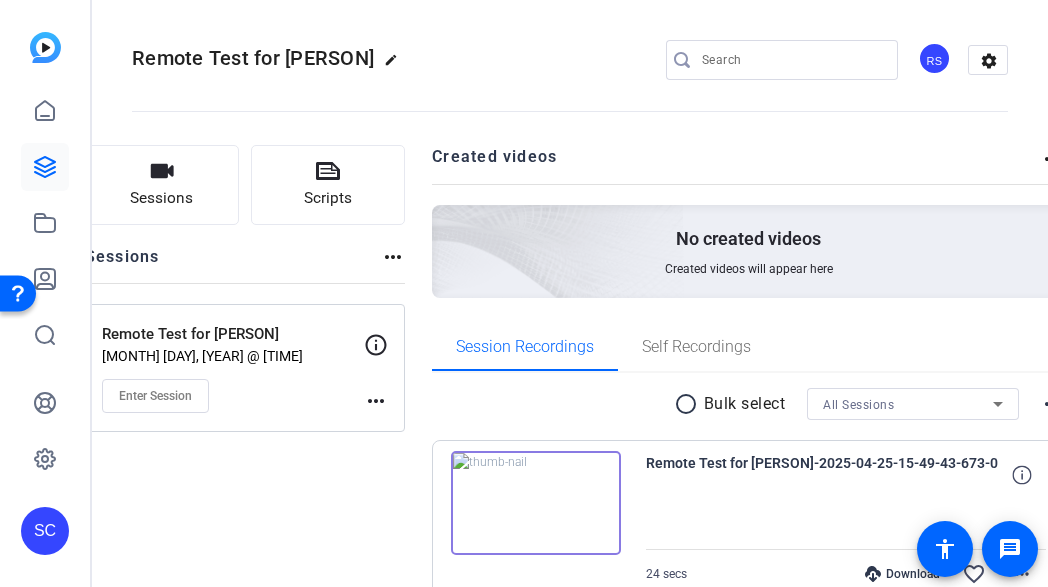 click on "more_horiz" 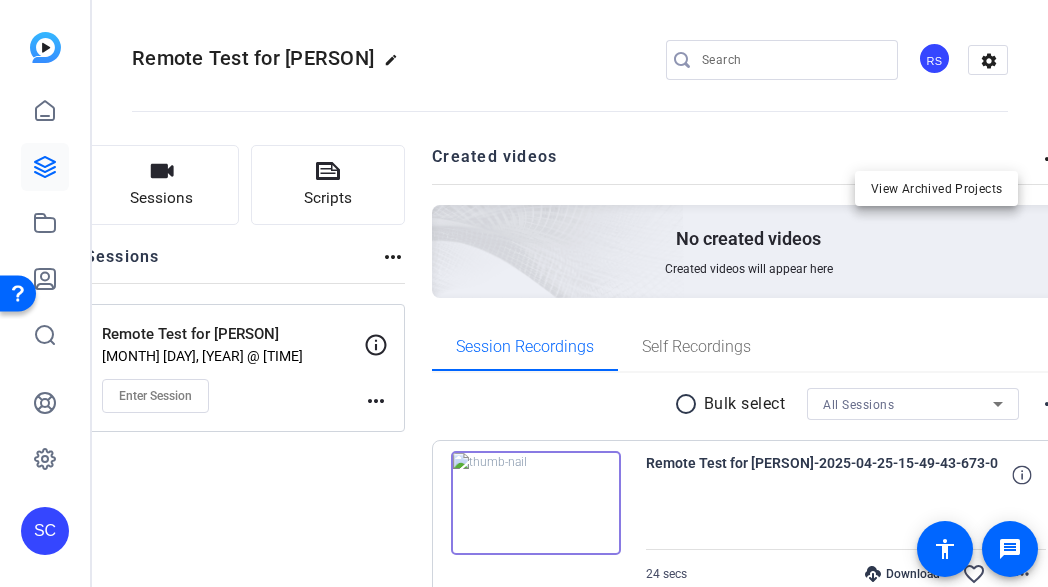 click at bounding box center [524, 293] 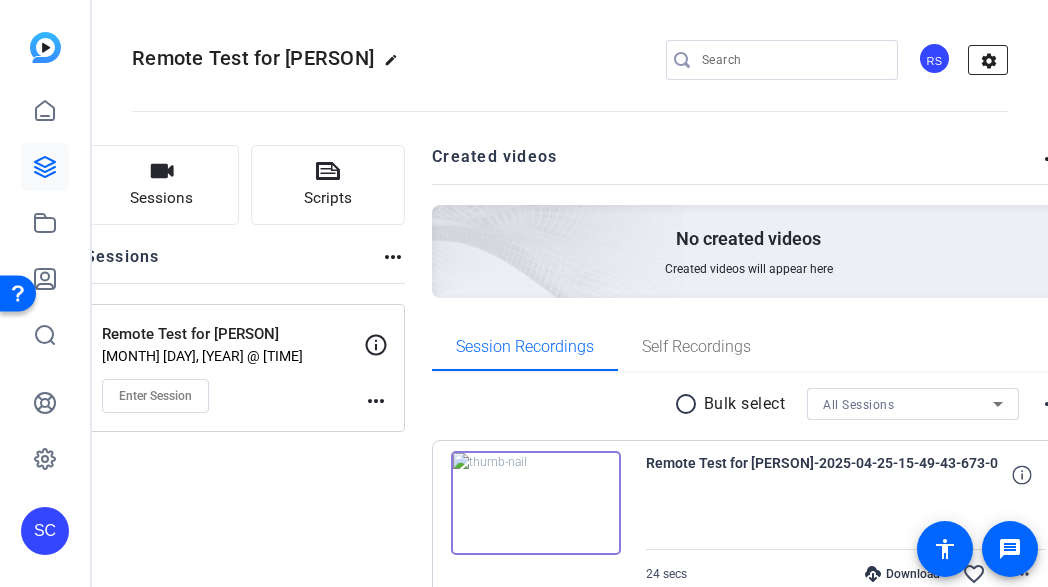 click on "settings" 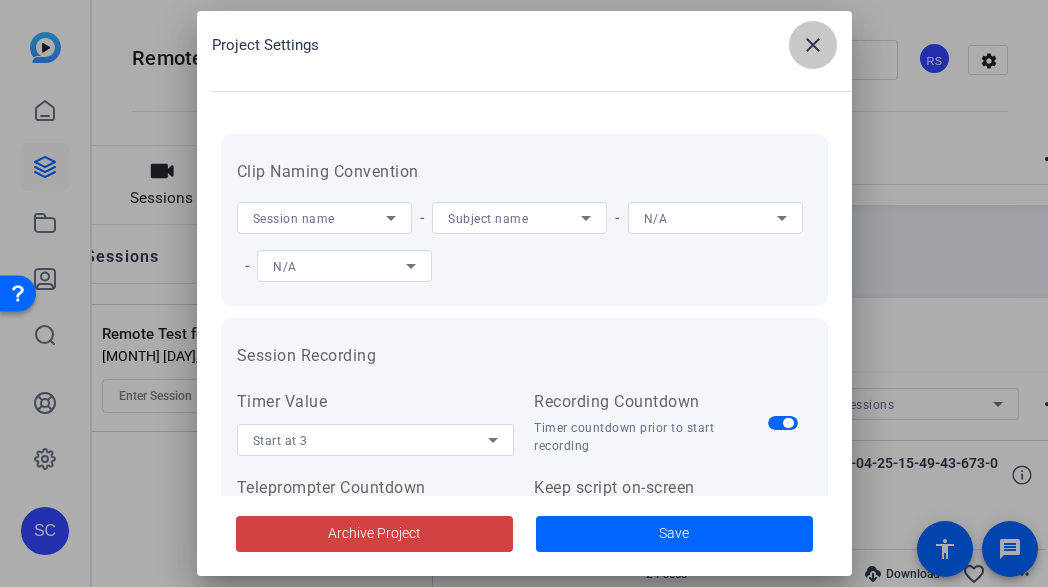 click on "close" at bounding box center (813, 45) 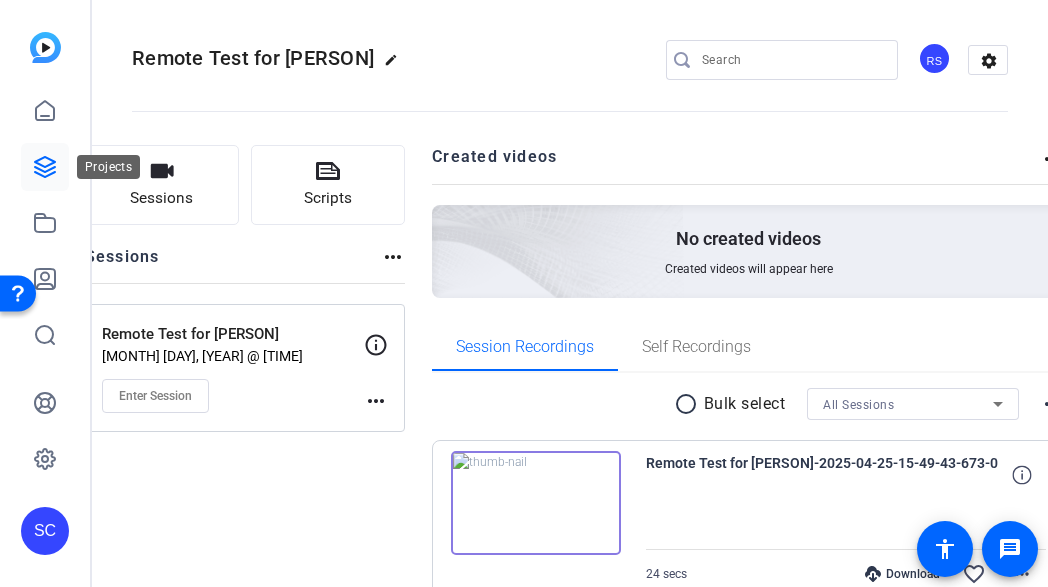click 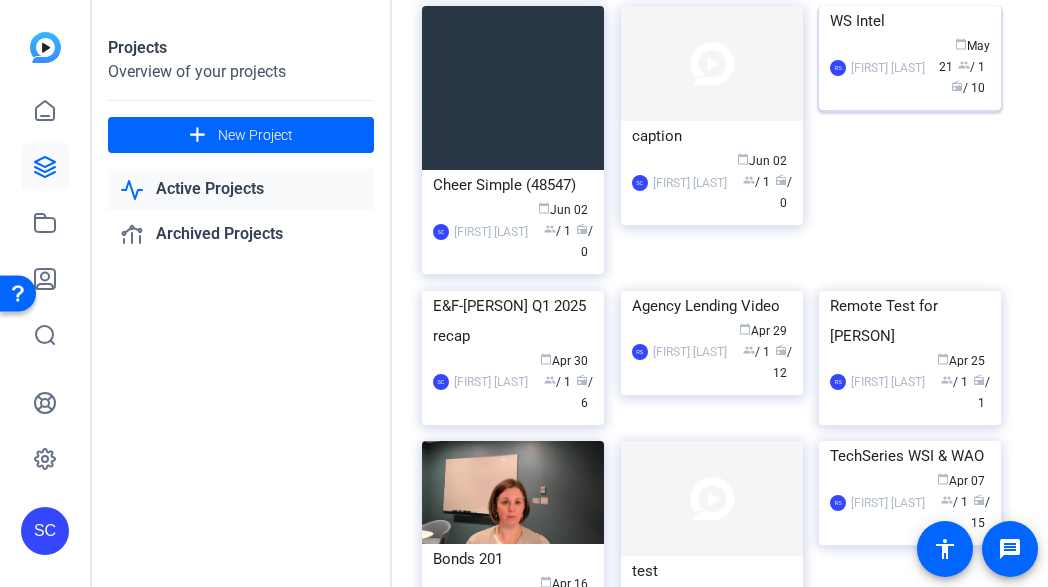 scroll, scrollTop: 397, scrollLeft: 0, axis: vertical 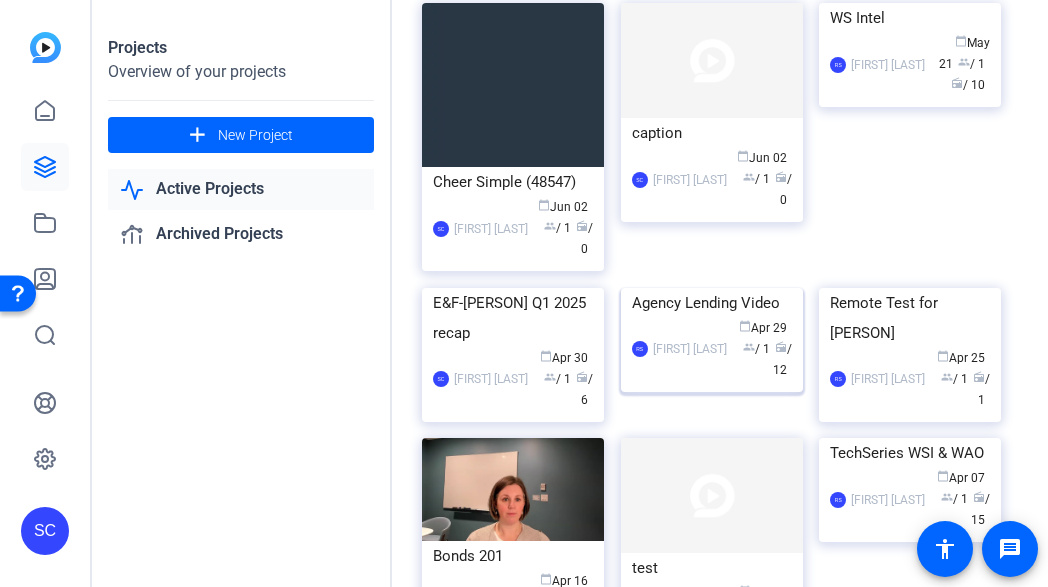 click on "RS  Rinu Srivastava calendar_today  Apr 29  group  / 1  radio  / 12" 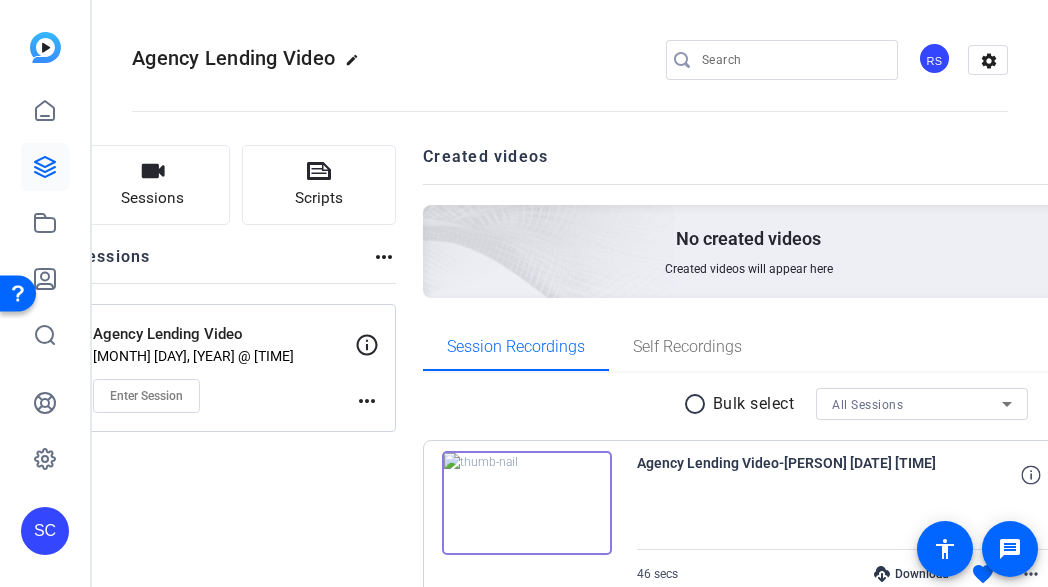 click on "more_horiz" 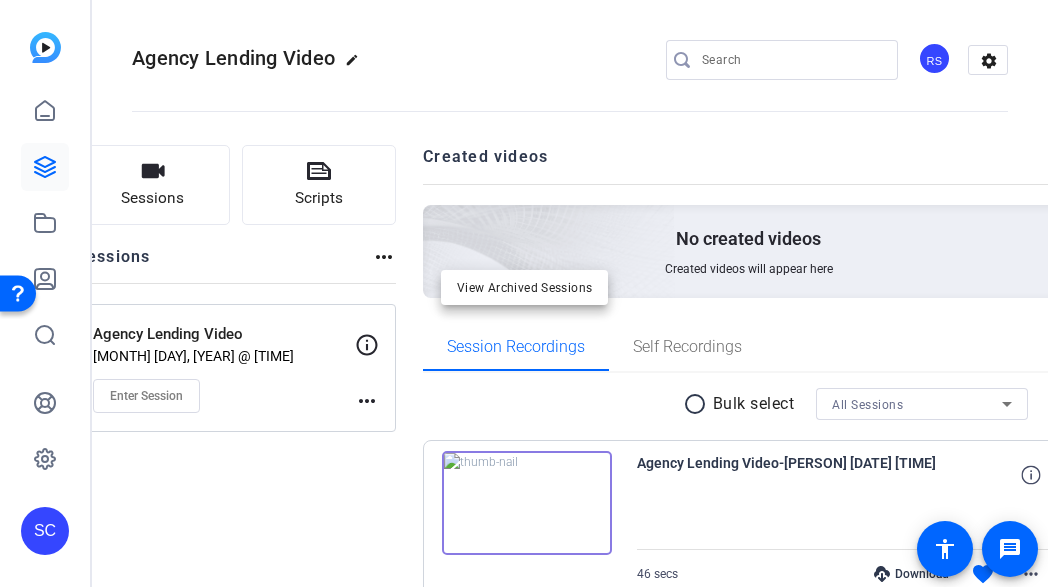 click at bounding box center [524, 293] 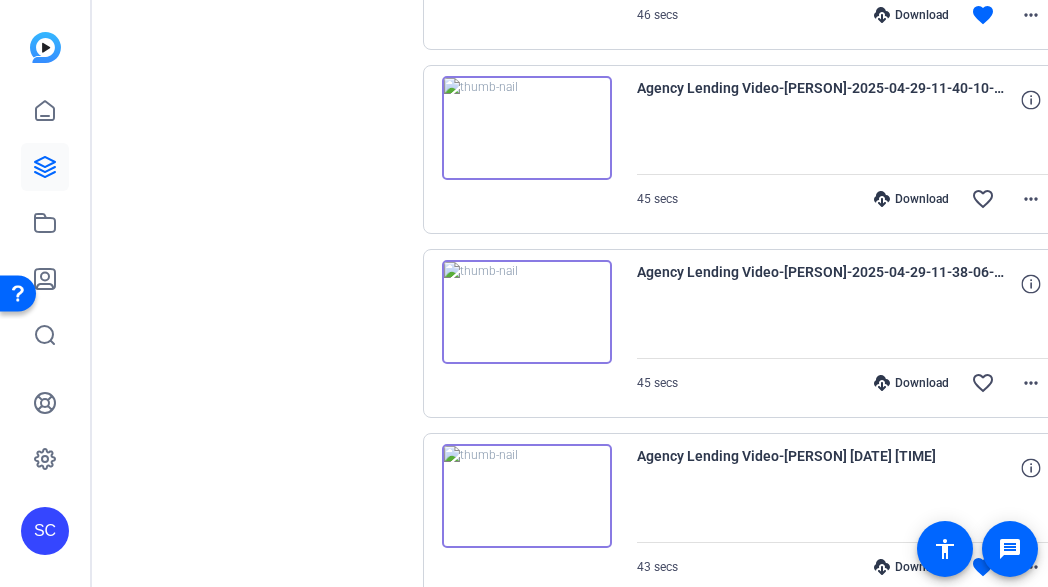 scroll, scrollTop: 0, scrollLeft: 0, axis: both 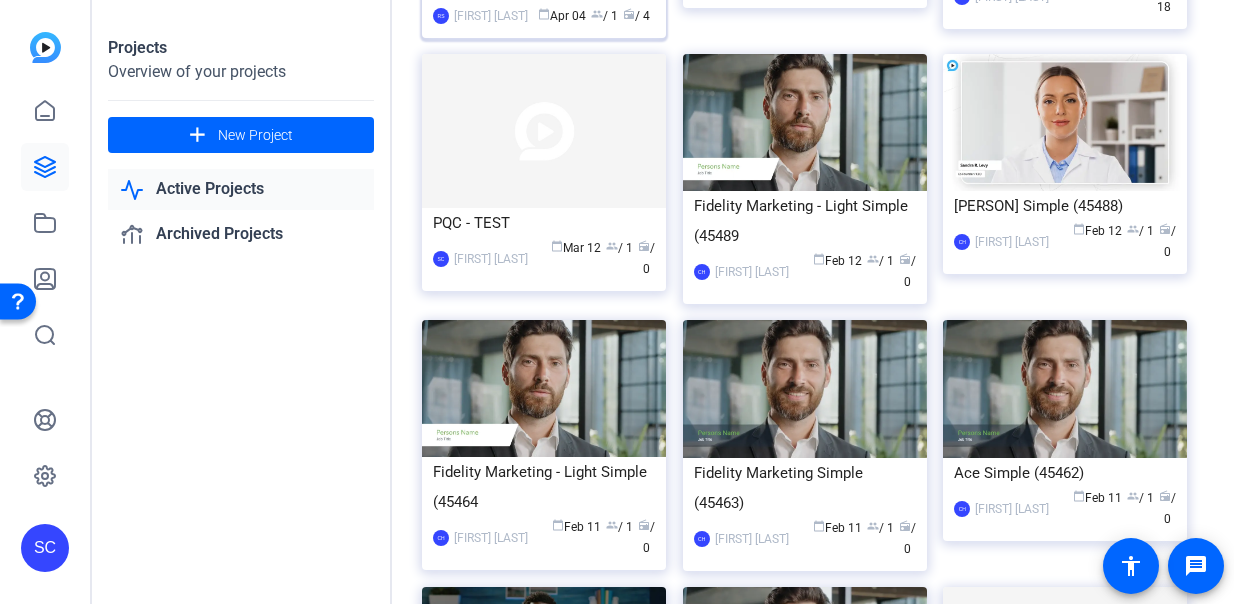 click 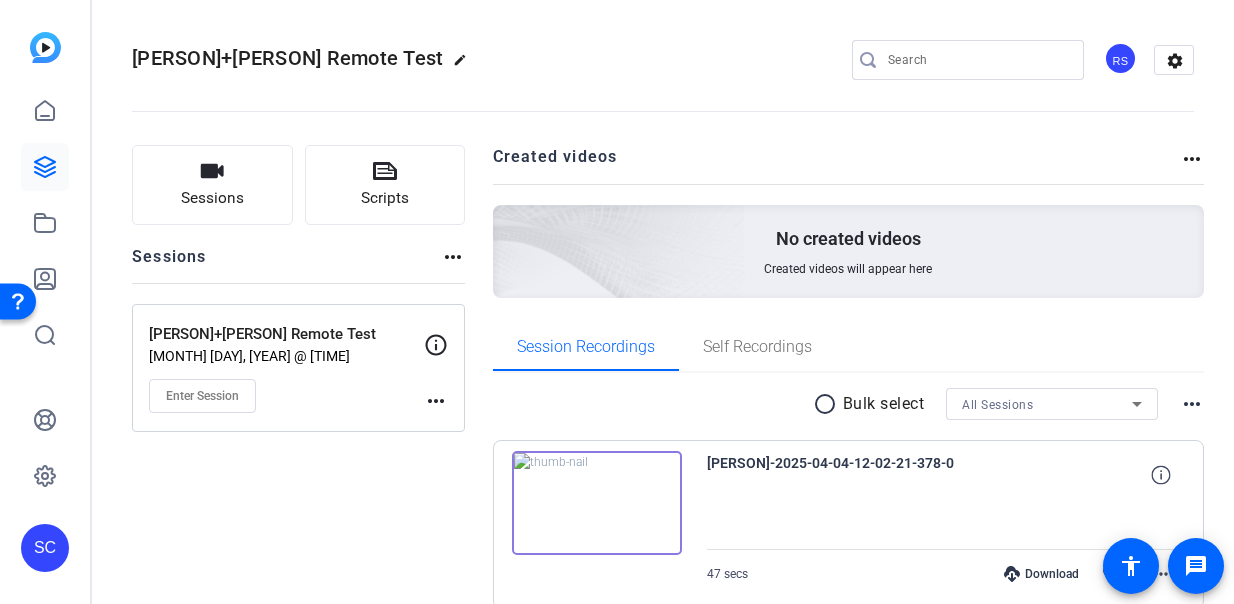 click at bounding box center [597, 503] 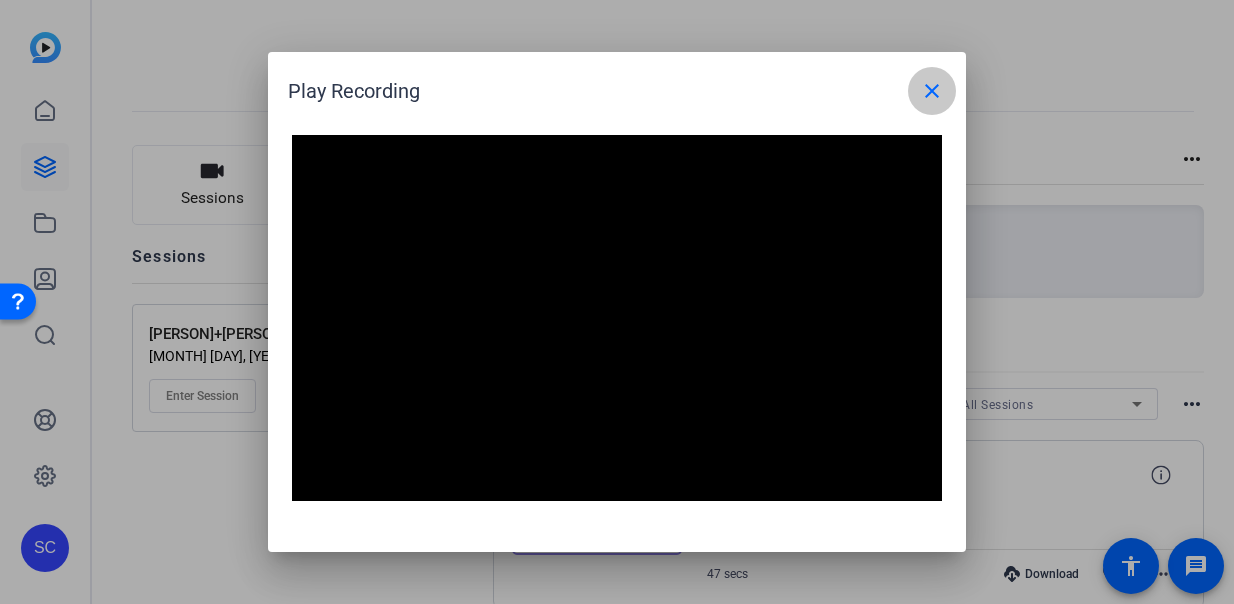click on "close" at bounding box center [932, 91] 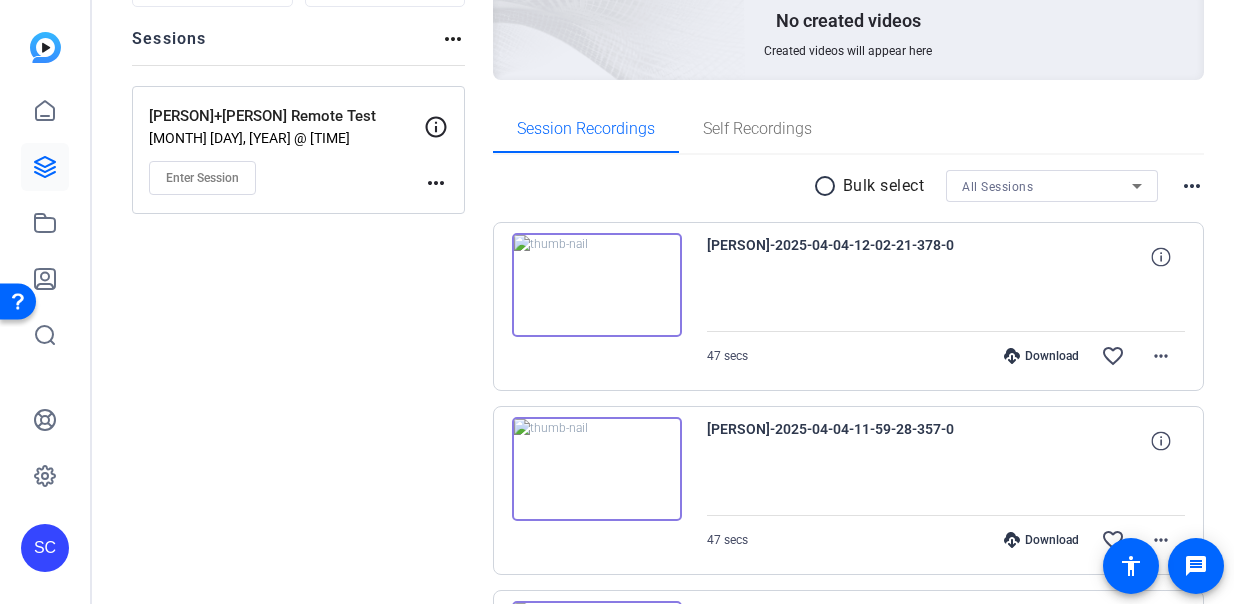 scroll, scrollTop: 0, scrollLeft: 0, axis: both 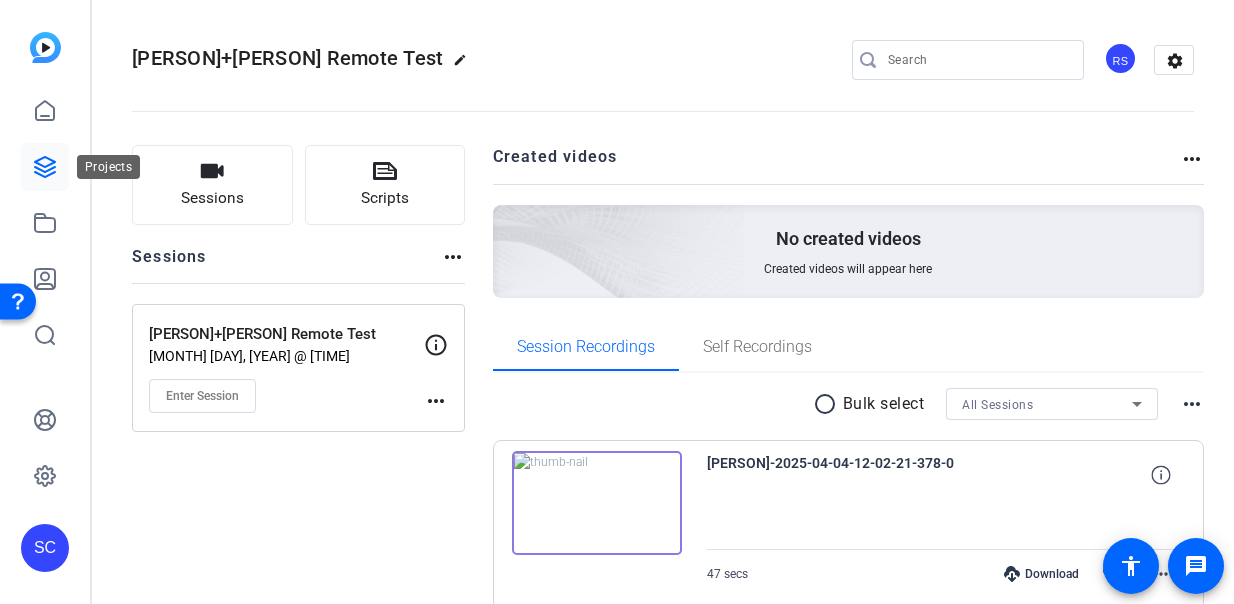 click 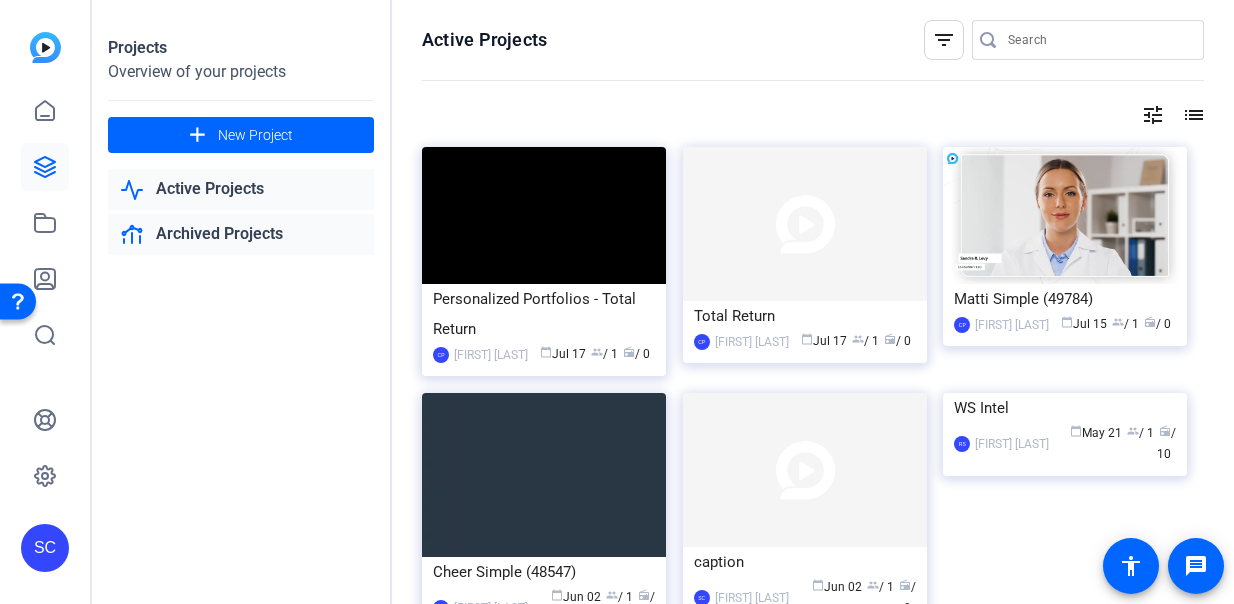 click on "Archived Projects" 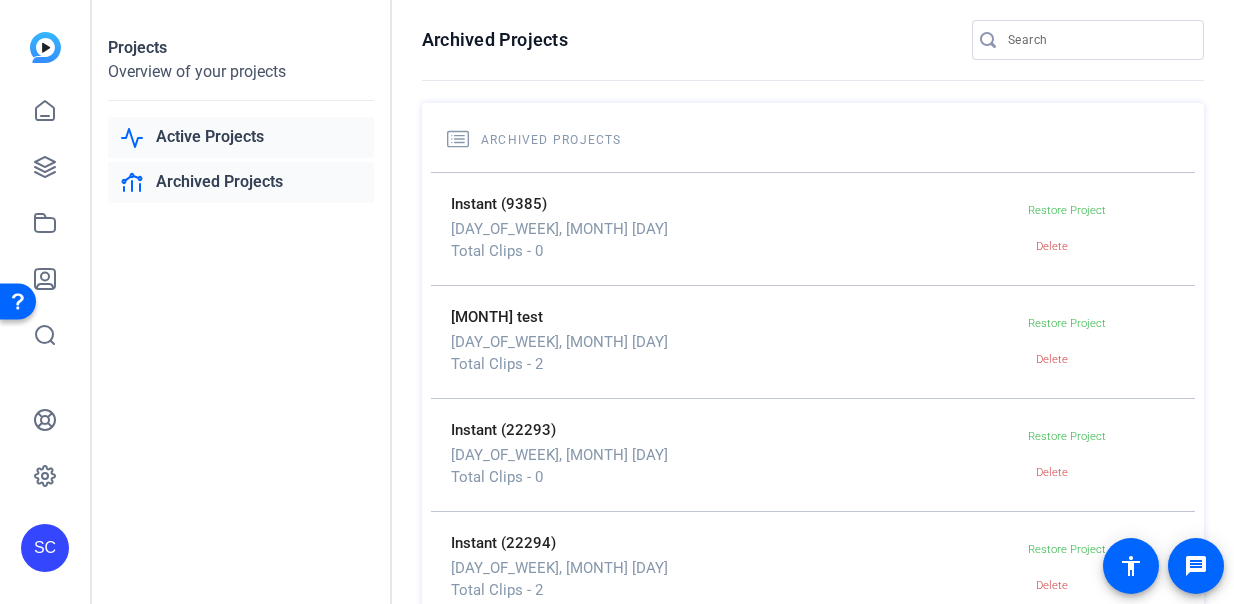 click on "Active Projects" 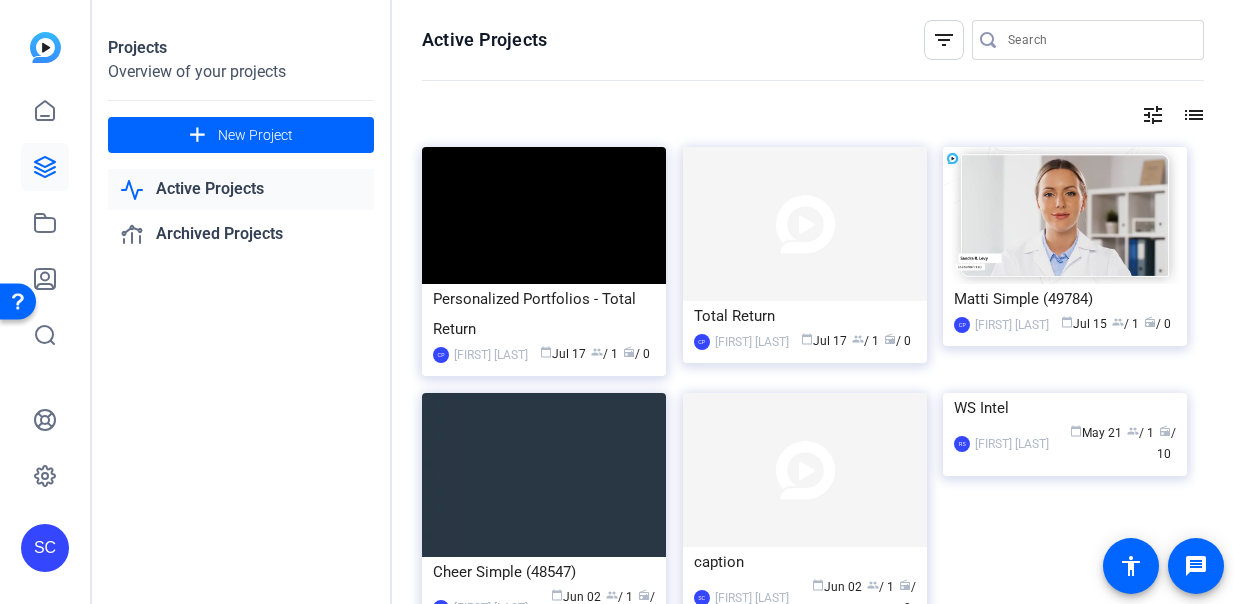 click on "list" 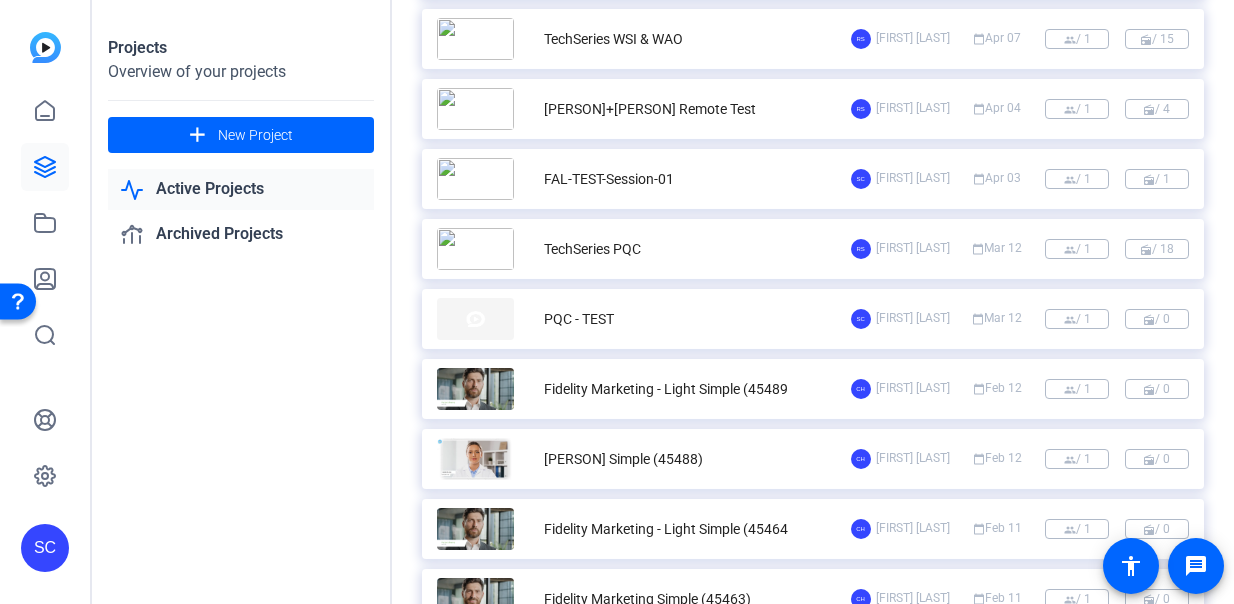 scroll, scrollTop: 0, scrollLeft: 0, axis: both 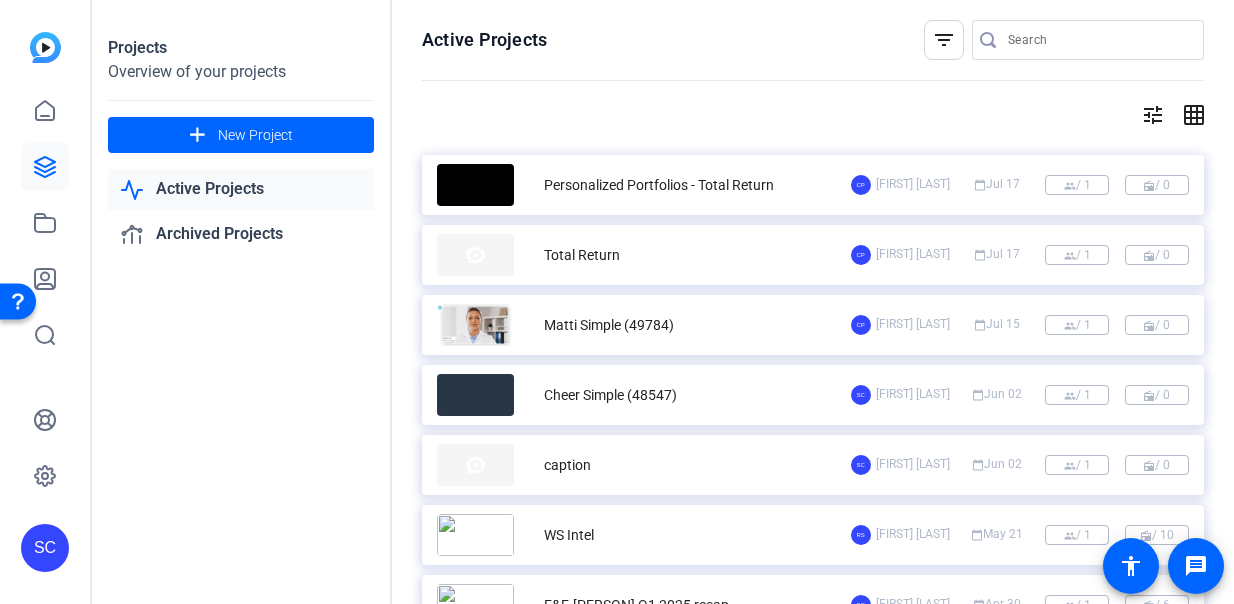 click on "Active Projects" 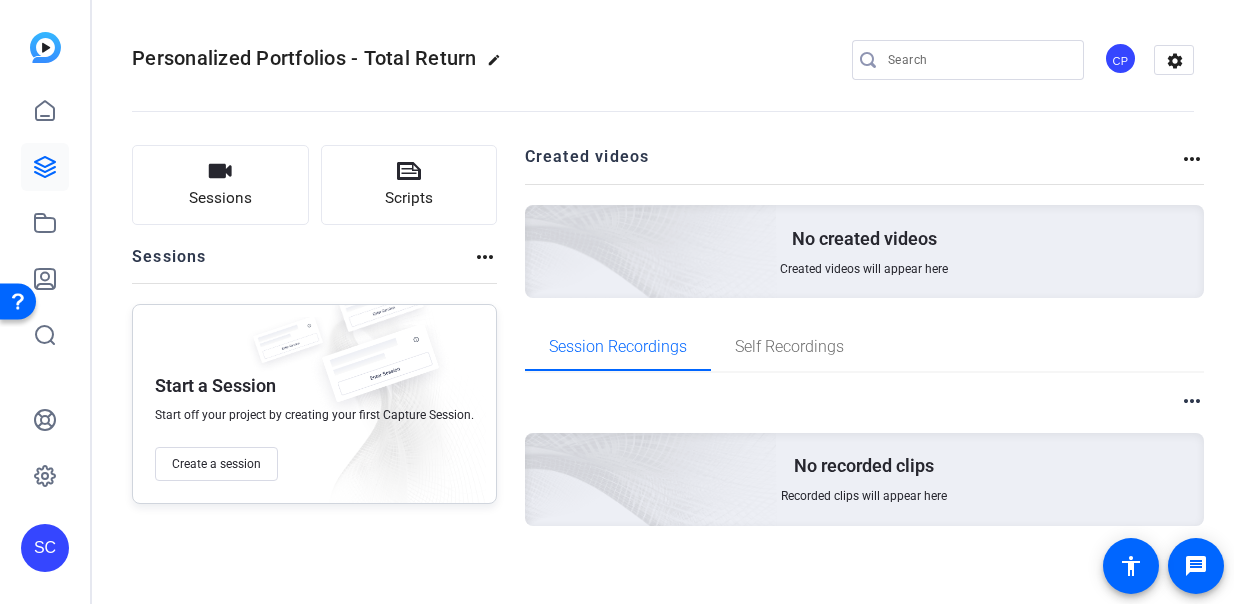click on "more_horiz" 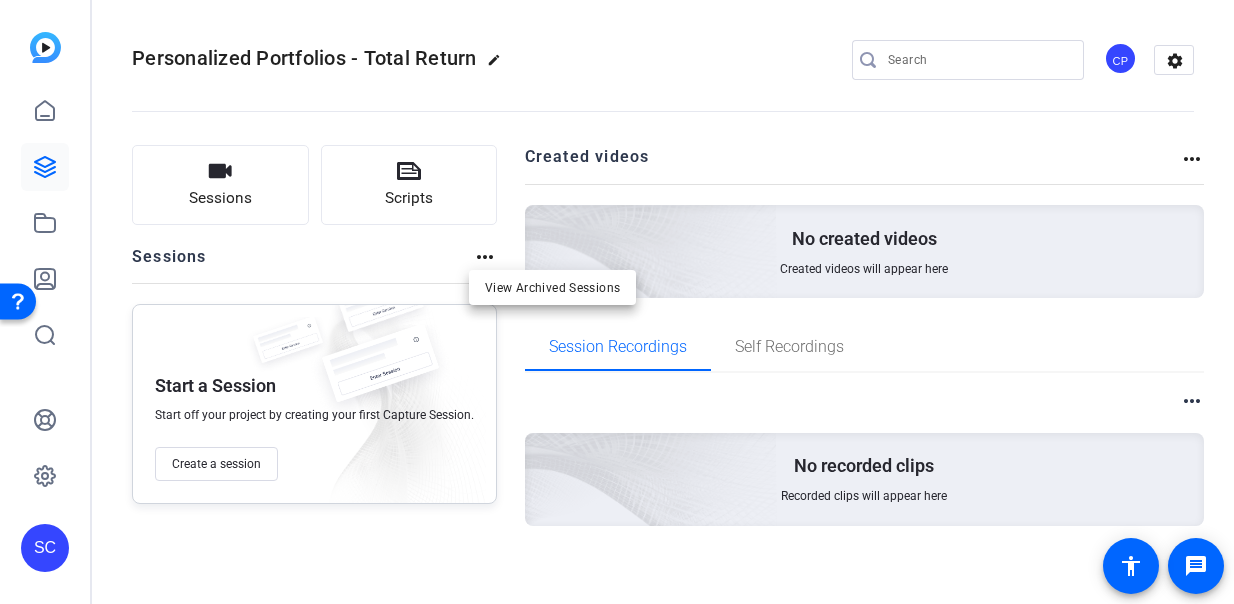 click at bounding box center [617, 302] 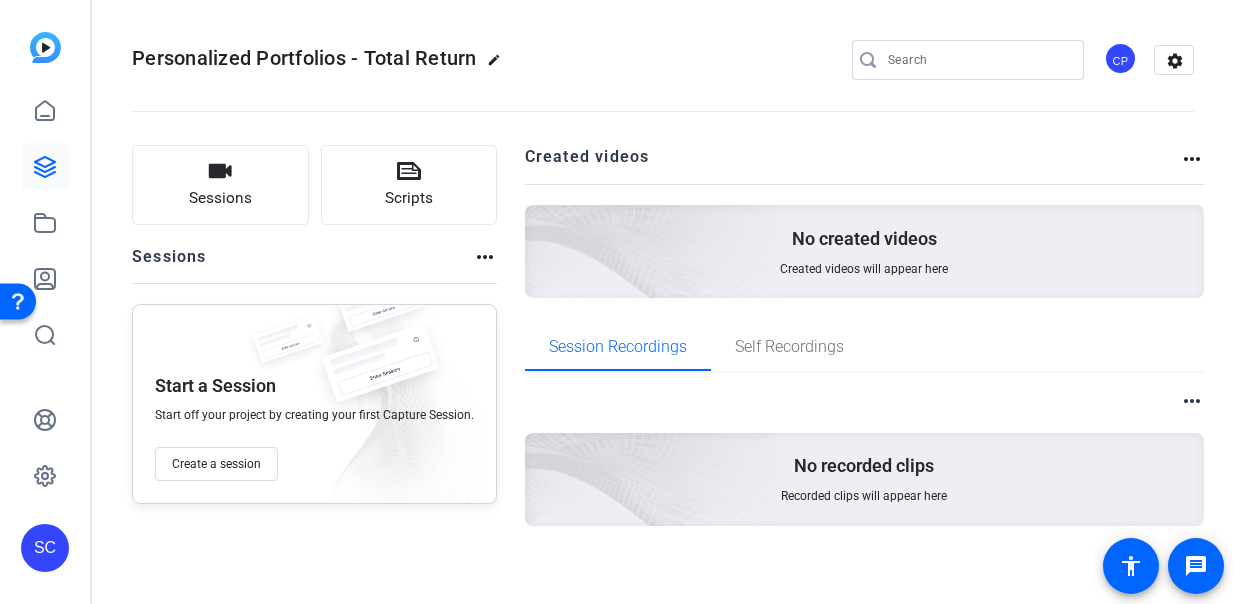 click on "CP" 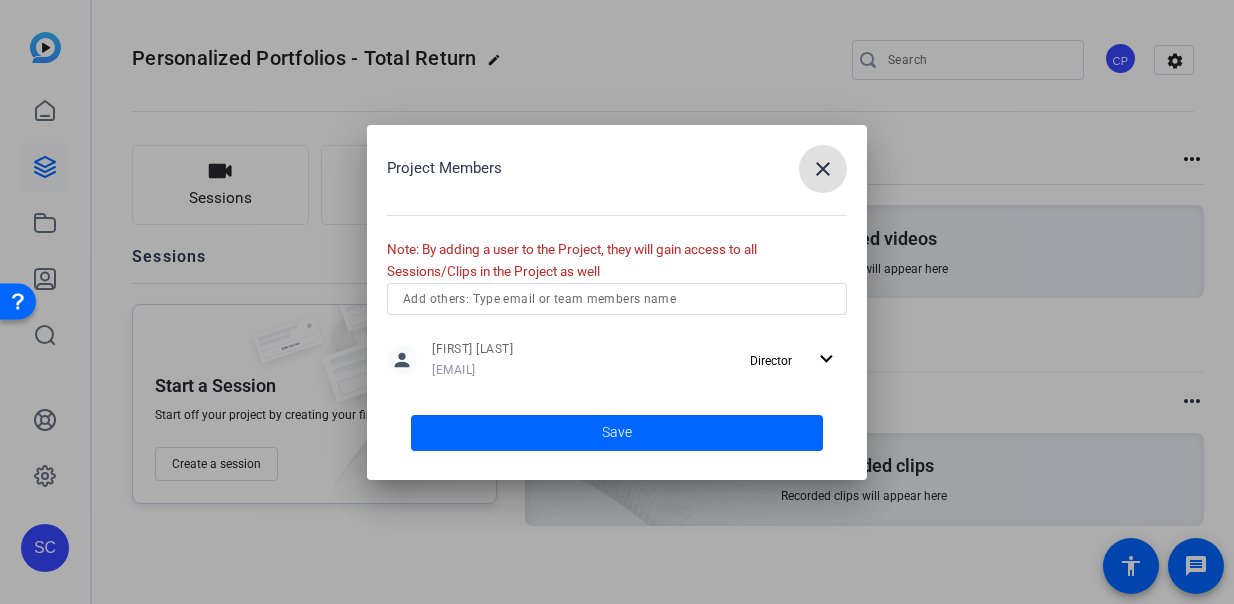 click on "close" at bounding box center (823, 169) 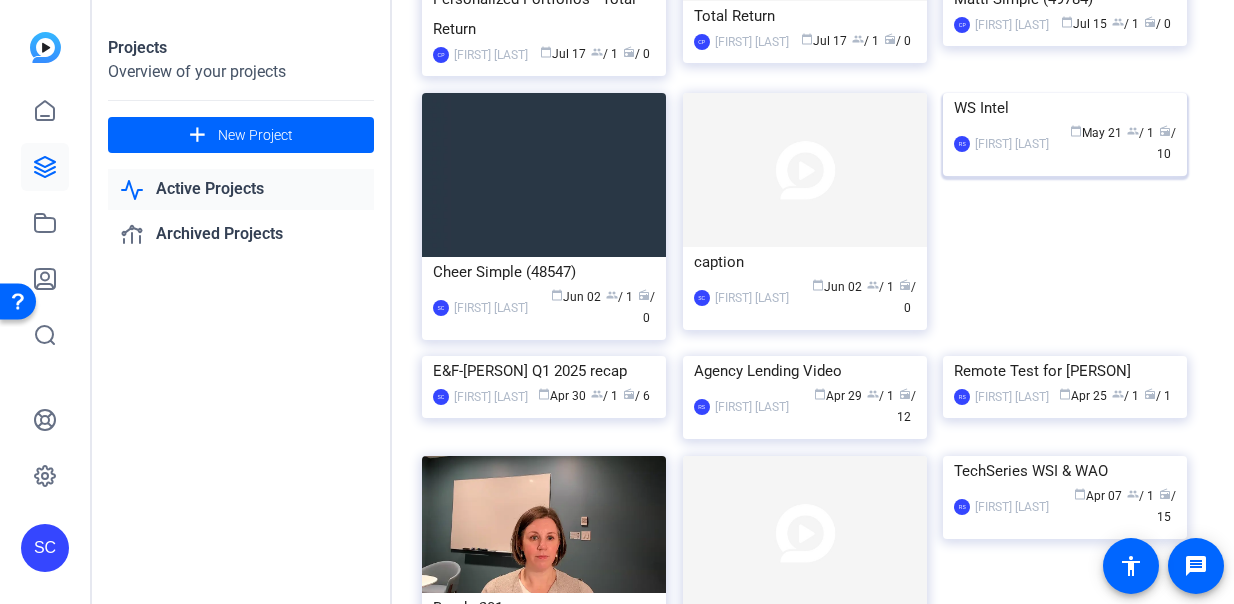 scroll, scrollTop: 351, scrollLeft: 0, axis: vertical 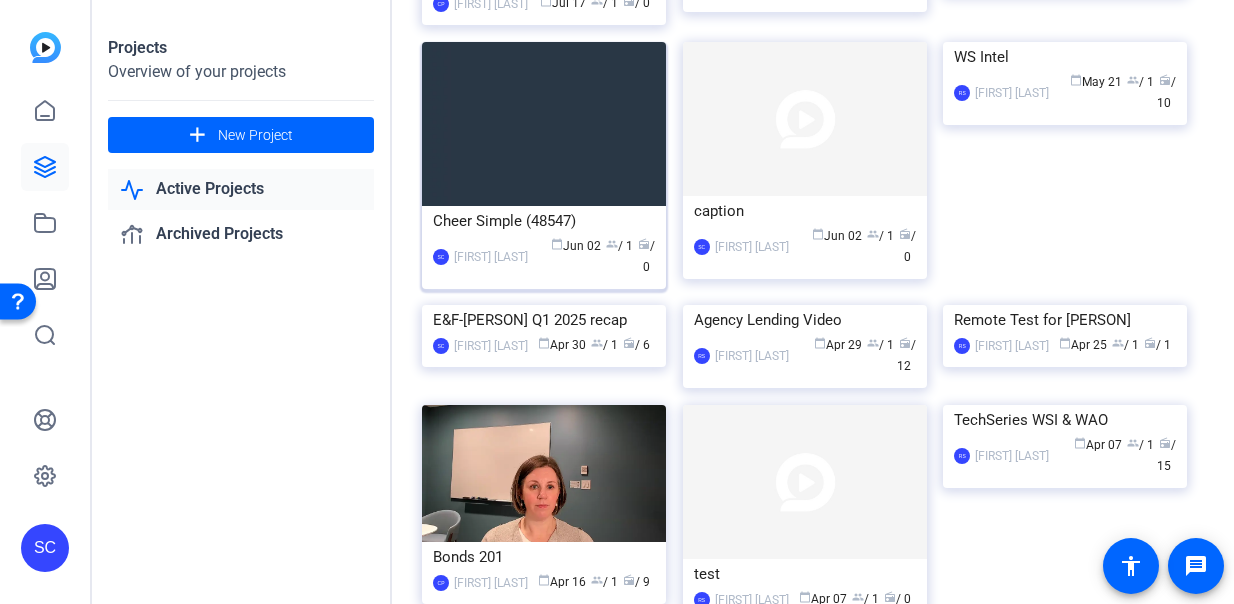 click 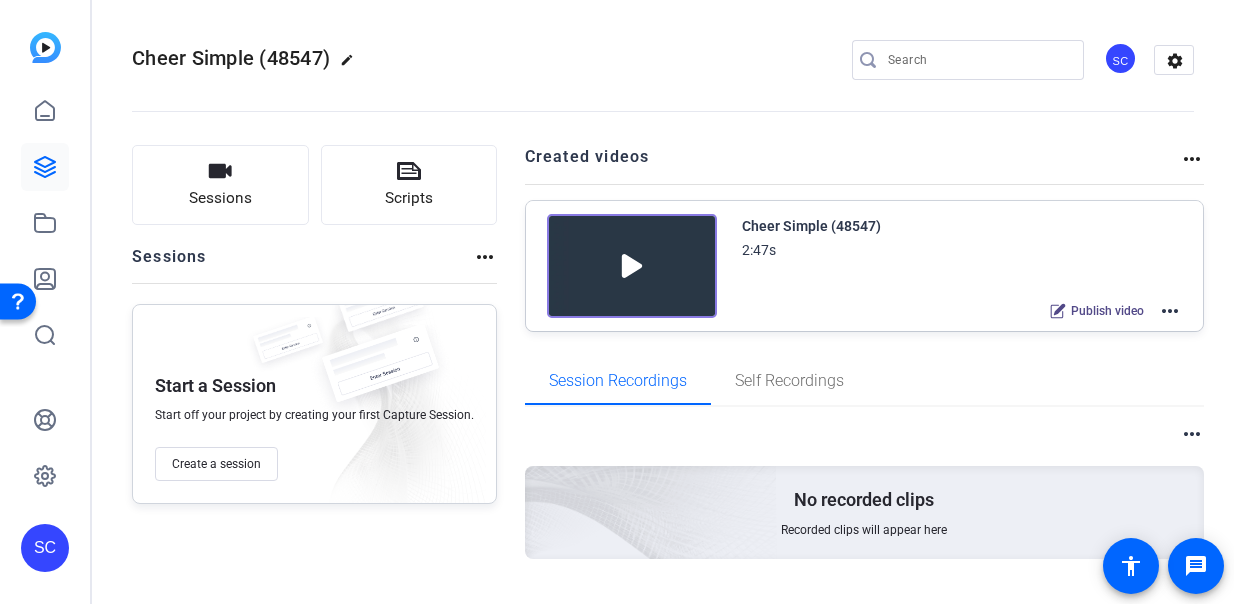 click 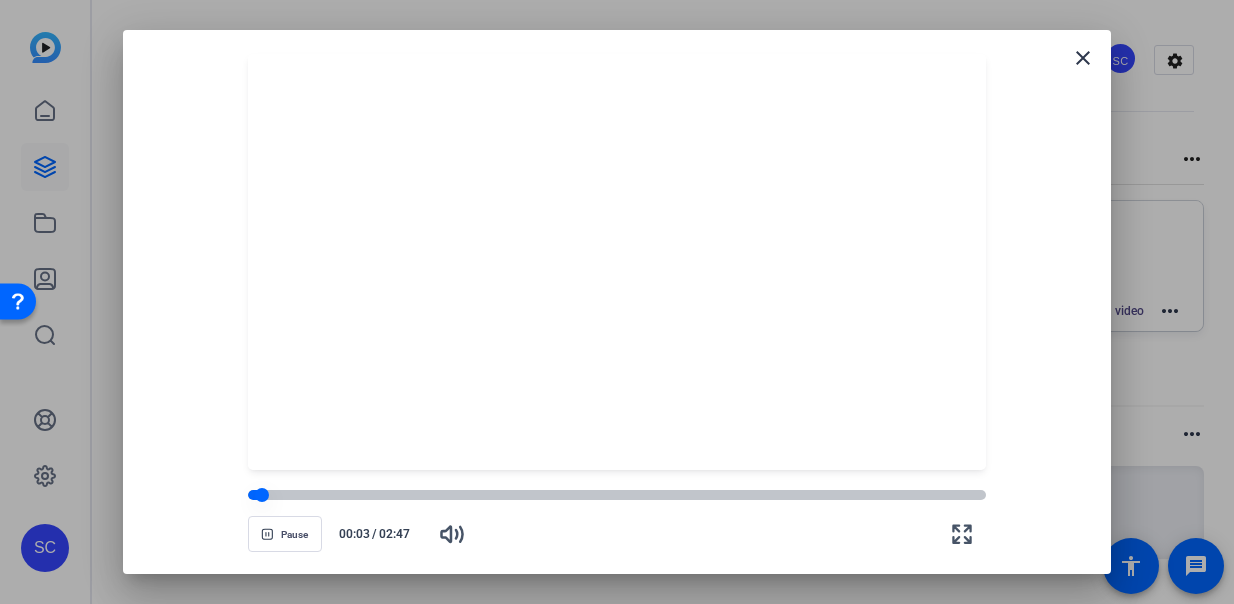 click at bounding box center [617, 495] 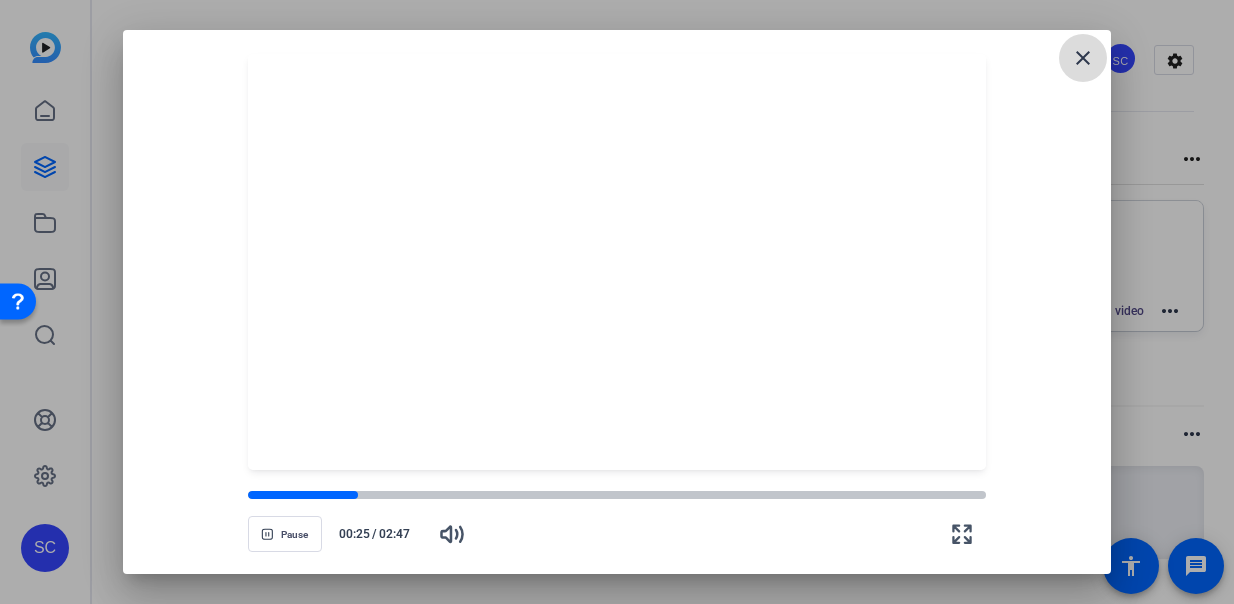 click on "close" at bounding box center [1083, 58] 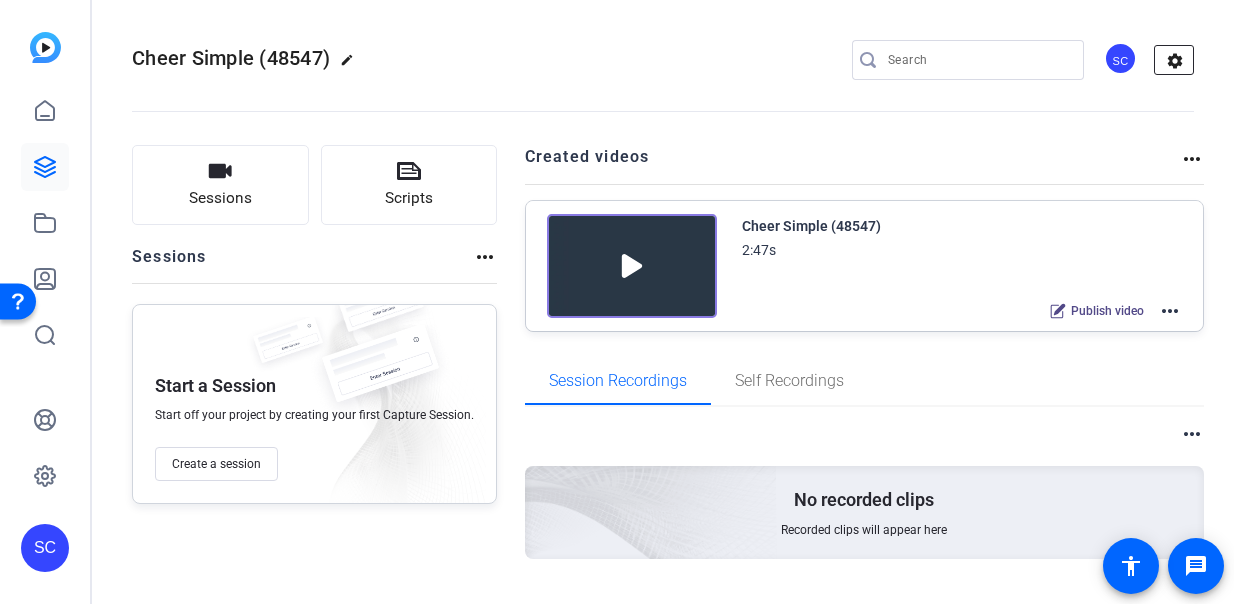 click on "settings" 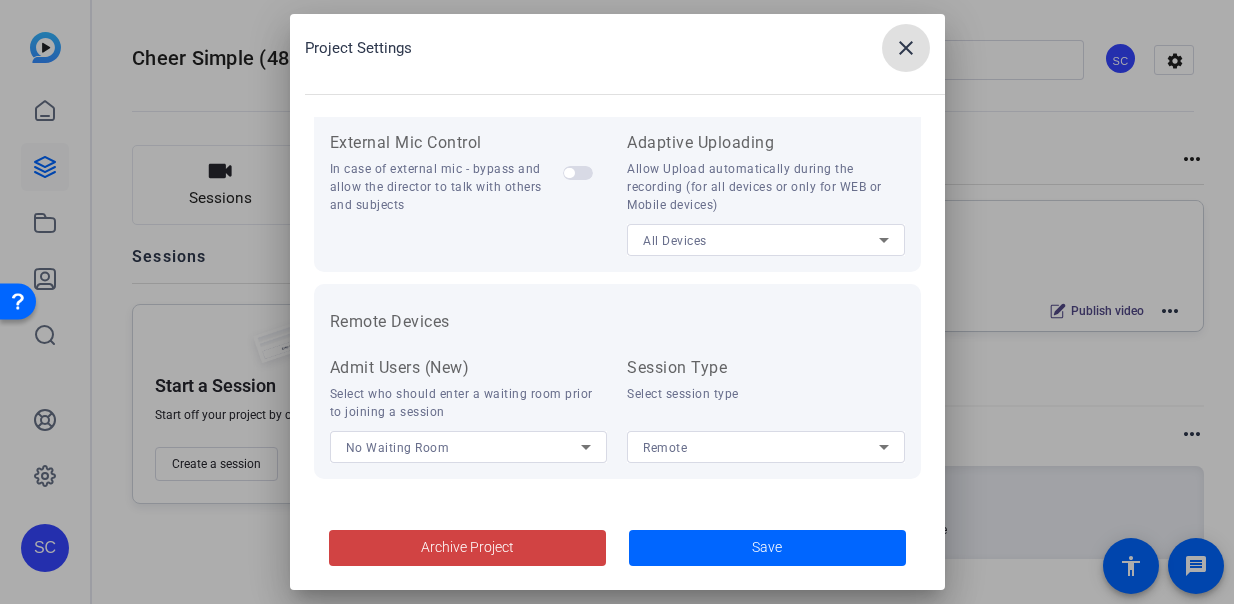 scroll, scrollTop: 520, scrollLeft: 0, axis: vertical 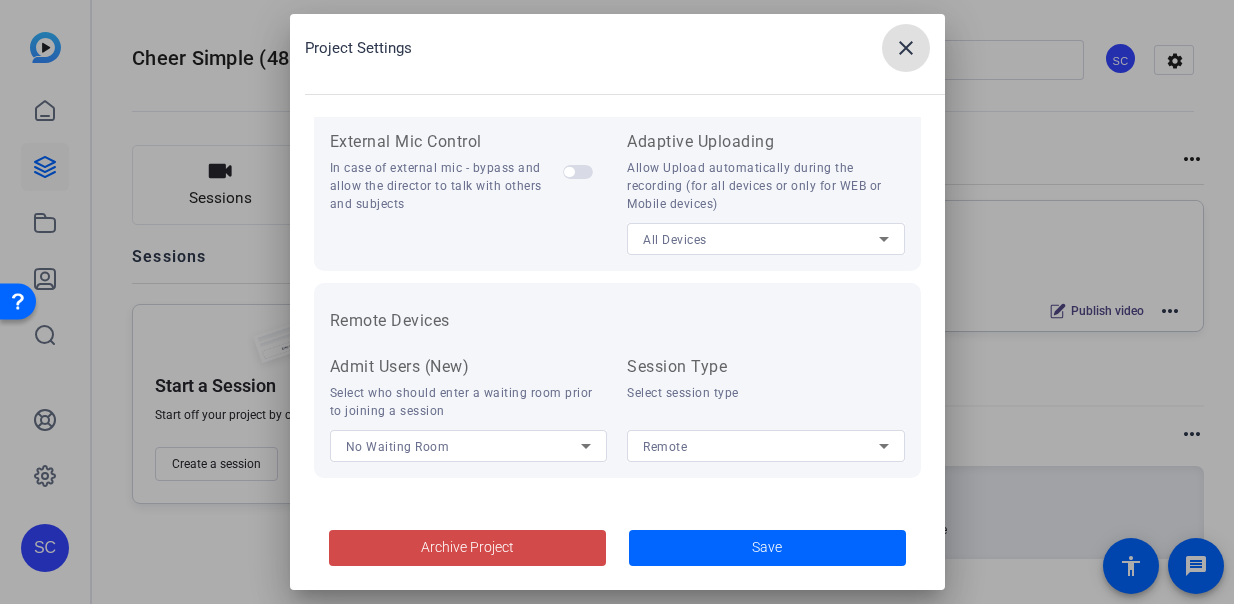 click on "Archive Project" 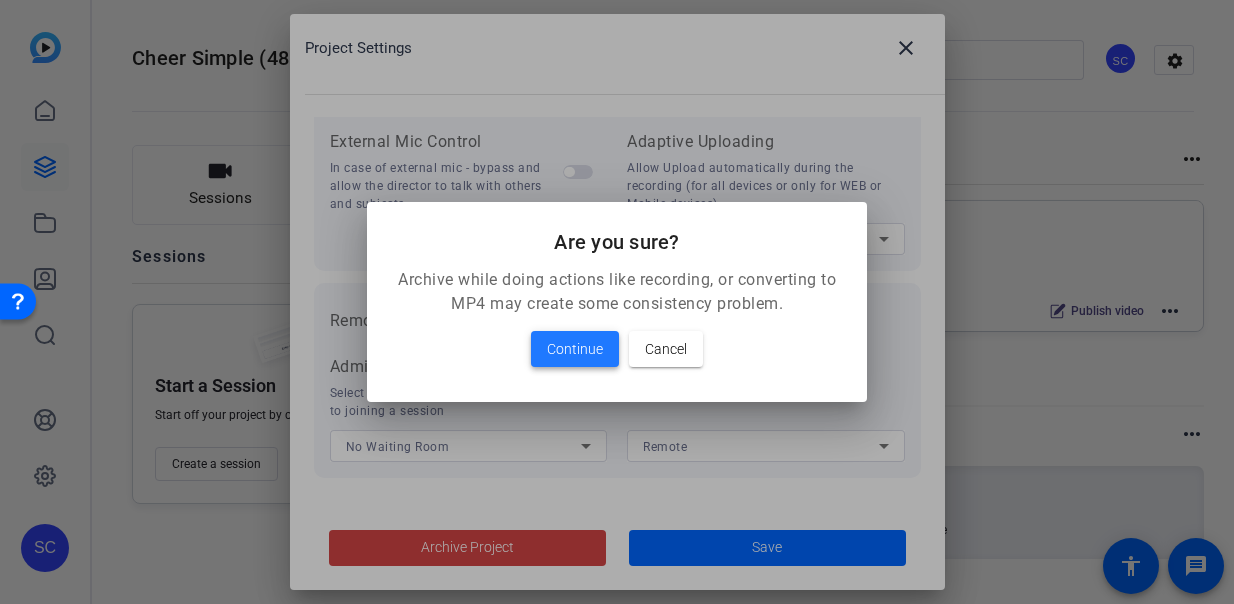 click on "Continue" at bounding box center (575, 349) 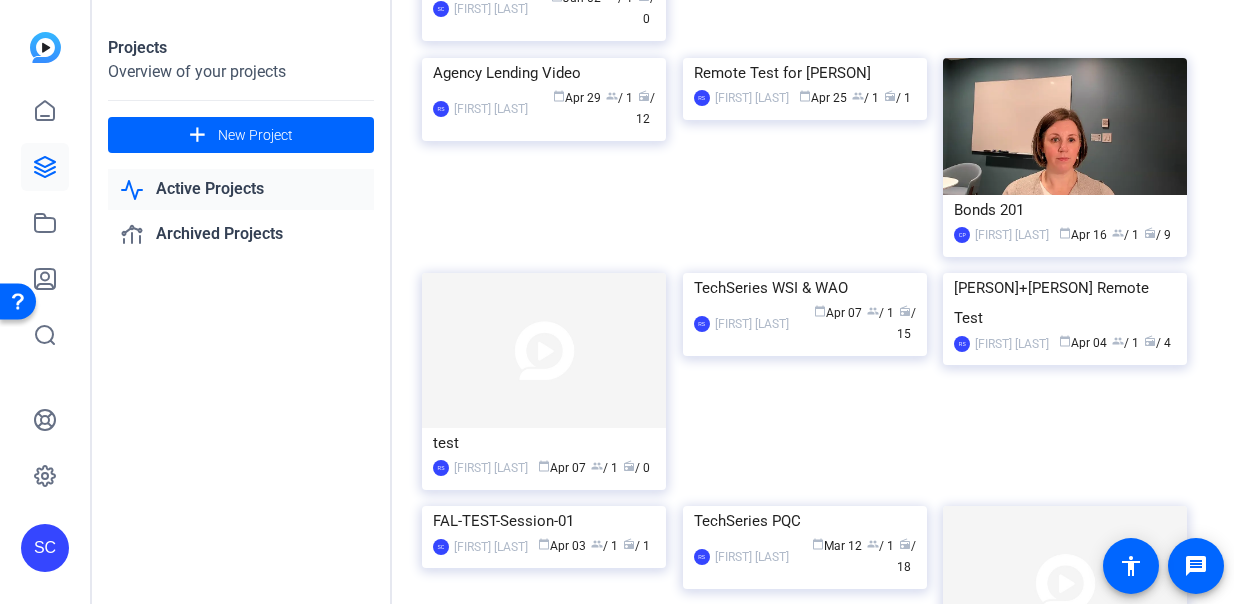 scroll, scrollTop: 618, scrollLeft: 0, axis: vertical 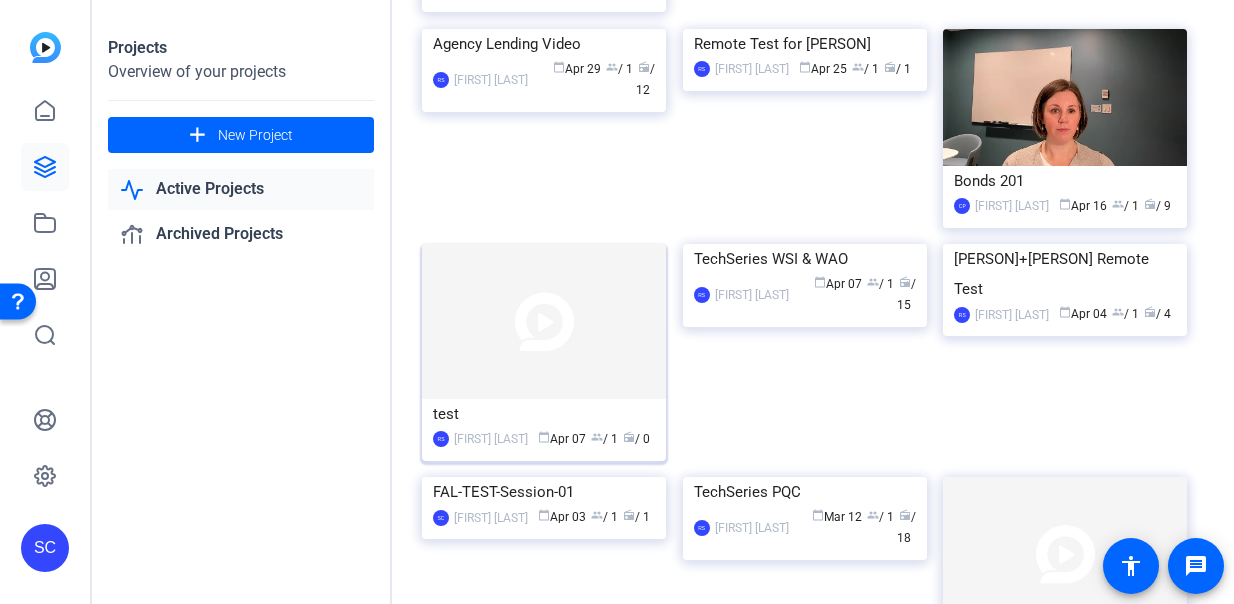 click on "calendar_today  Apr 07  group  / 1  radio  / 0" 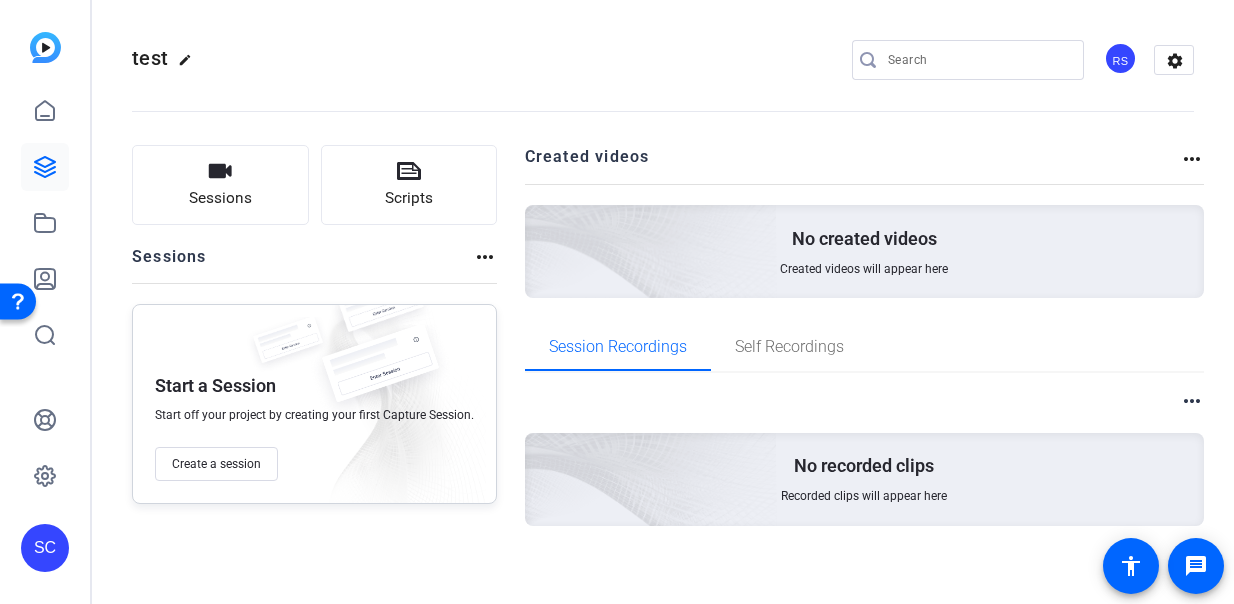 scroll, scrollTop: 11, scrollLeft: 0, axis: vertical 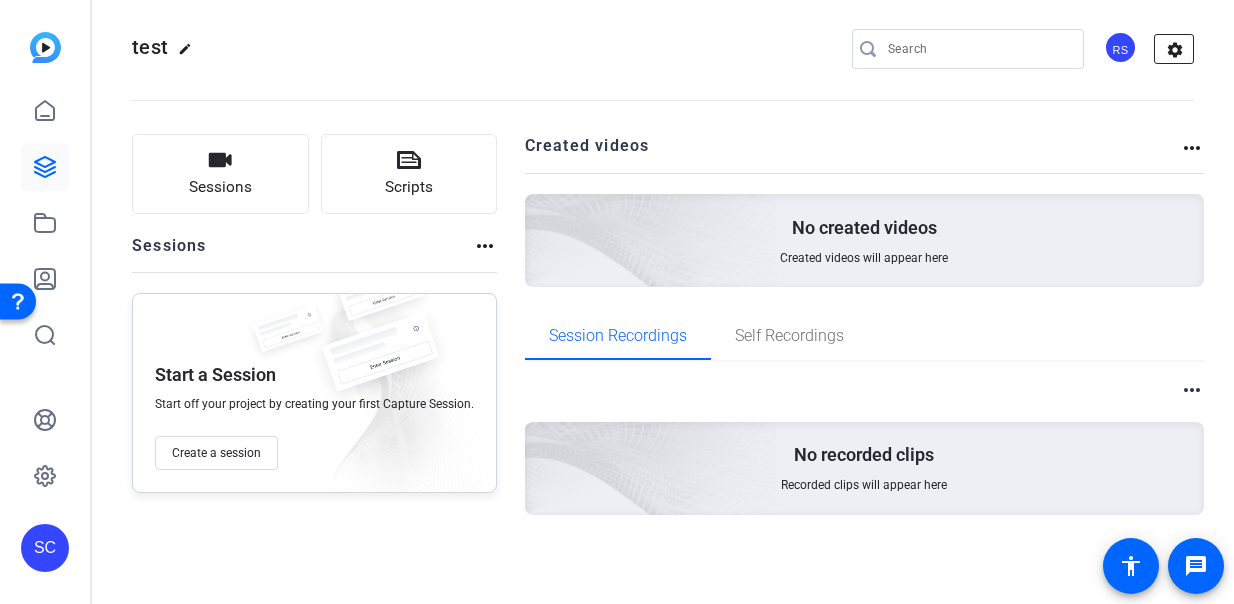 click on "settings" 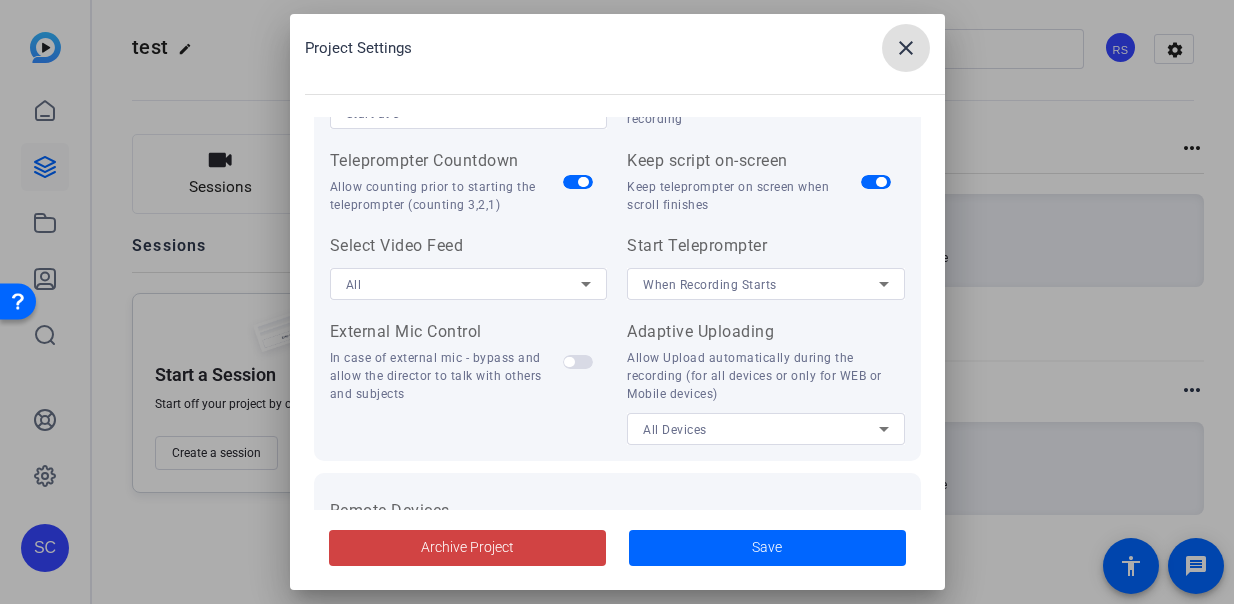 scroll, scrollTop: 520, scrollLeft: 0, axis: vertical 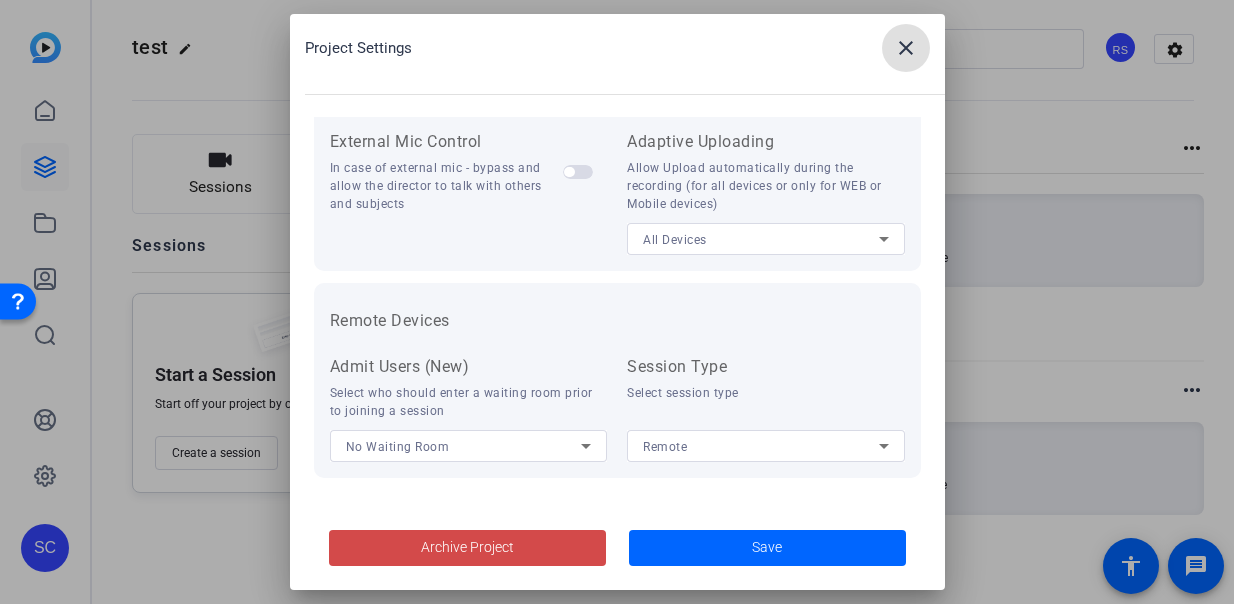 click on "Archive Project" 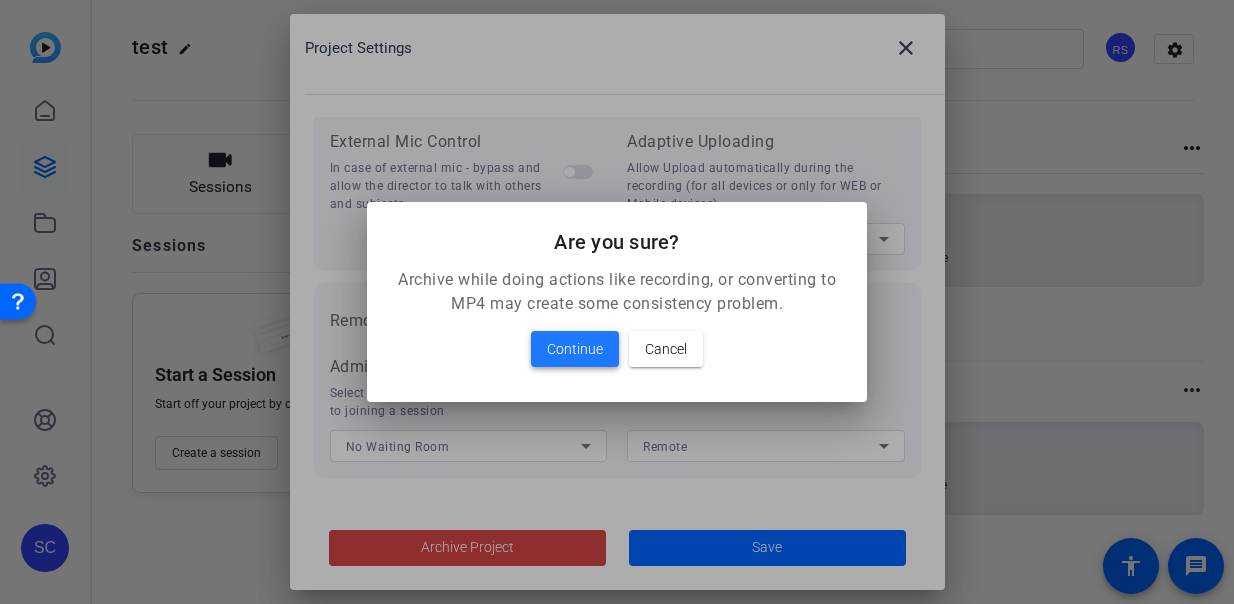 click on "Continue" at bounding box center (575, 349) 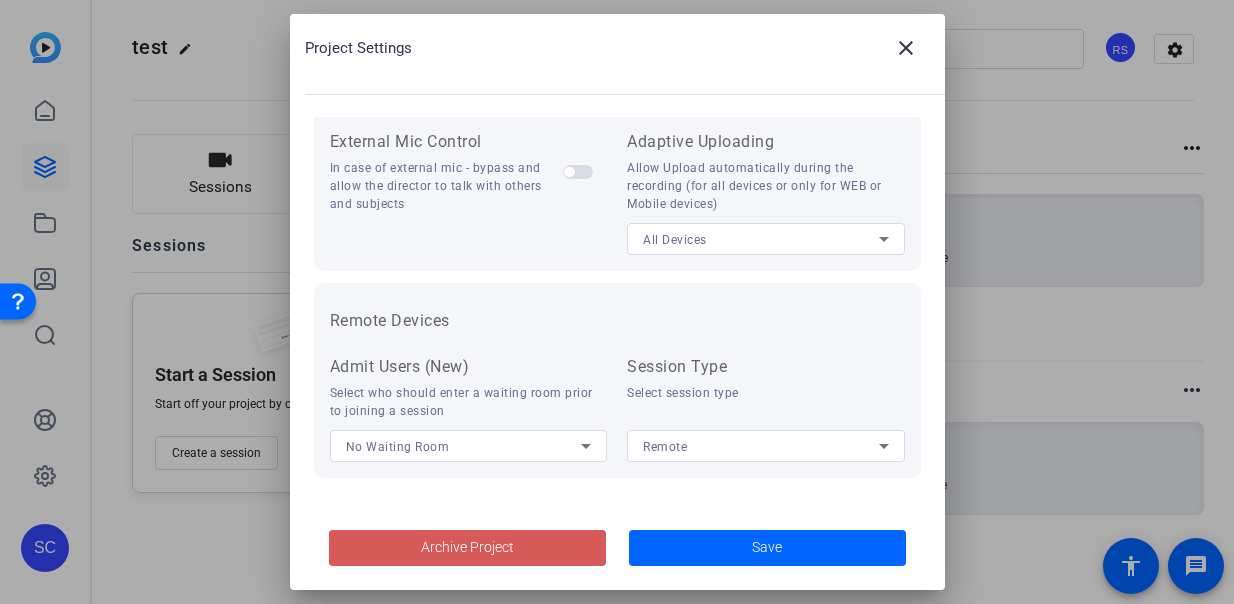 scroll, scrollTop: 0, scrollLeft: 0, axis: both 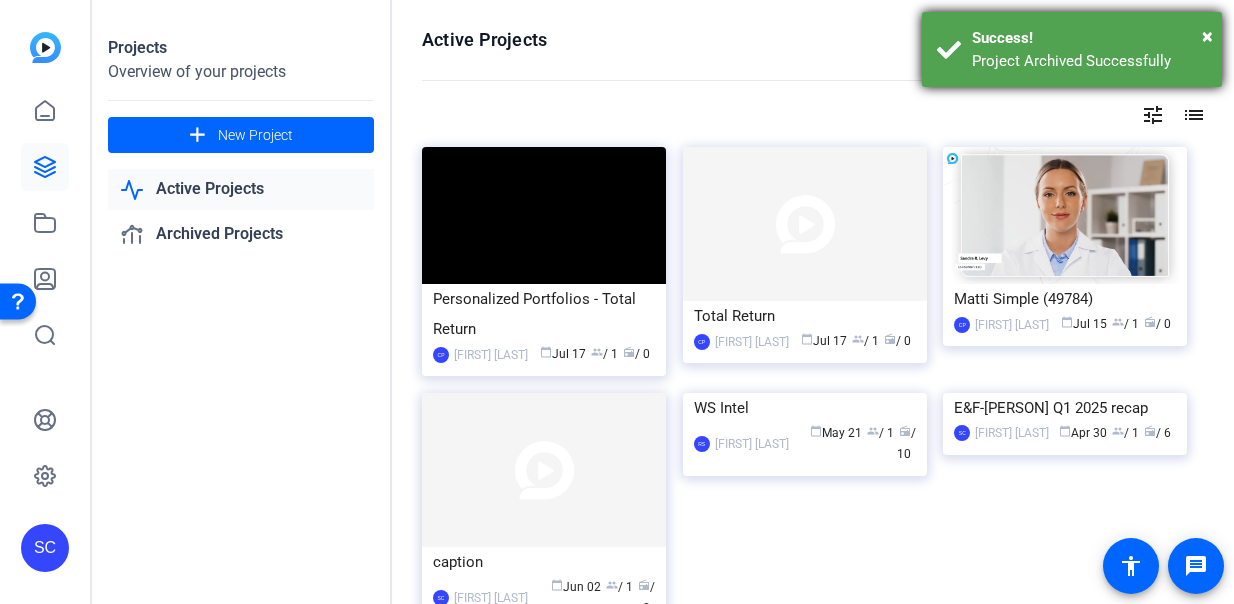 click on "×  Success!   Project Archived Successfully" at bounding box center [1072, 49] 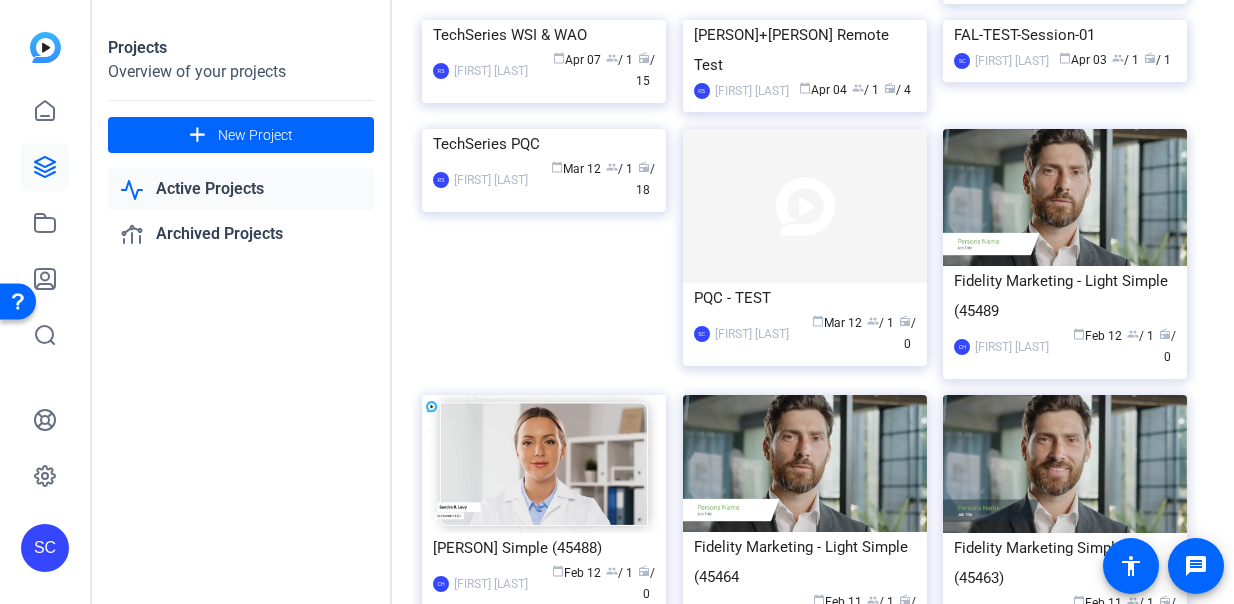 scroll, scrollTop: 849, scrollLeft: 0, axis: vertical 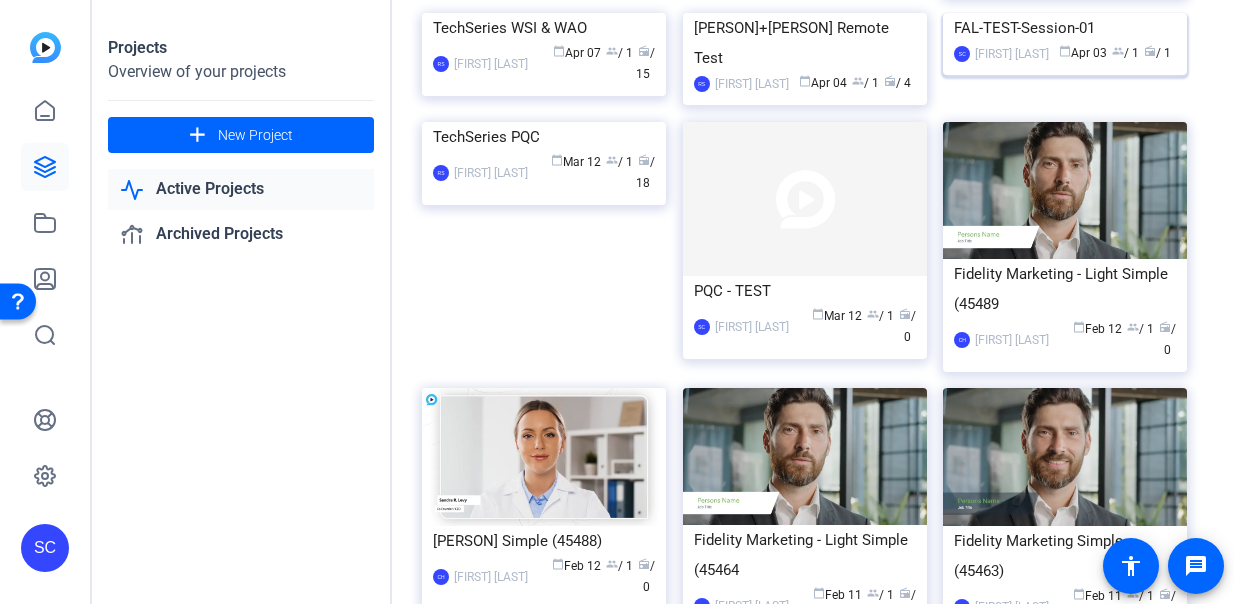click 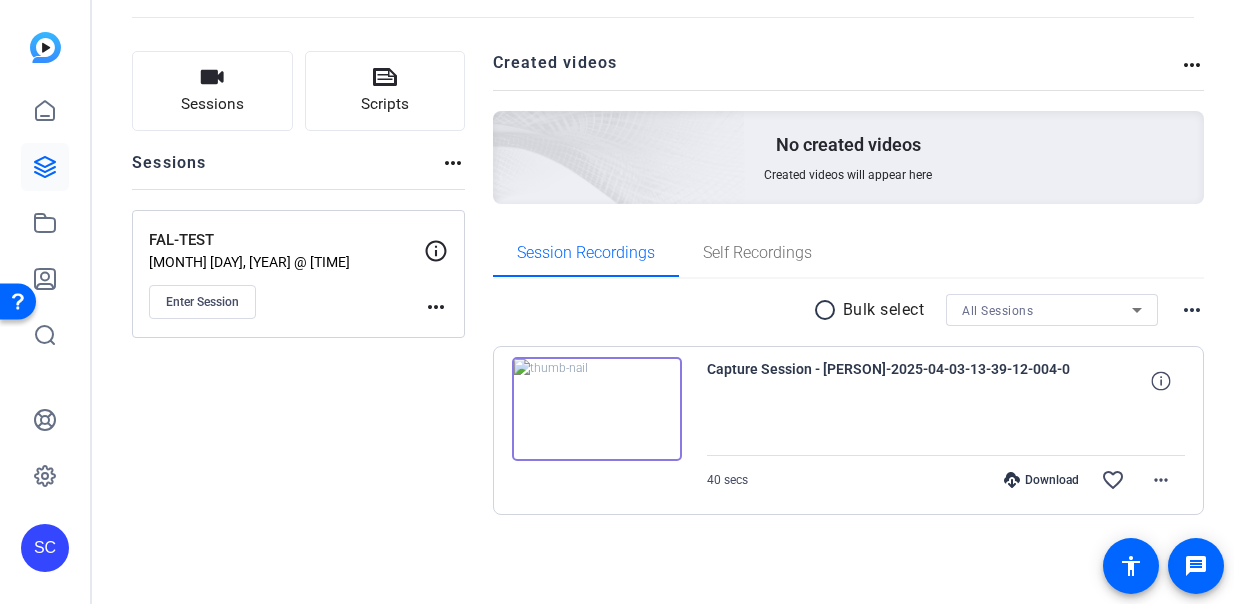 scroll, scrollTop: 0, scrollLeft: 0, axis: both 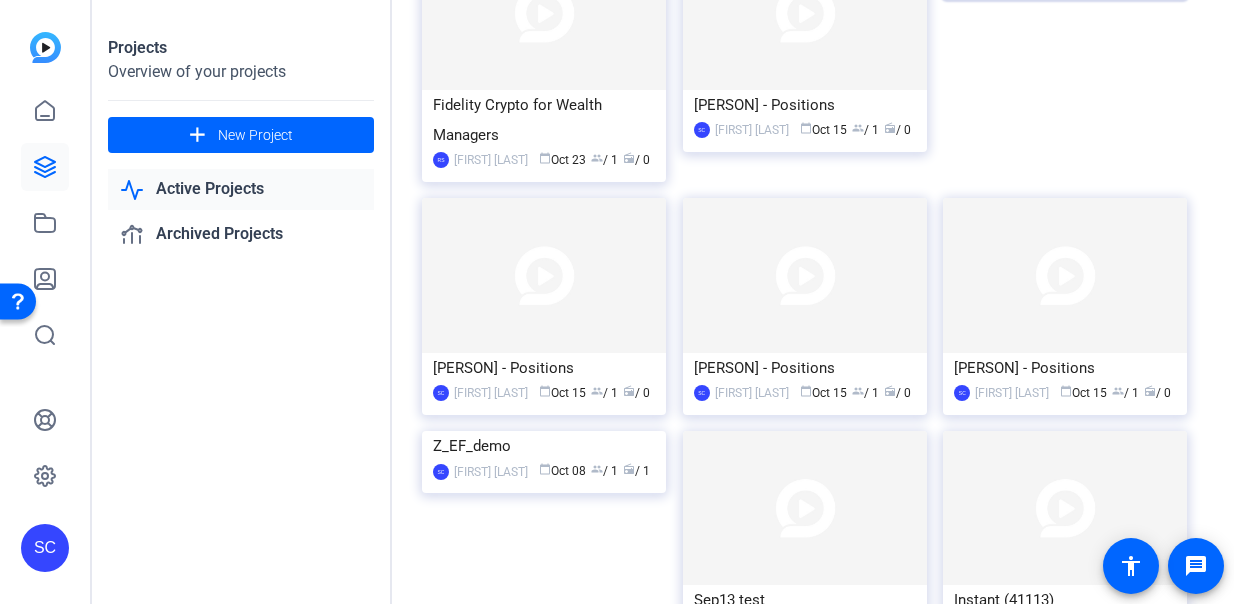 click 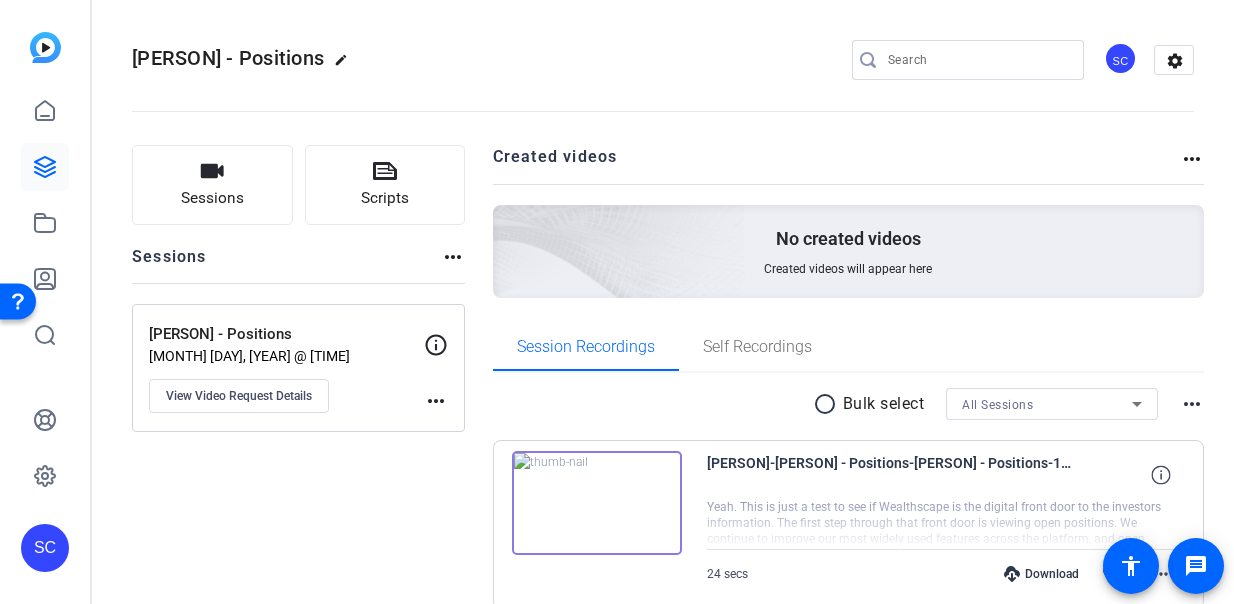 click at bounding box center (597, 503) 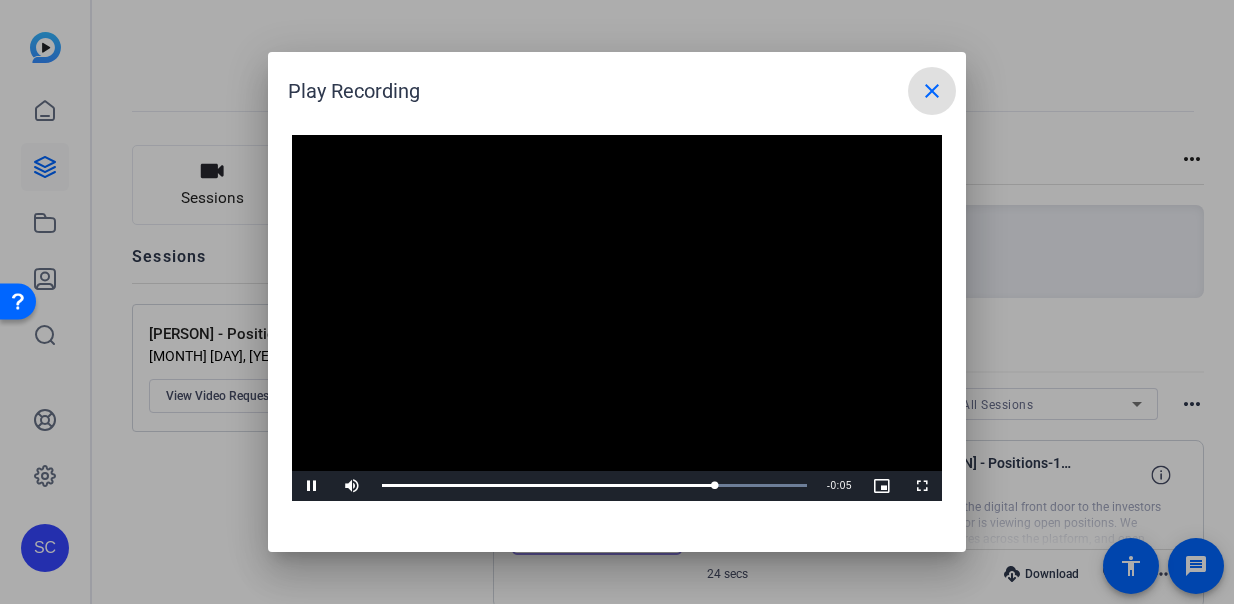 click on "close" at bounding box center (932, 91) 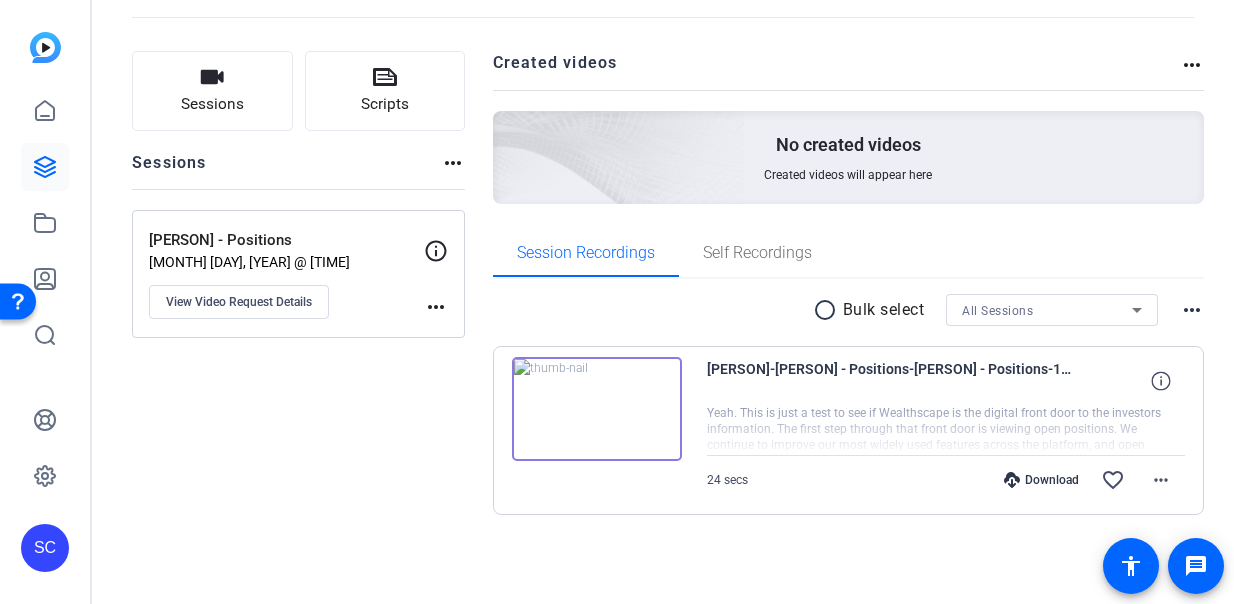 scroll, scrollTop: 0, scrollLeft: 0, axis: both 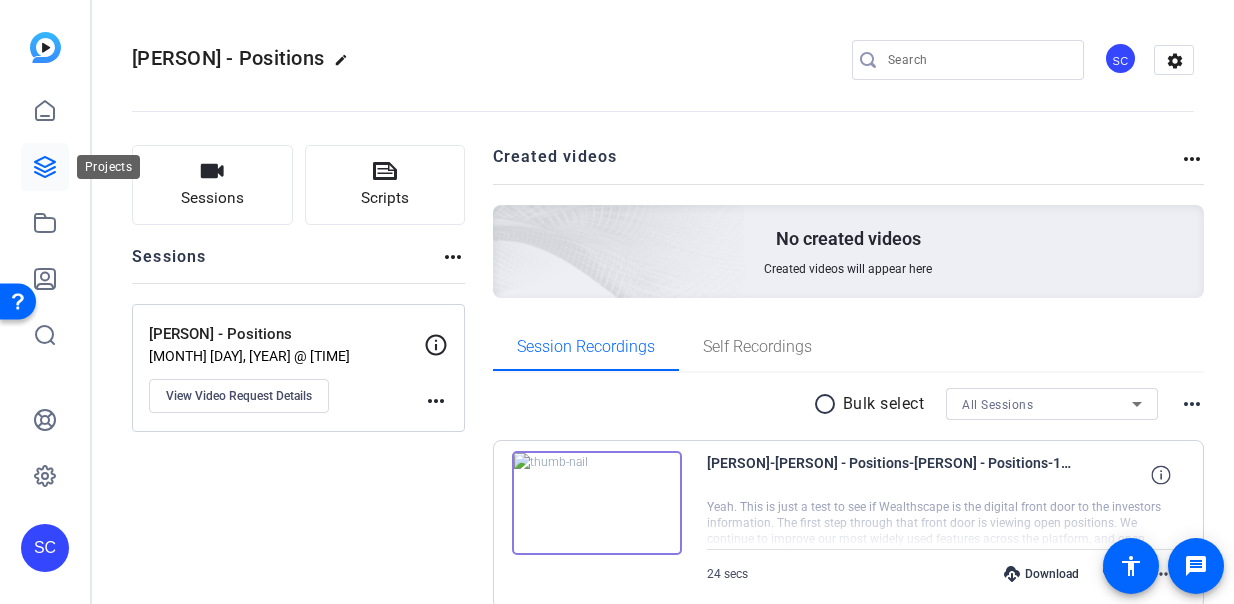 click 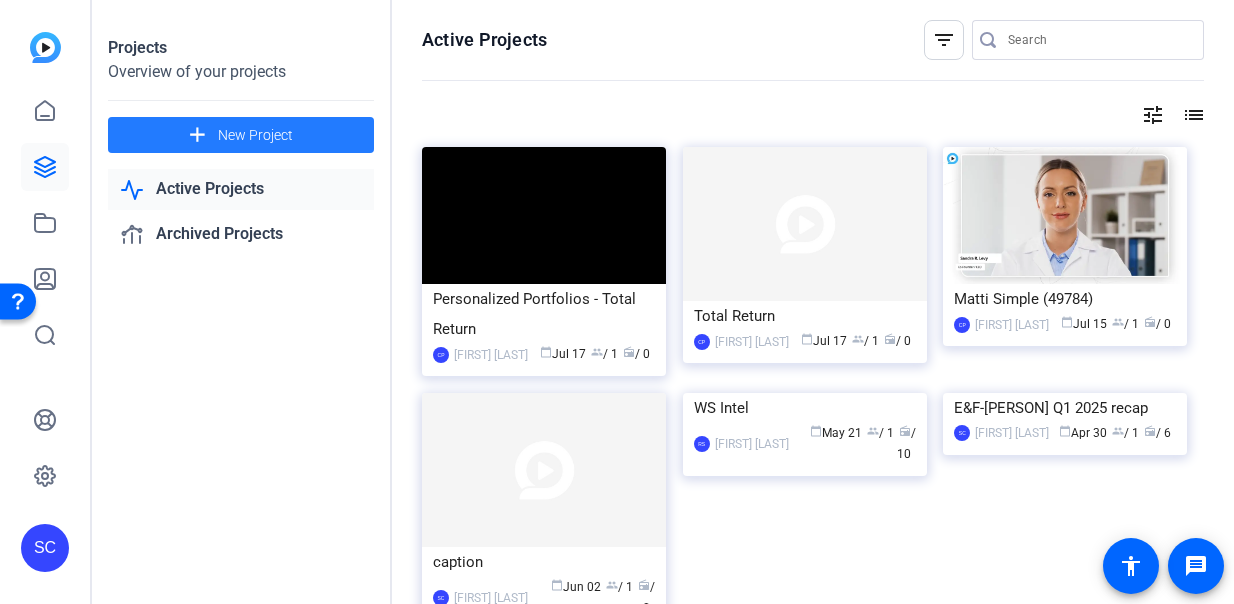 click on "New Project" 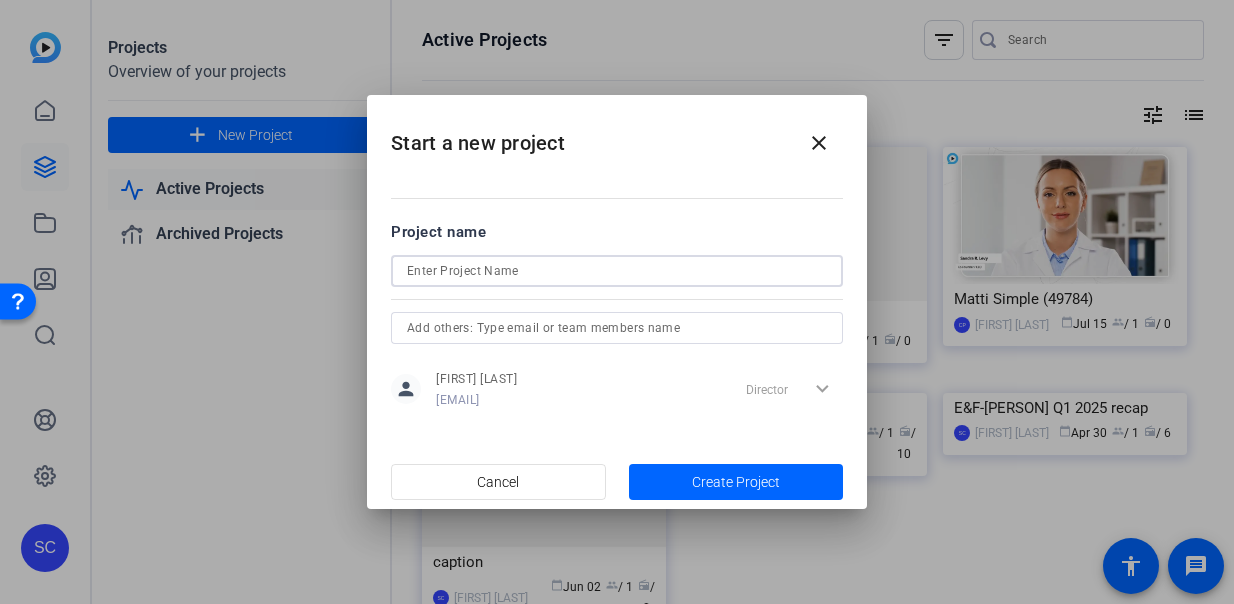 click at bounding box center (617, 271) 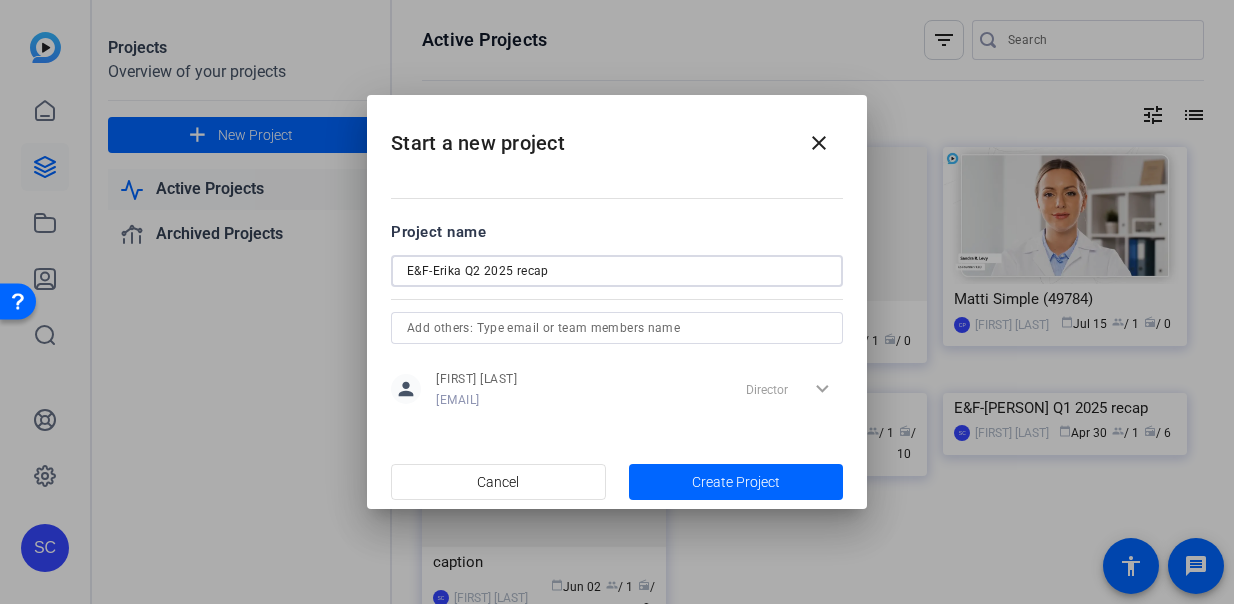 type on "E&F-Erika Q2 2025 recap" 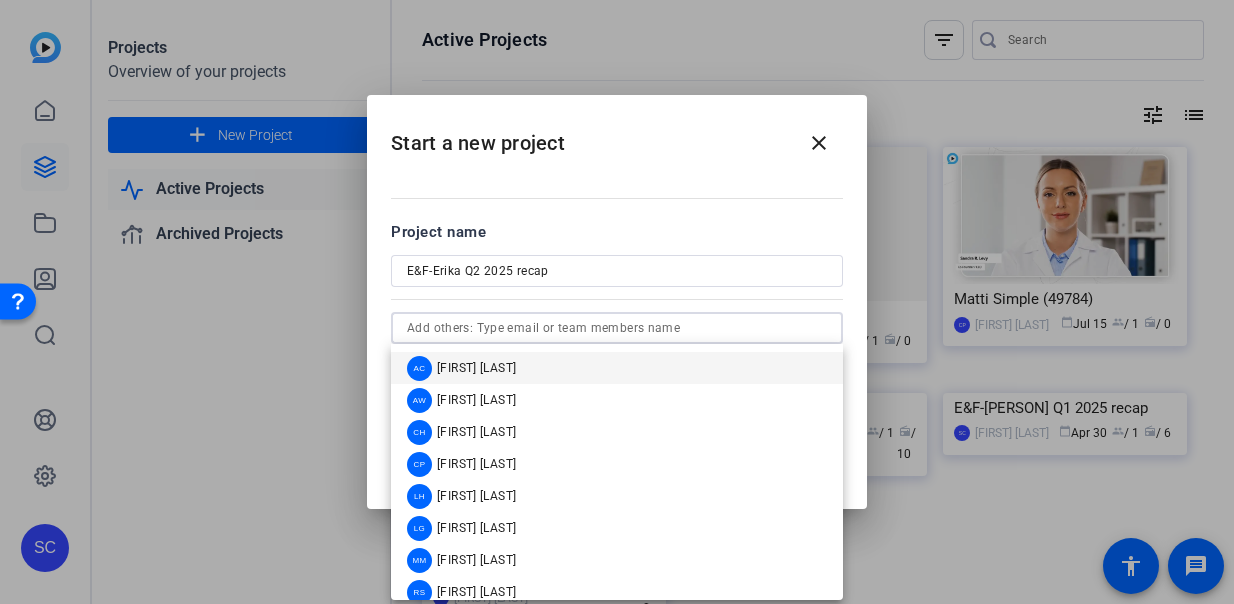 click at bounding box center (617, 328) 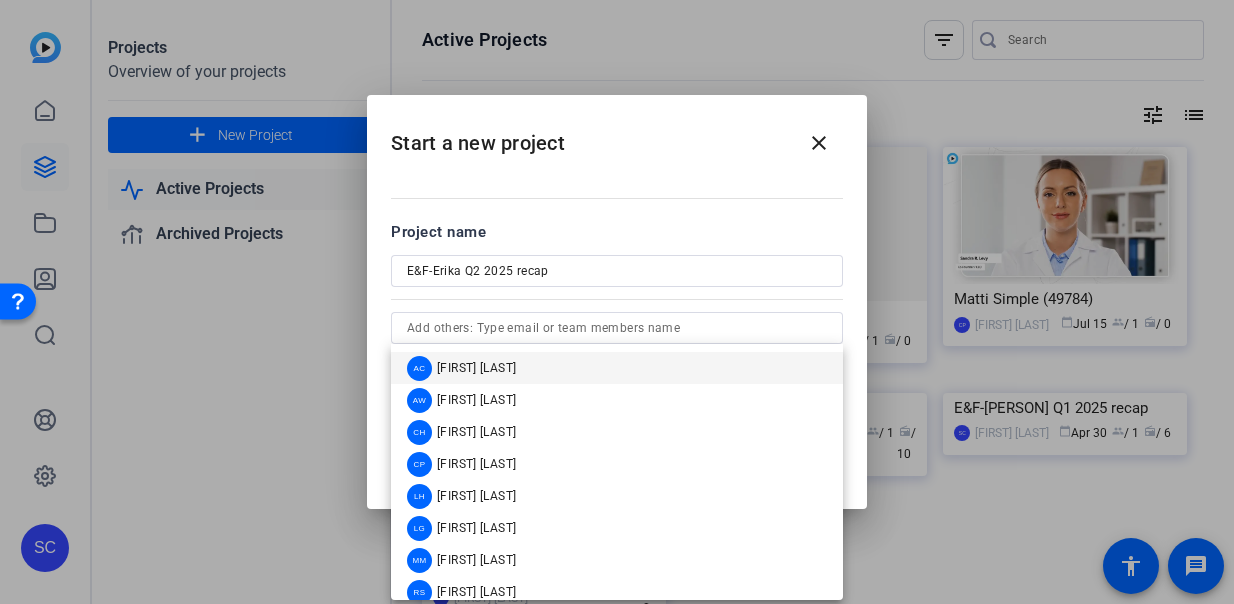 click on "Project name E&F-Erika Q2 2025 recap person Susan Chopelas Susan.chopelas@fmr.com Director expand_more" at bounding box center (617, 315) 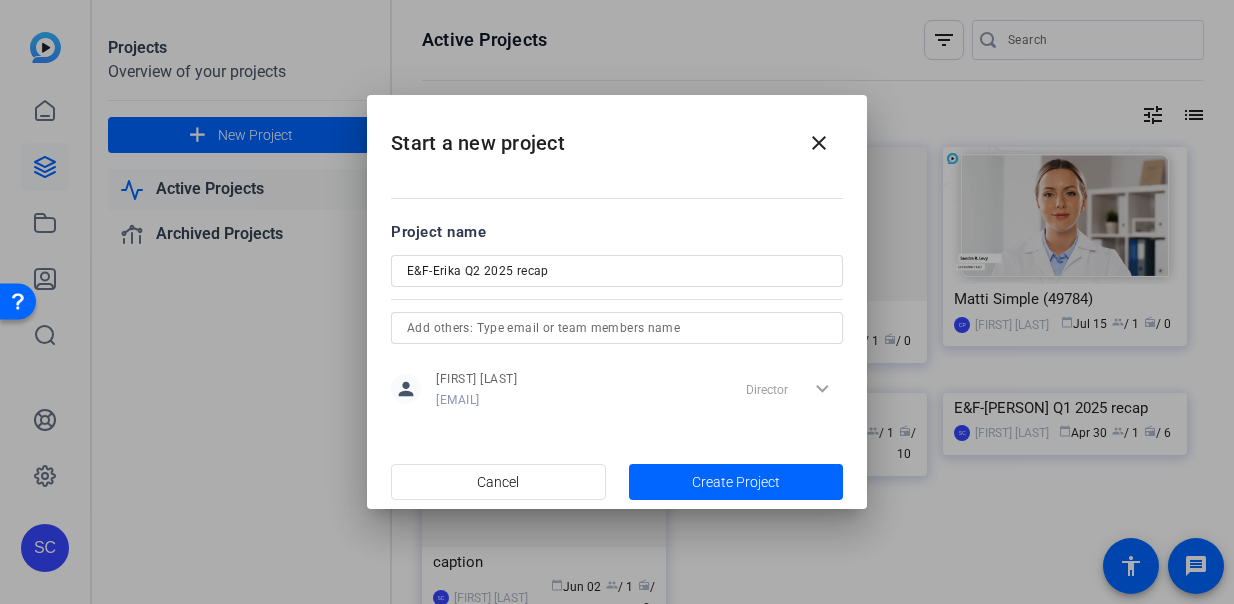 click at bounding box center [617, 328] 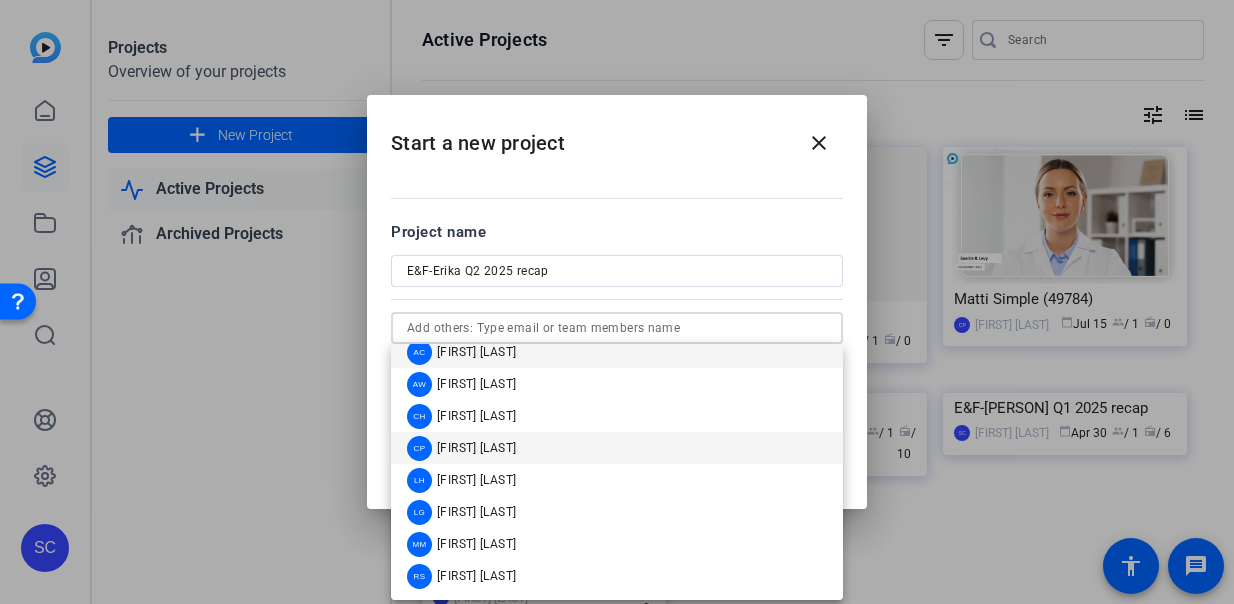 scroll, scrollTop: 0, scrollLeft: 0, axis: both 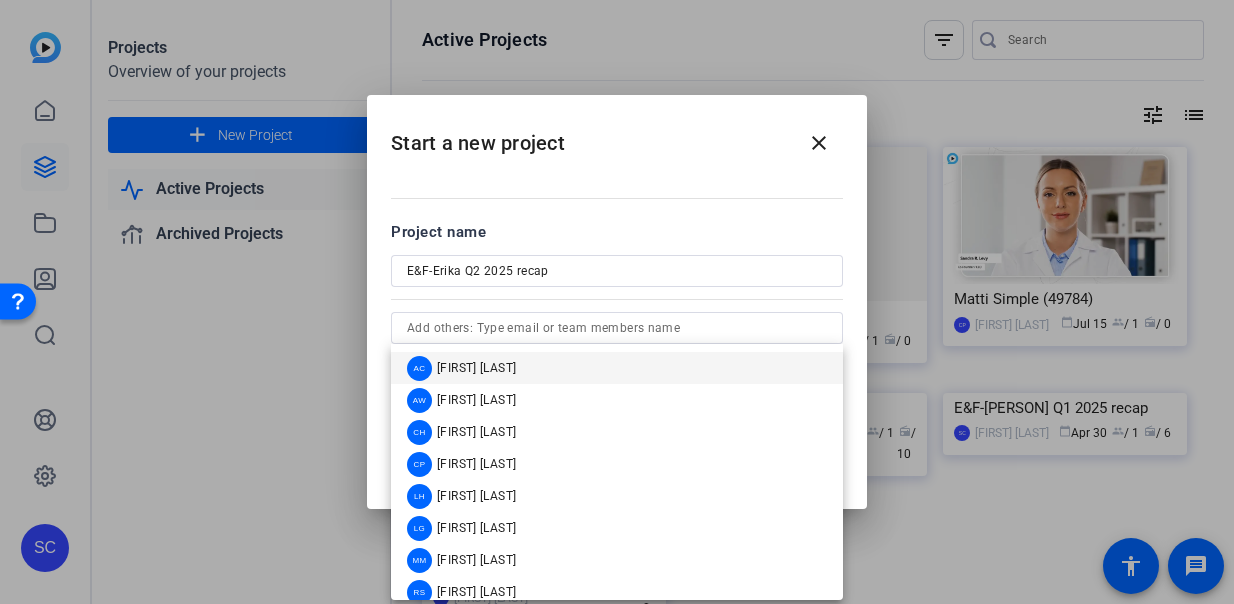 click on "Project name E&F-Erika Q2 2025 recap person Susan Chopelas Susan.chopelas@fmr.com Director expand_more" at bounding box center (617, 315) 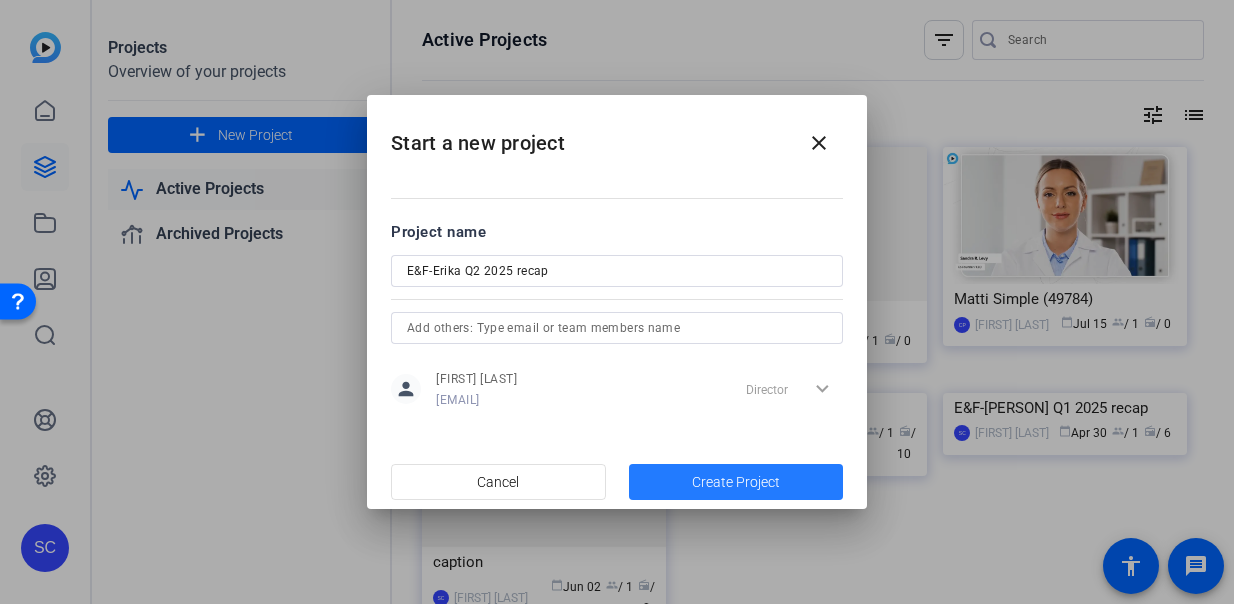 click on "Create Project" 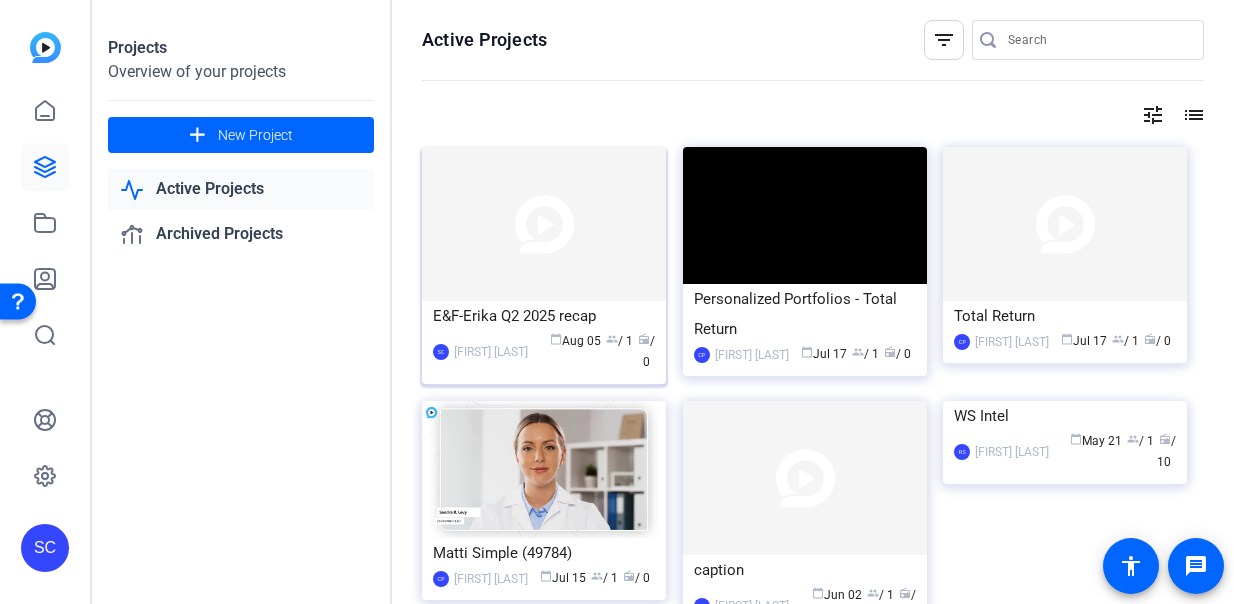 click 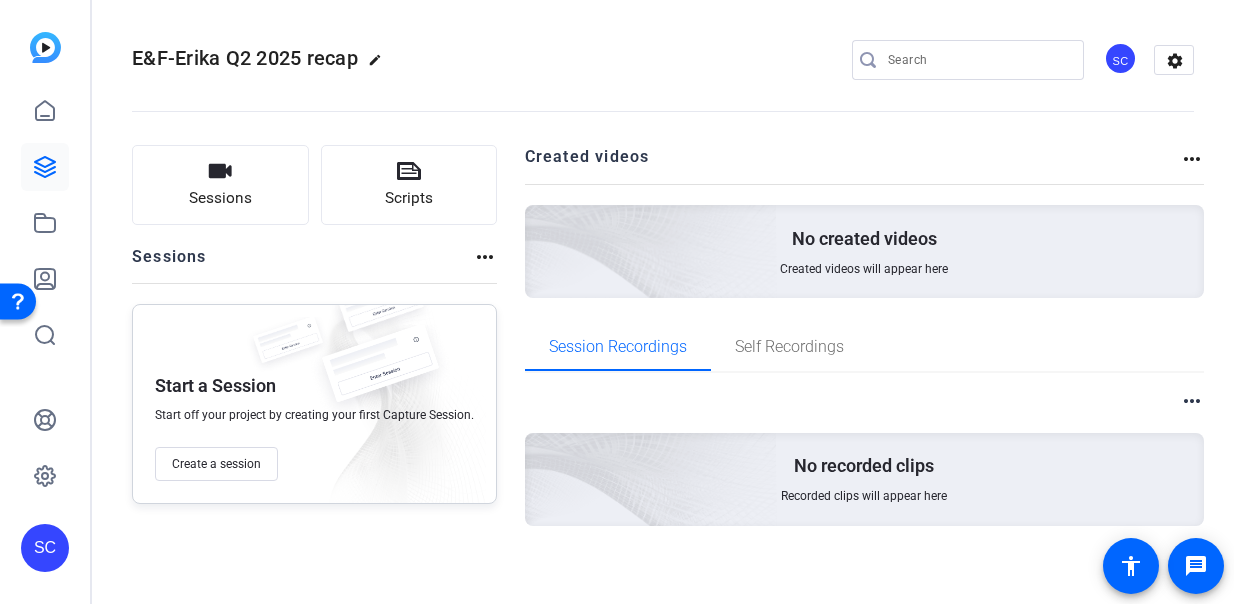 scroll, scrollTop: 2, scrollLeft: 0, axis: vertical 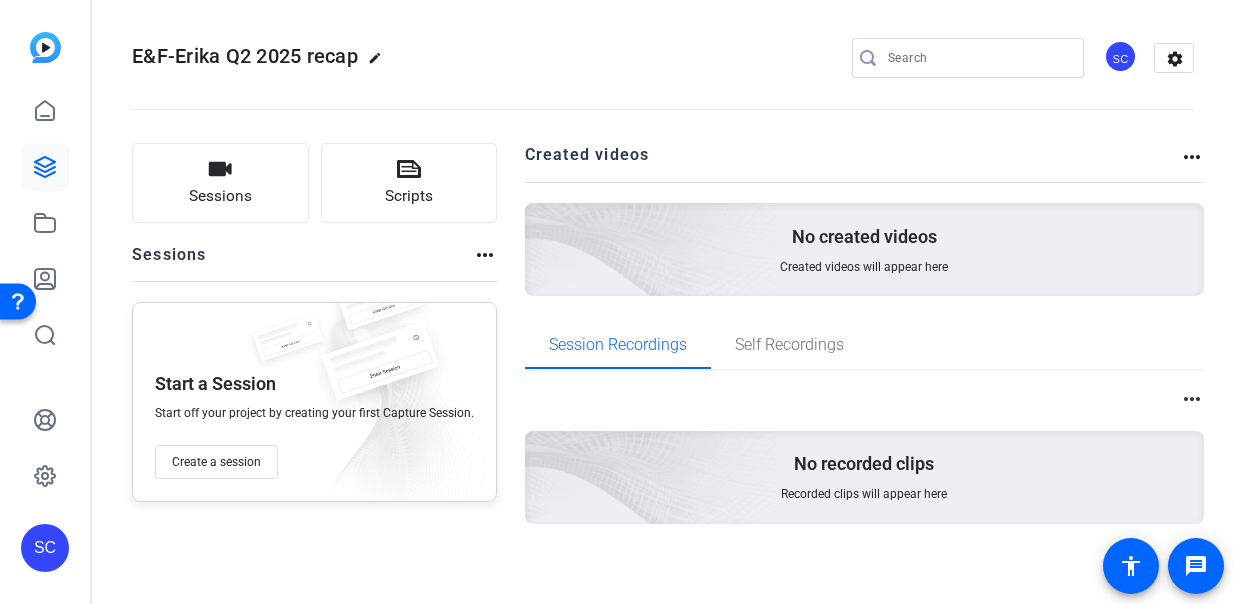 click on "more_horiz" 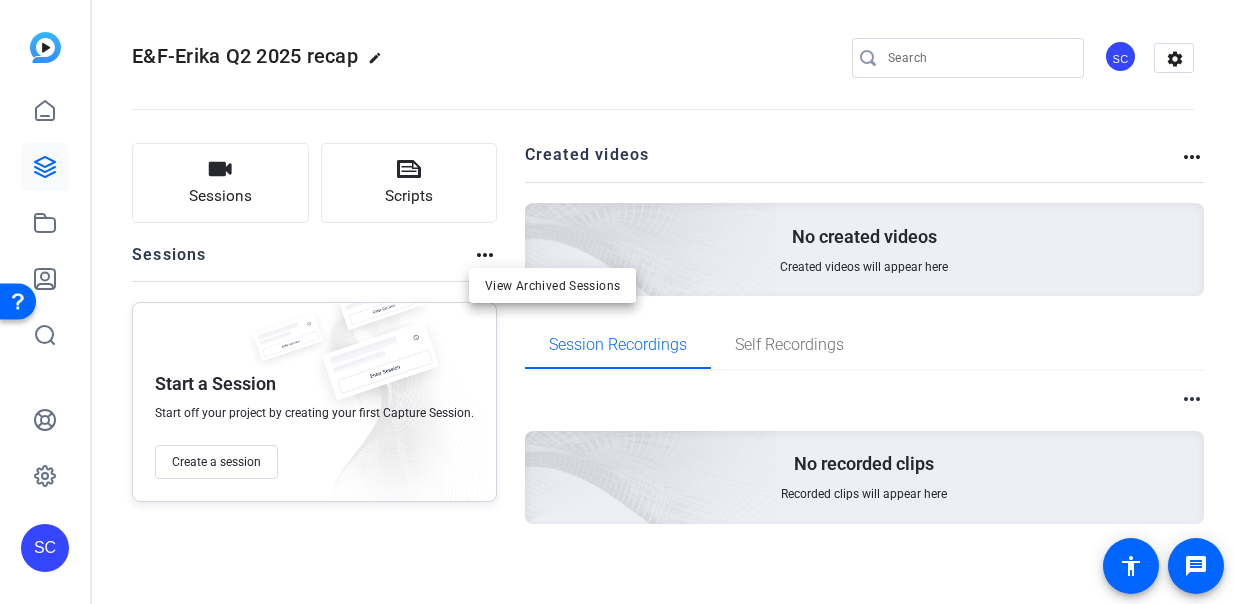 click at bounding box center (617, 302) 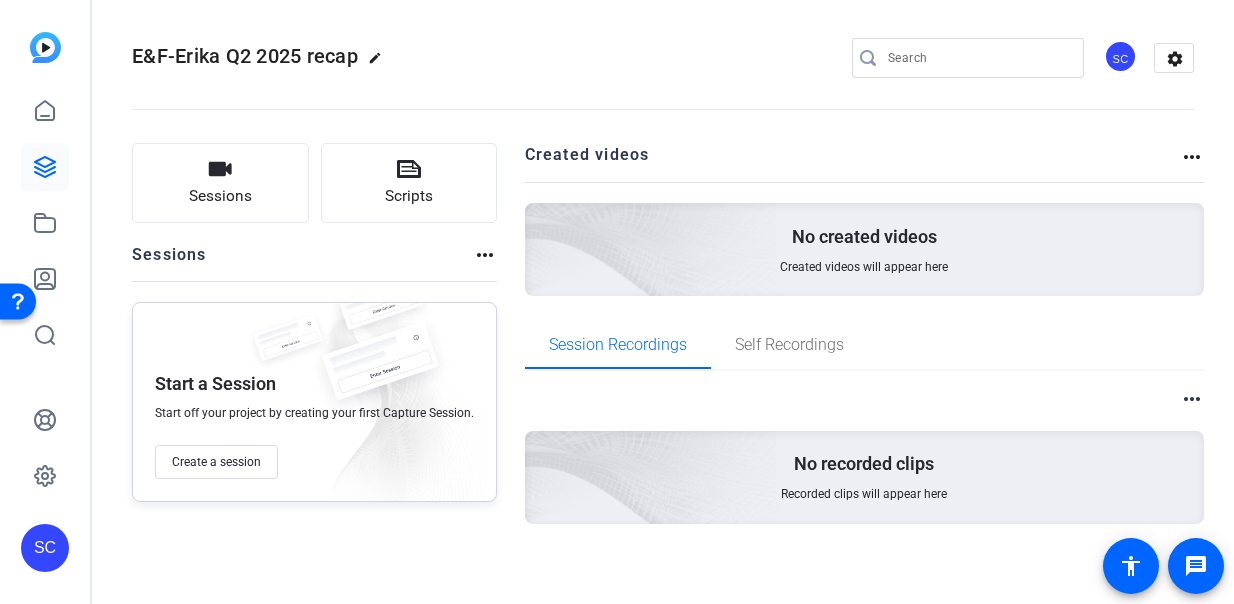 click on "more_horiz" 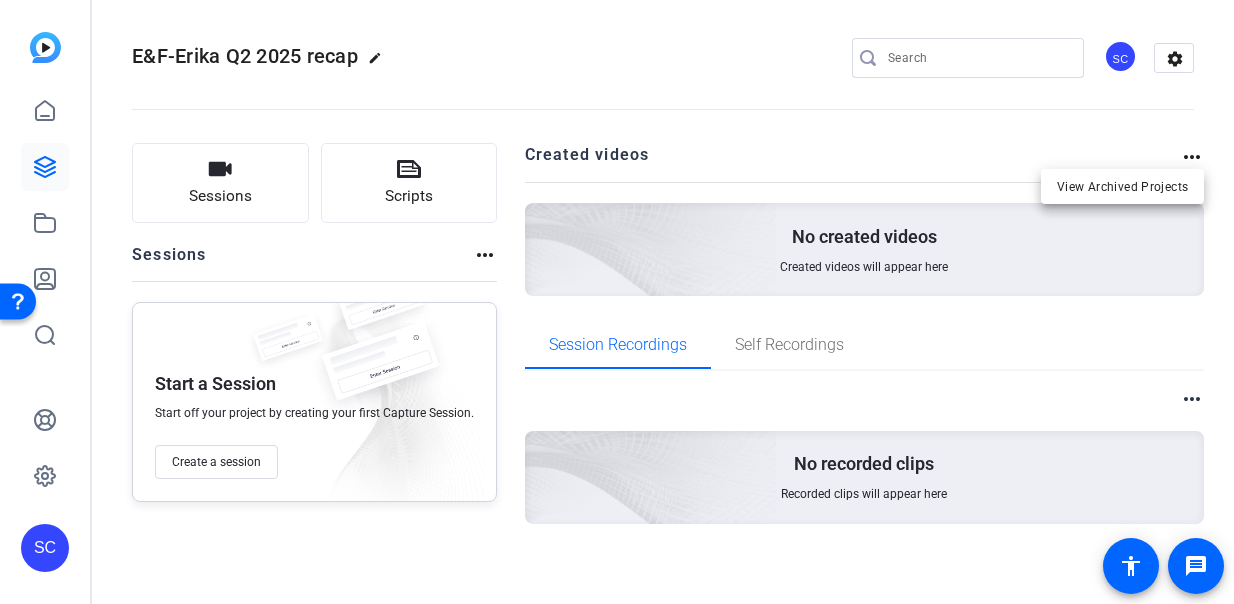 click at bounding box center [617, 302] 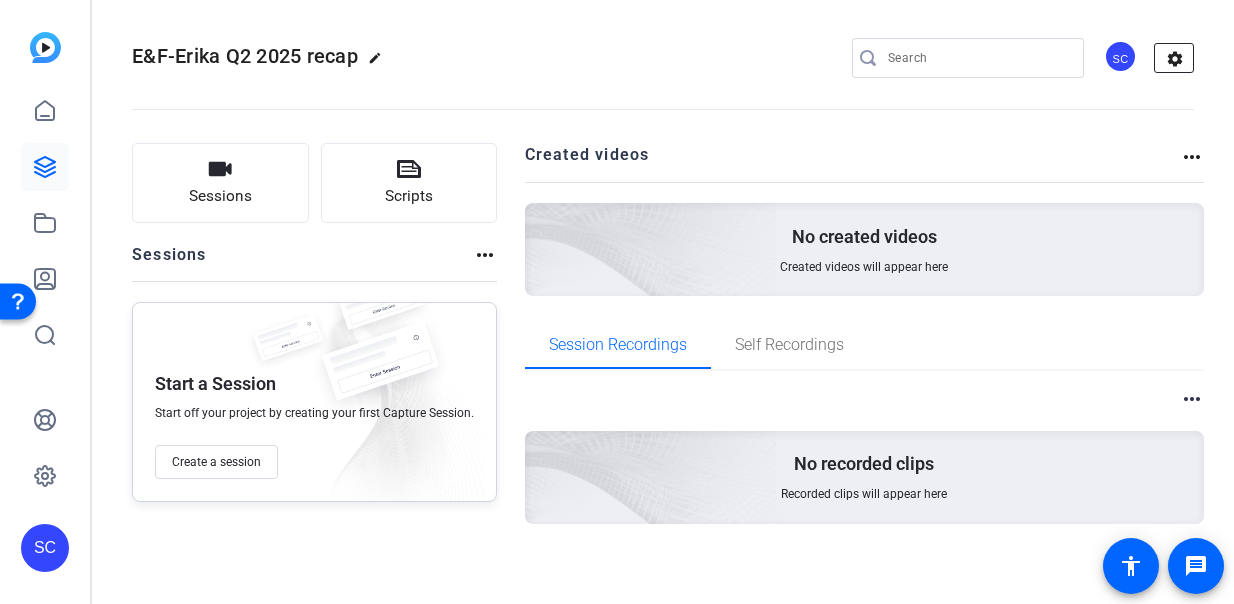 click on "settings" 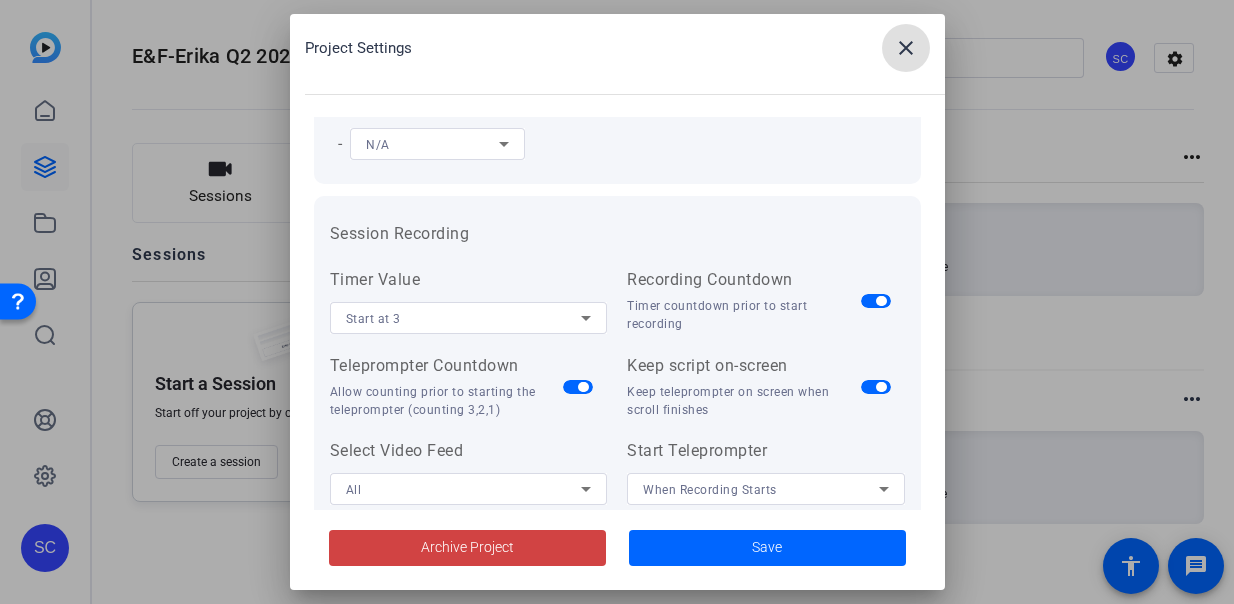 scroll, scrollTop: 0, scrollLeft: 0, axis: both 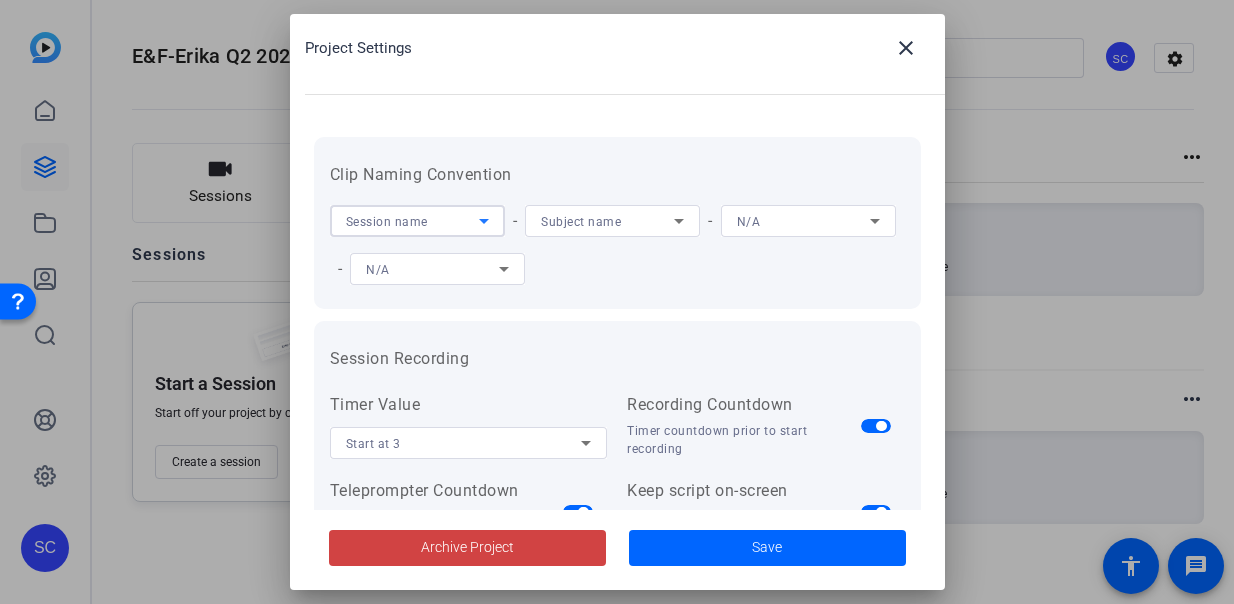 click 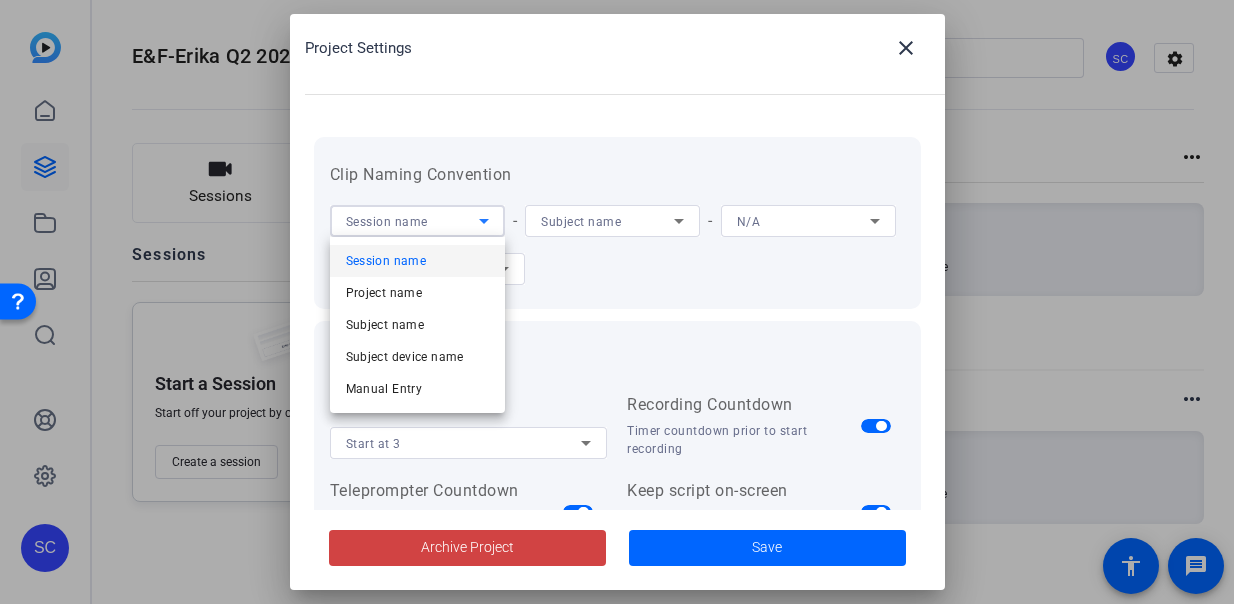 click at bounding box center [617, 302] 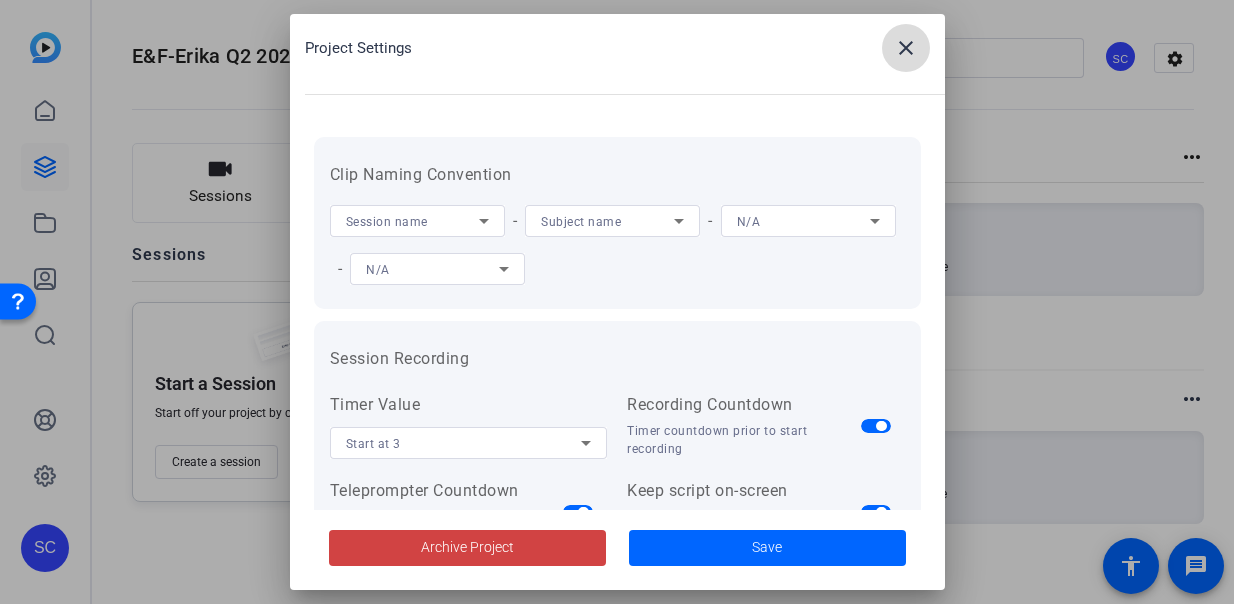 click on "close" at bounding box center [906, 48] 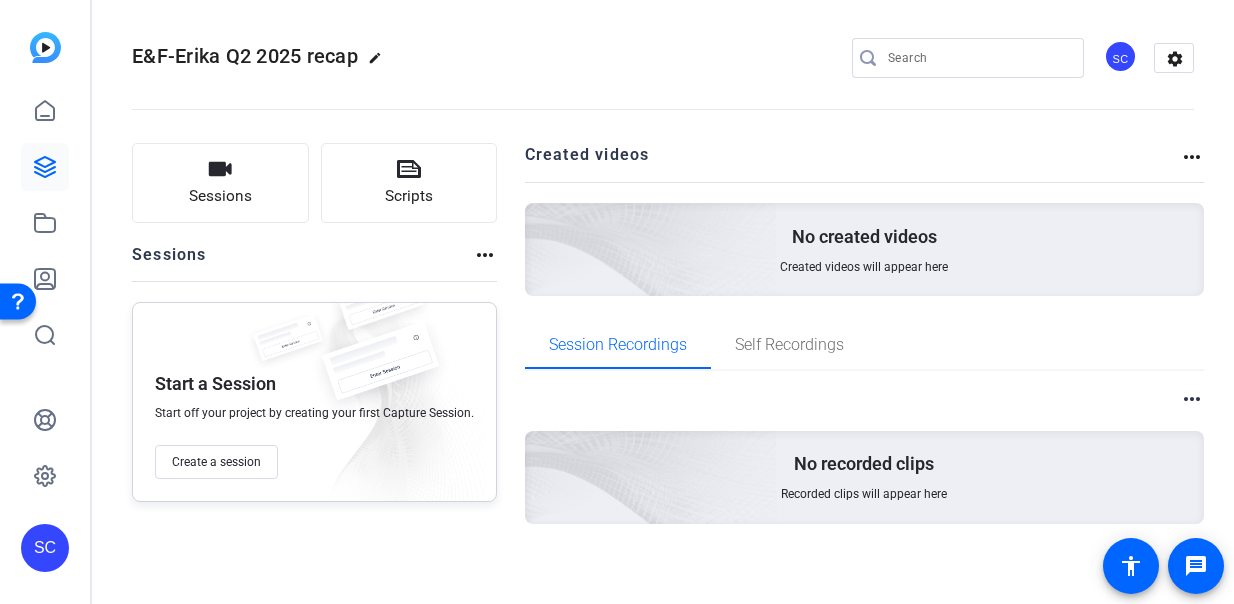 click on "more_horiz" at bounding box center (1192, 399) 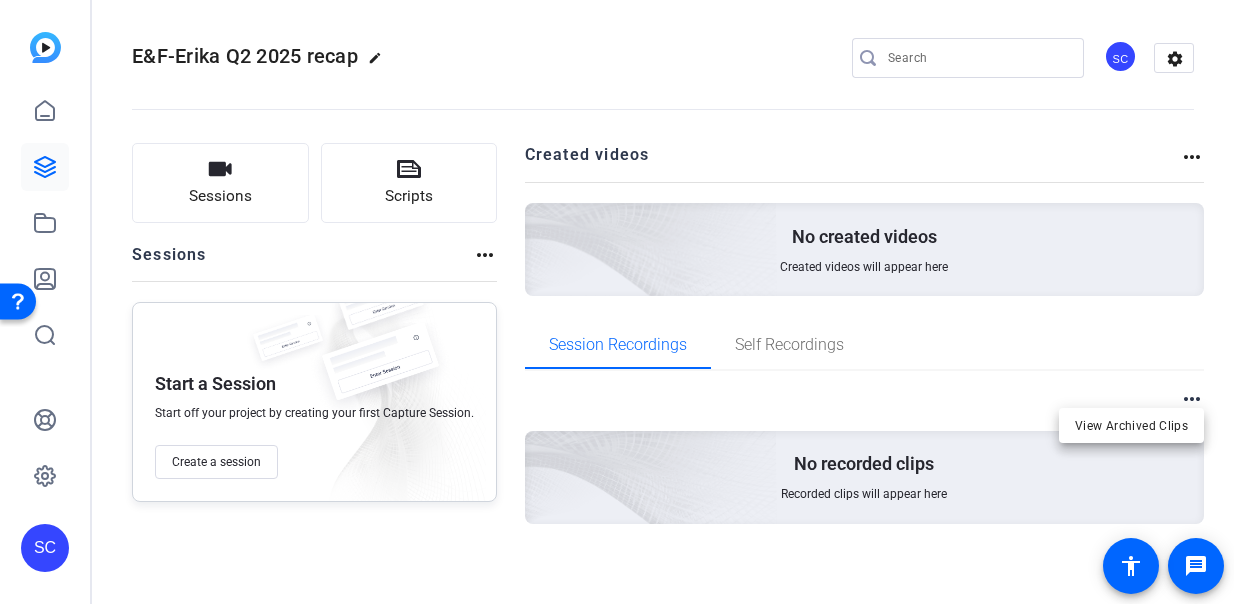 click at bounding box center (617, 302) 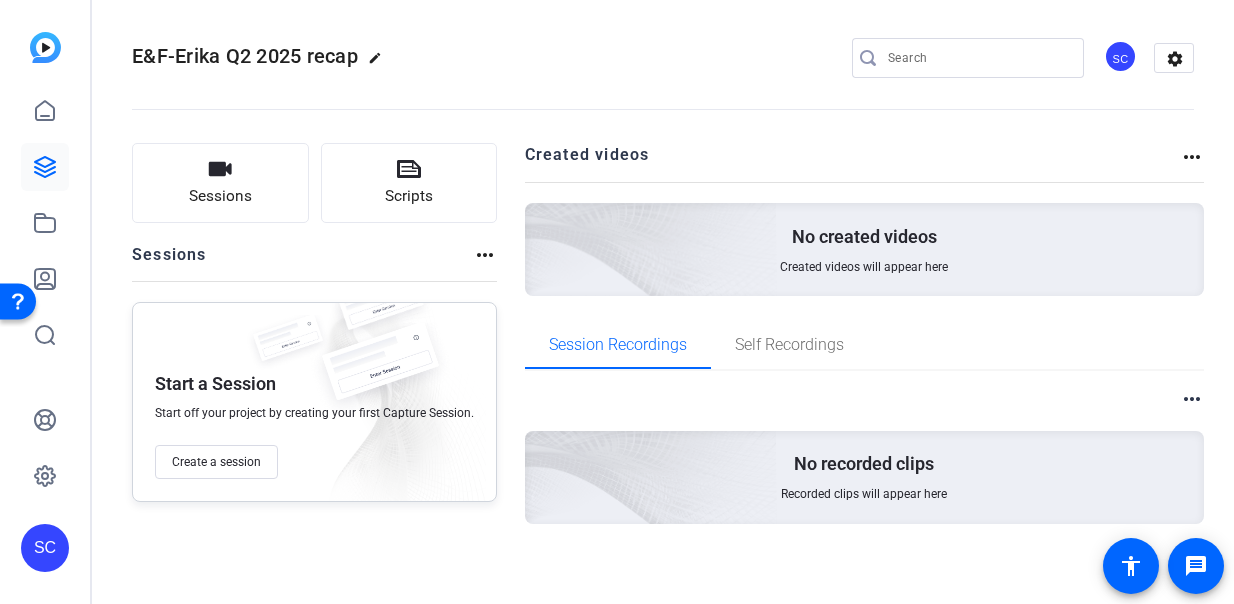 scroll, scrollTop: 11, scrollLeft: 0, axis: vertical 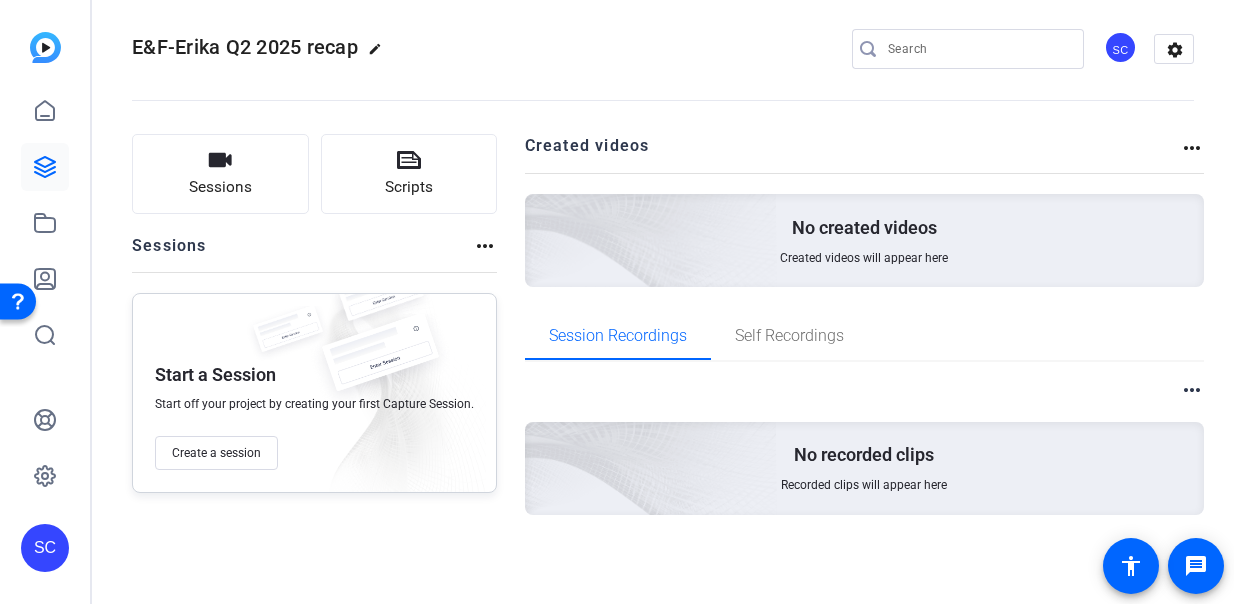 click on "SC" 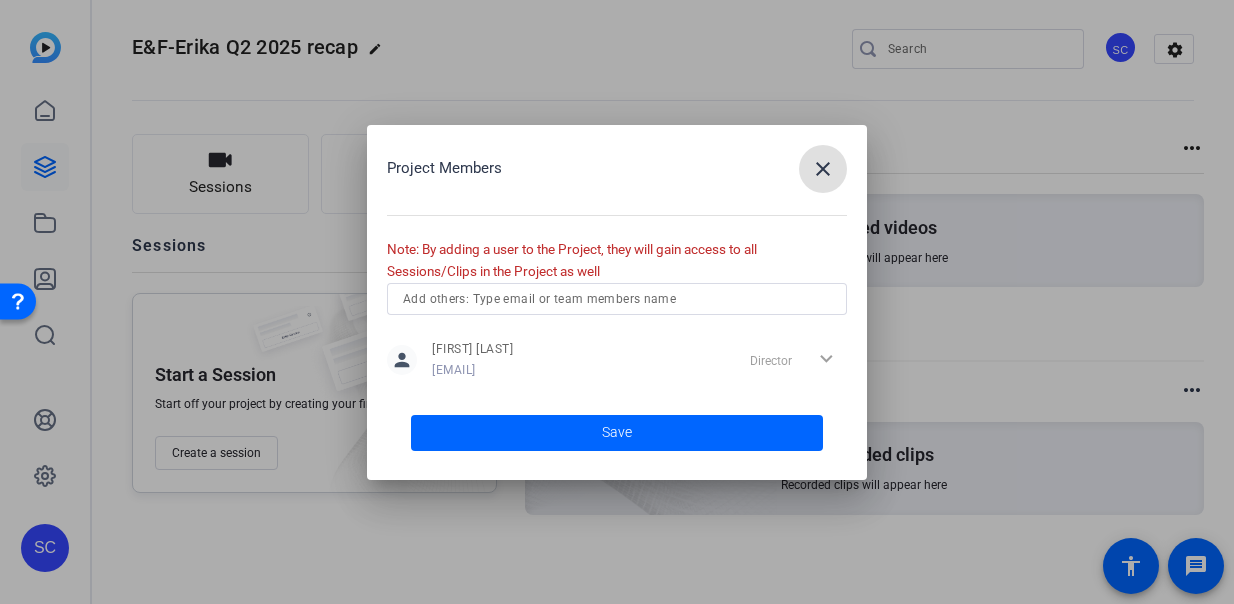 click on "close" at bounding box center [823, 169] 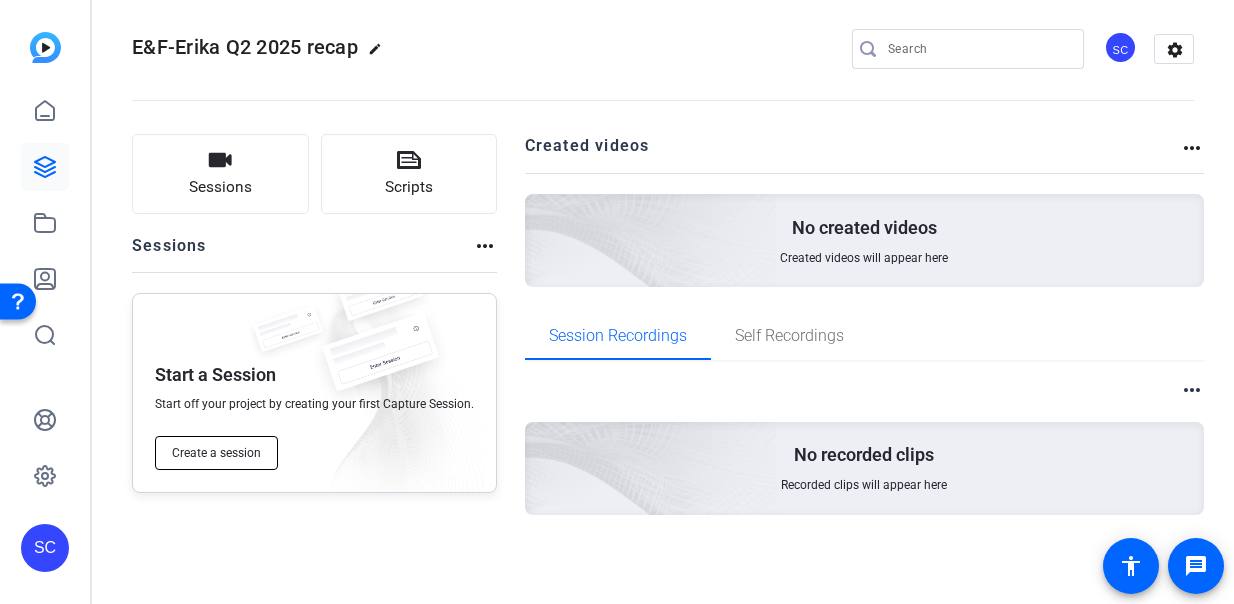 click on "Create a session" 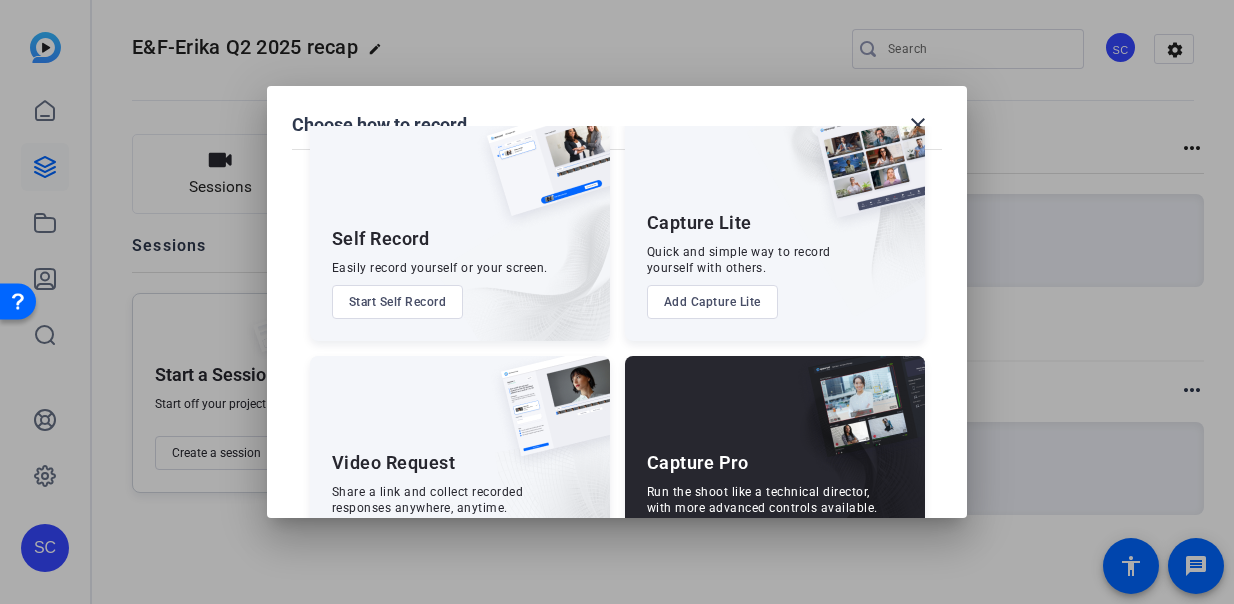scroll, scrollTop: 132, scrollLeft: 0, axis: vertical 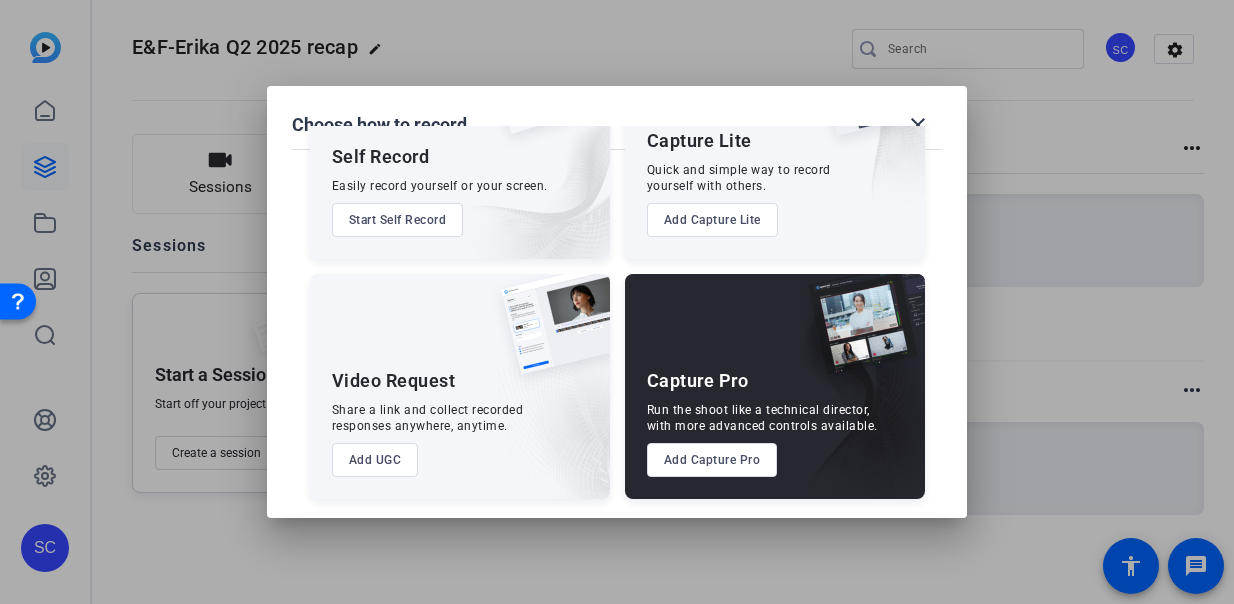click on "Add Capture Pro" at bounding box center (712, 460) 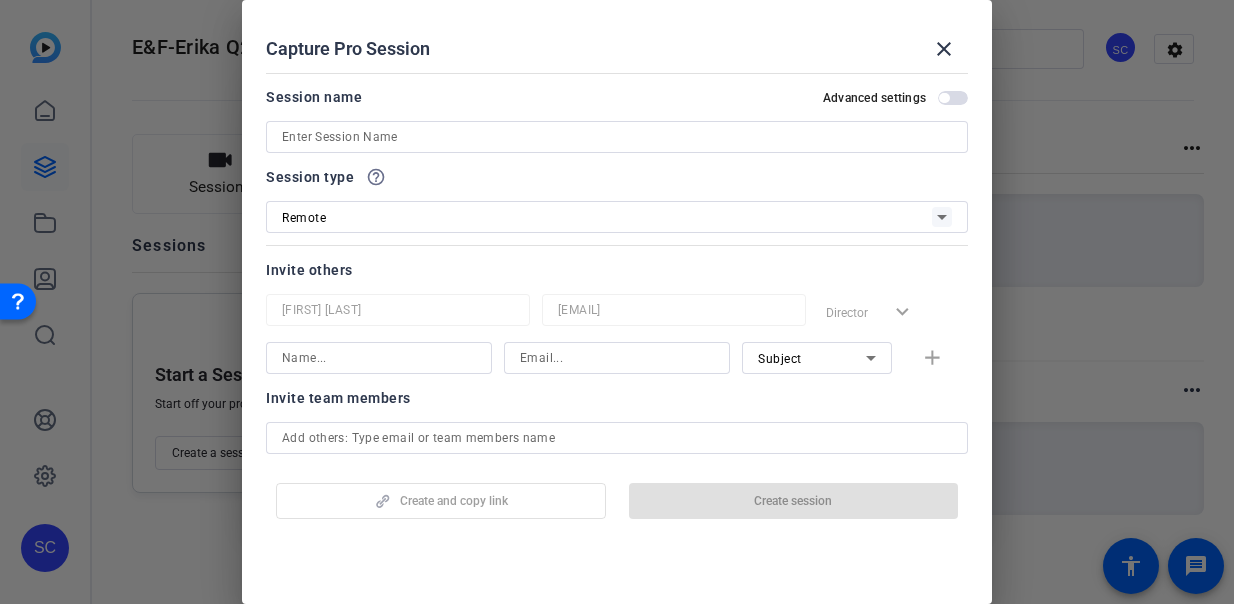 click at bounding box center [617, 137] 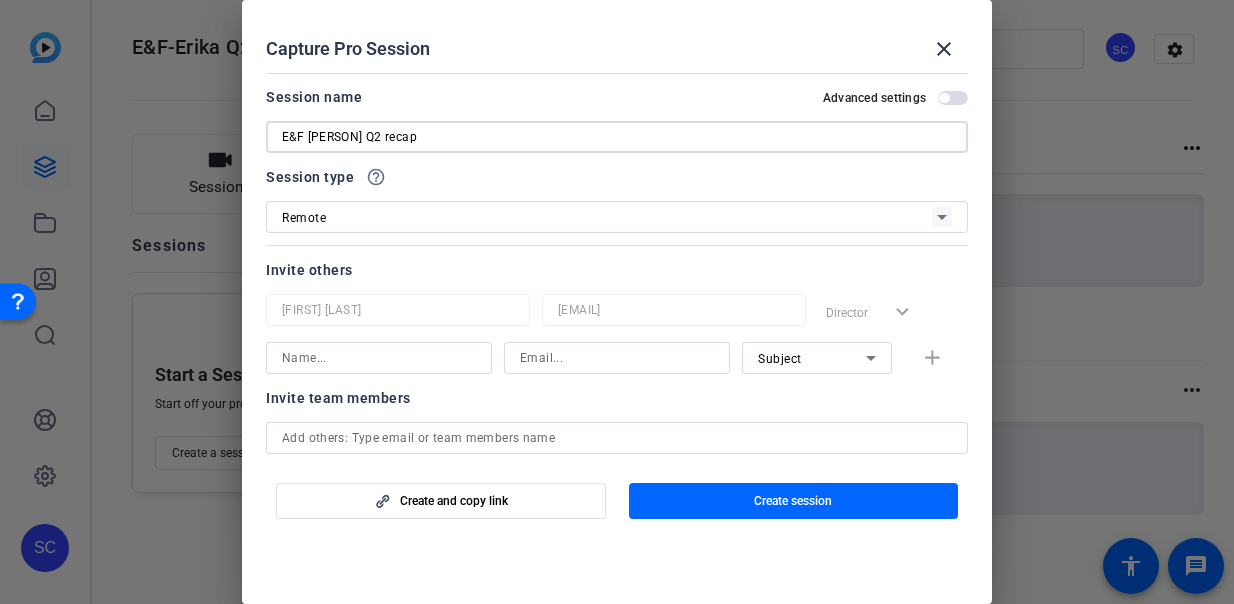 type on "E&F Erika Q2 recap" 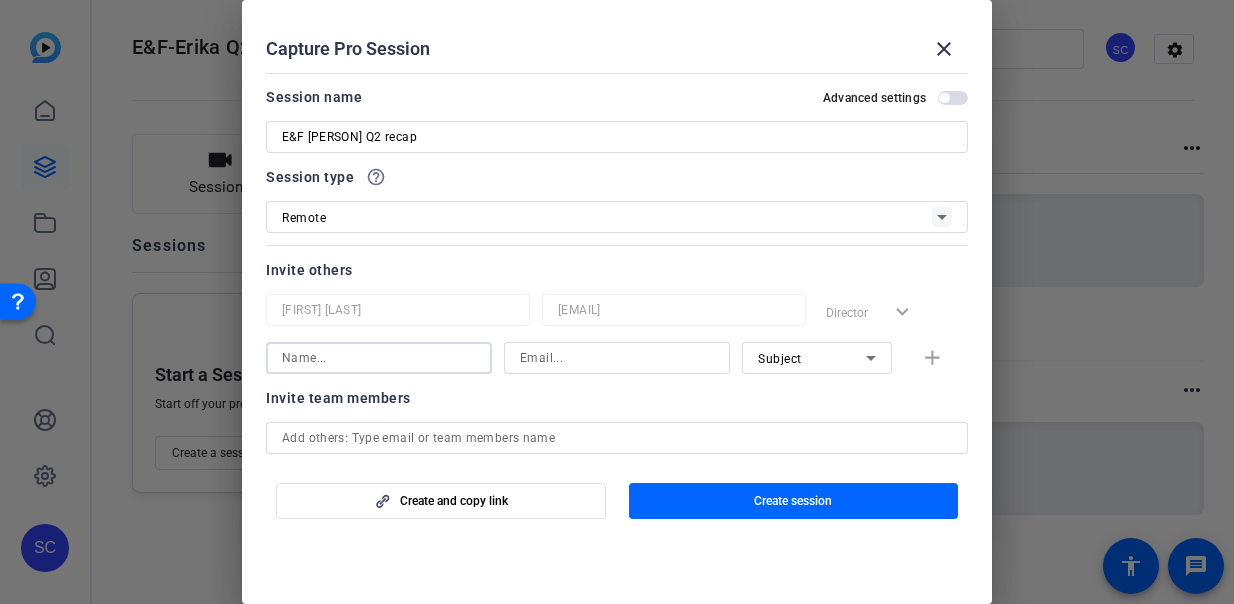 click at bounding box center [379, 358] 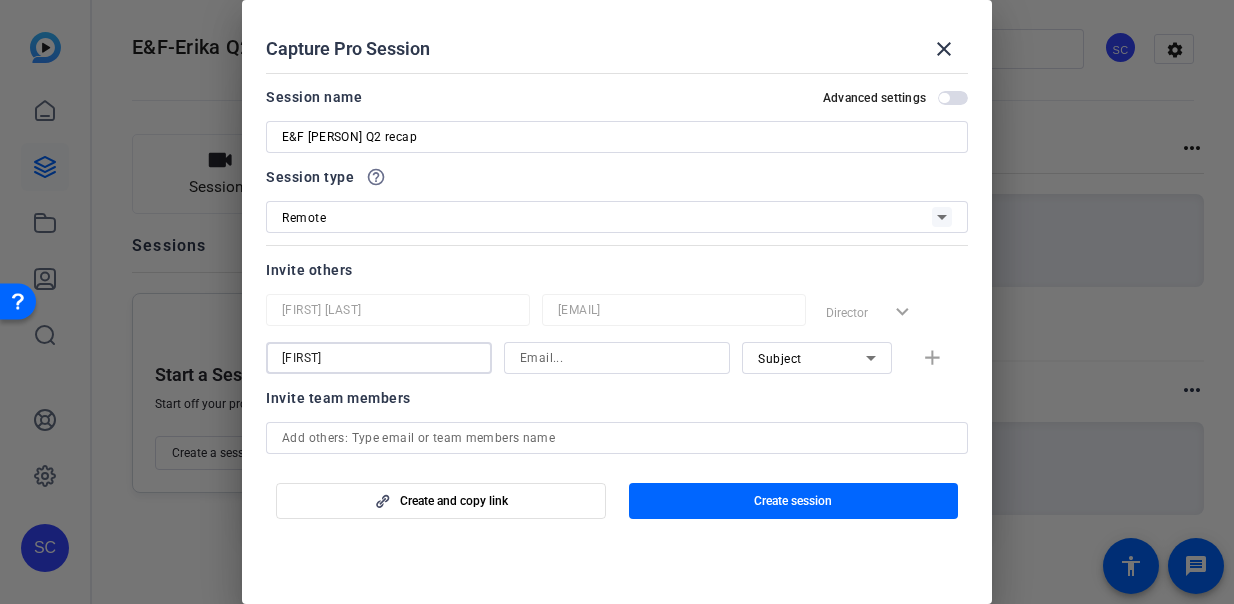 click on "jenni" at bounding box center (379, 358) 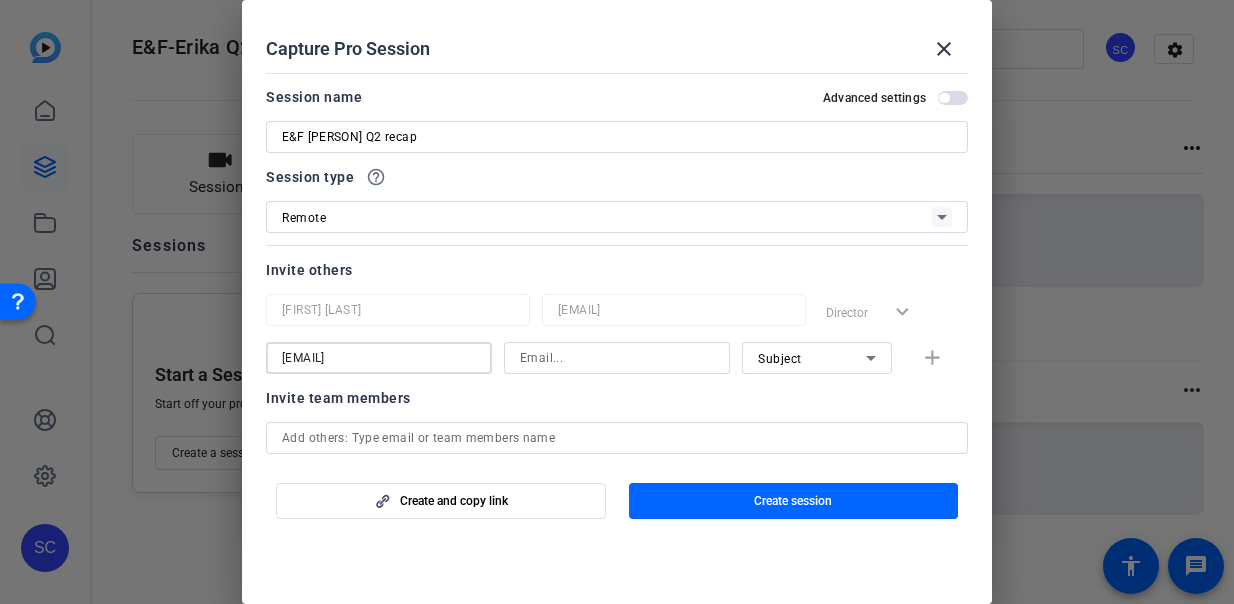 type on "erika.murphy@fmr.com" 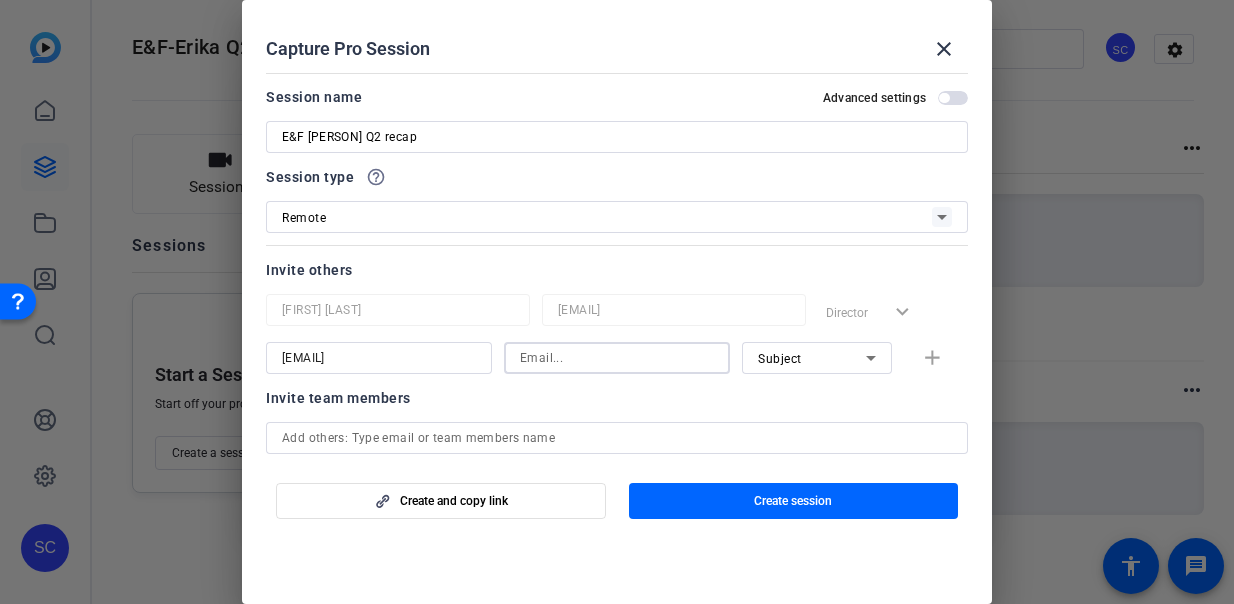 click at bounding box center [617, 358] 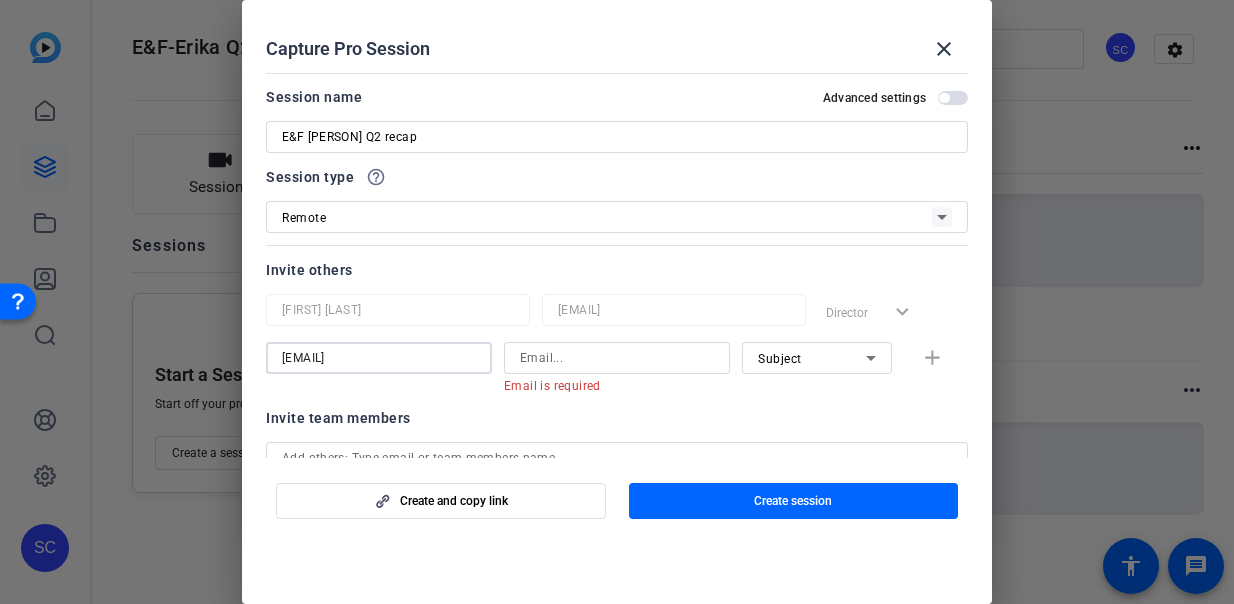 click on "erika.murphy@fmr.com" at bounding box center [379, 358] 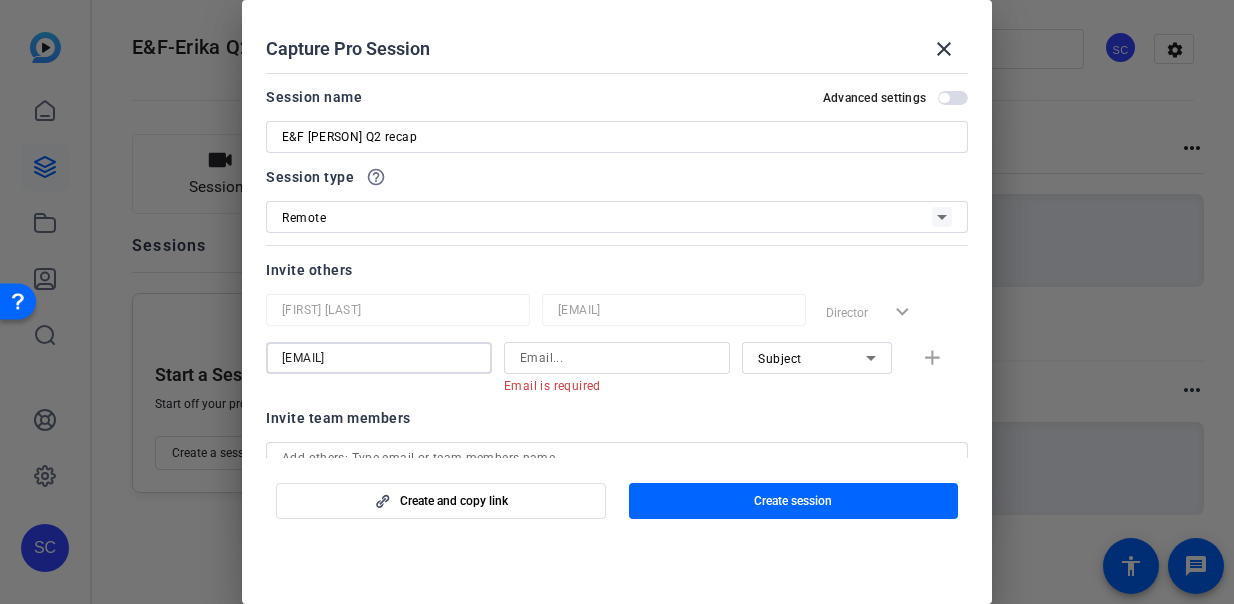click on "erika.murphy@fmr.com" at bounding box center (379, 358) 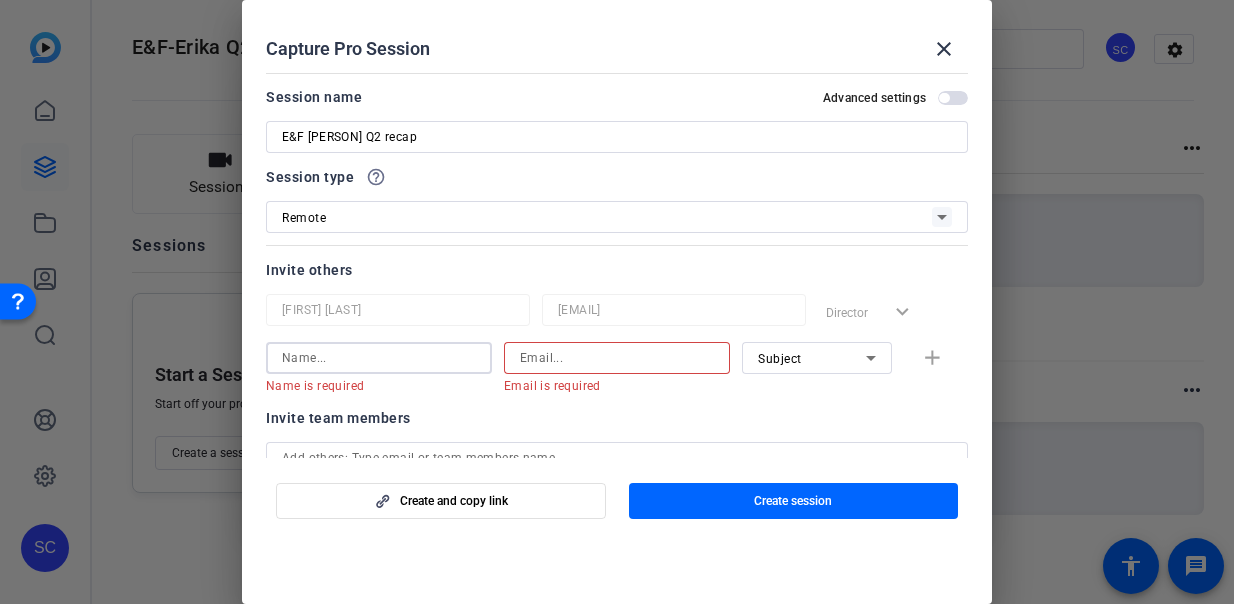 type 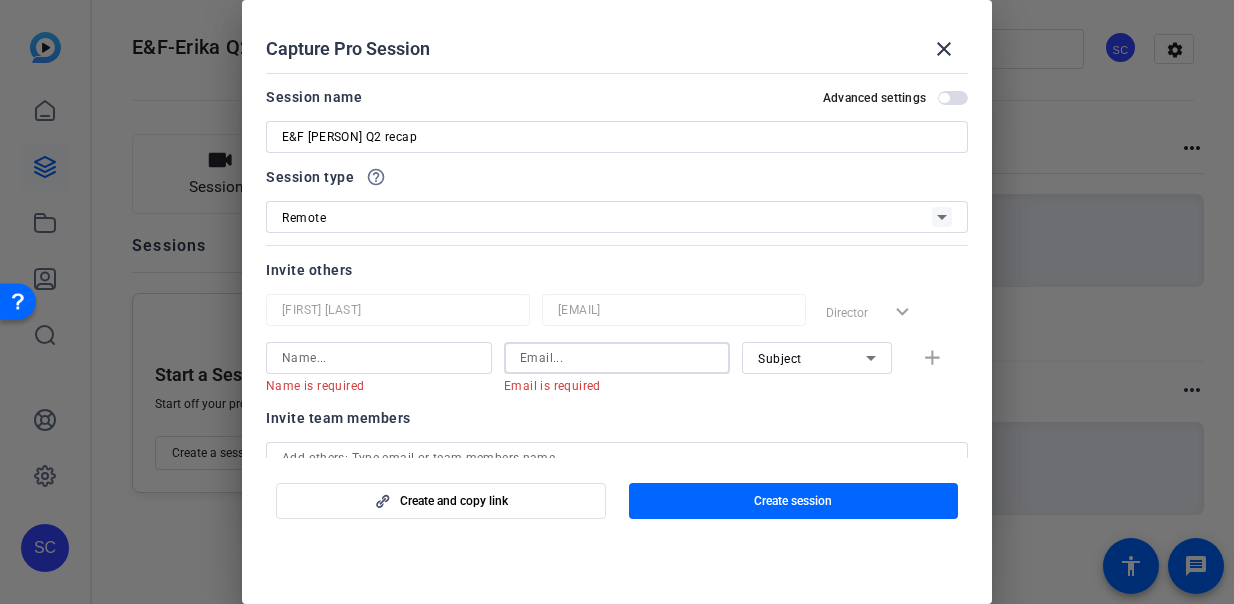 click at bounding box center (617, 358) 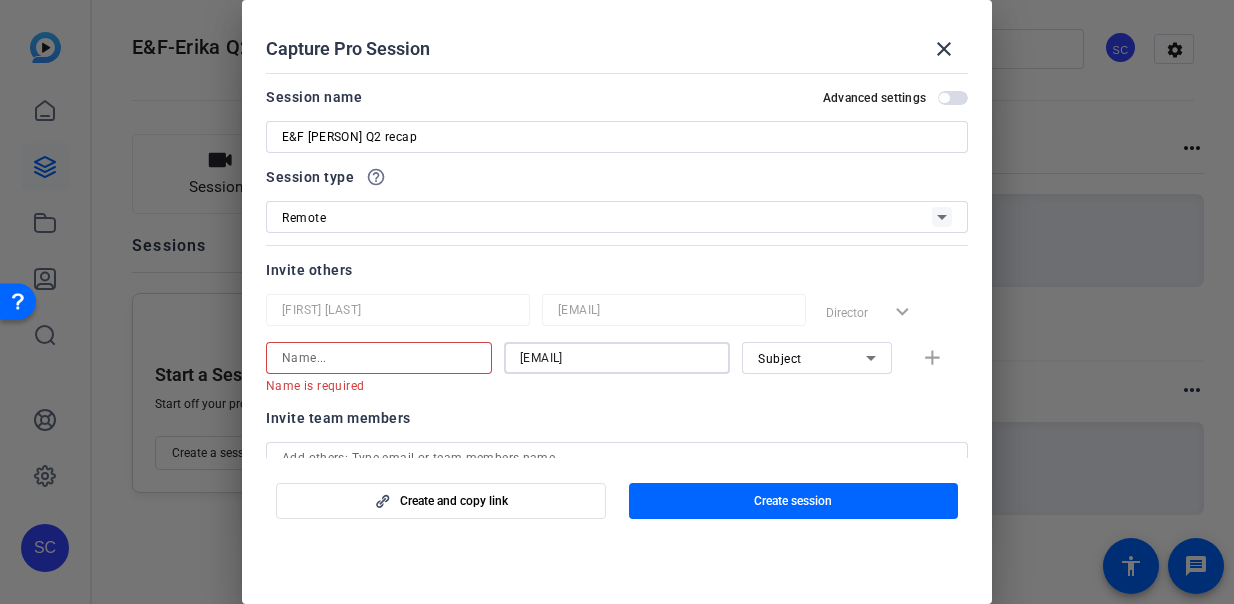 type on "erika.murphy@fmr.com" 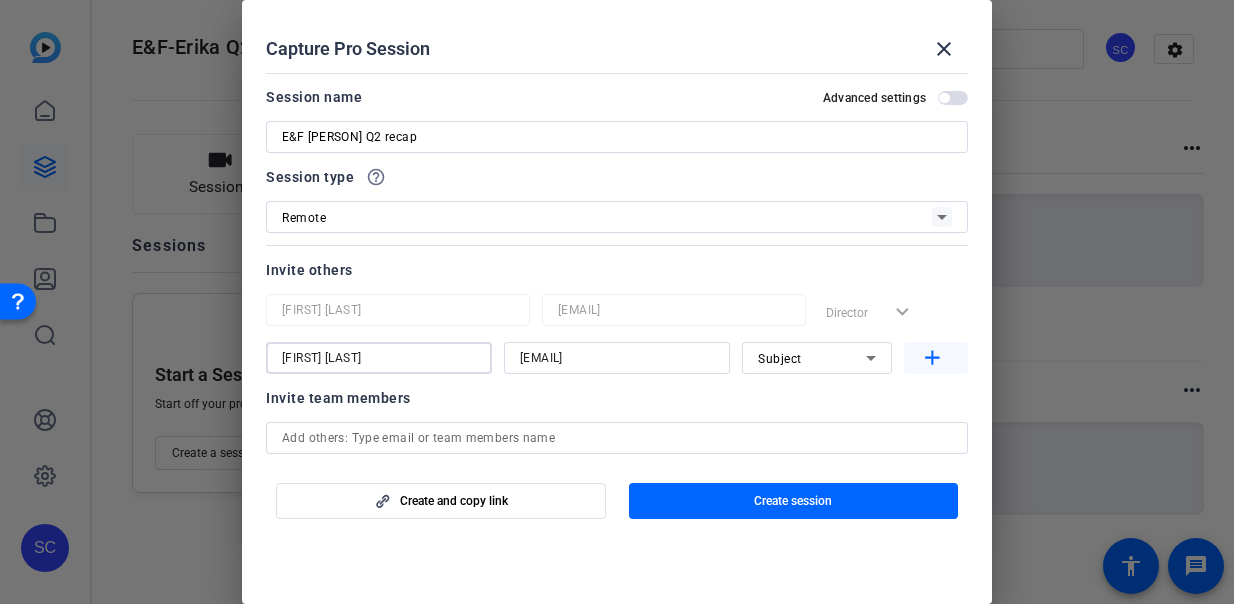 type on "Erik Murphy" 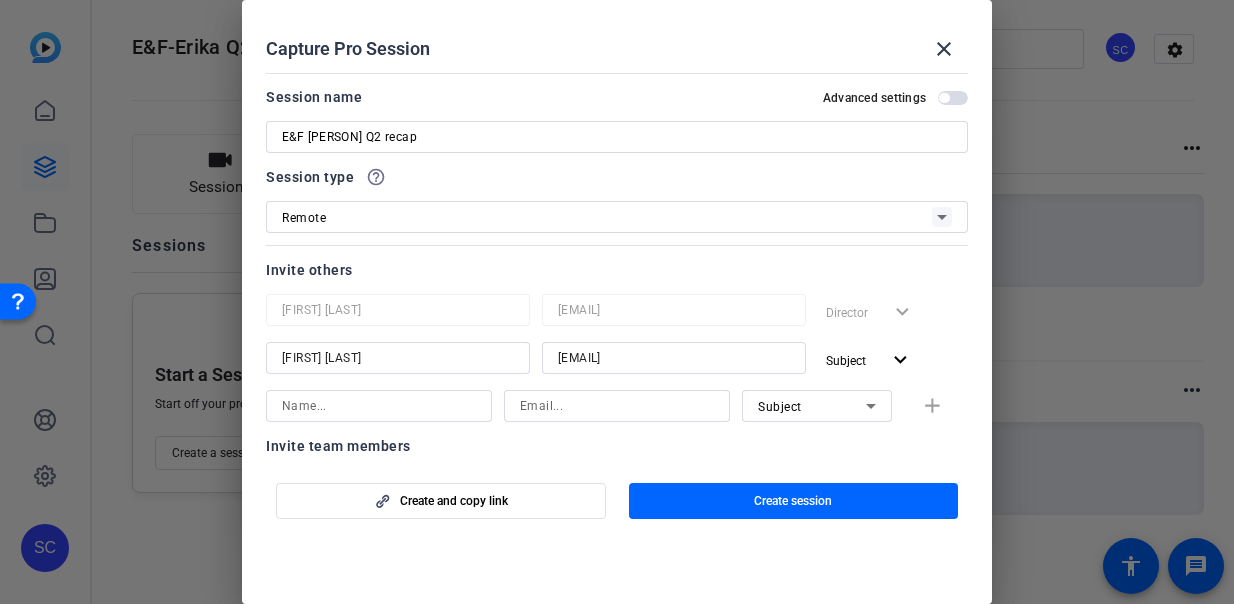 click at bounding box center (617, 302) 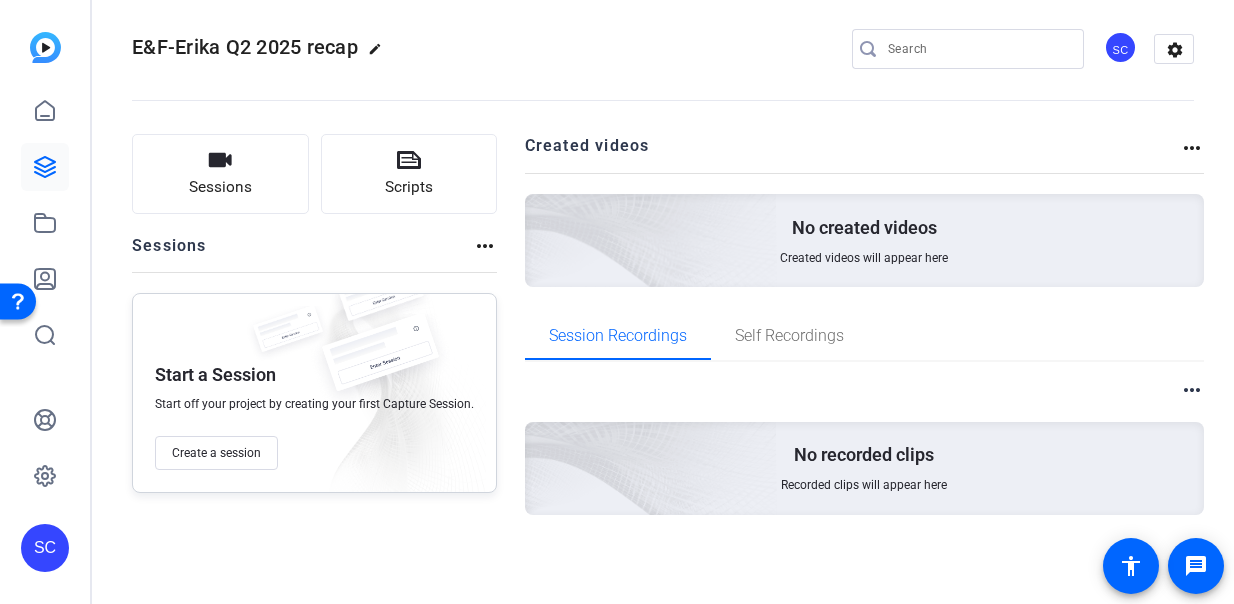 click on "more_horiz" 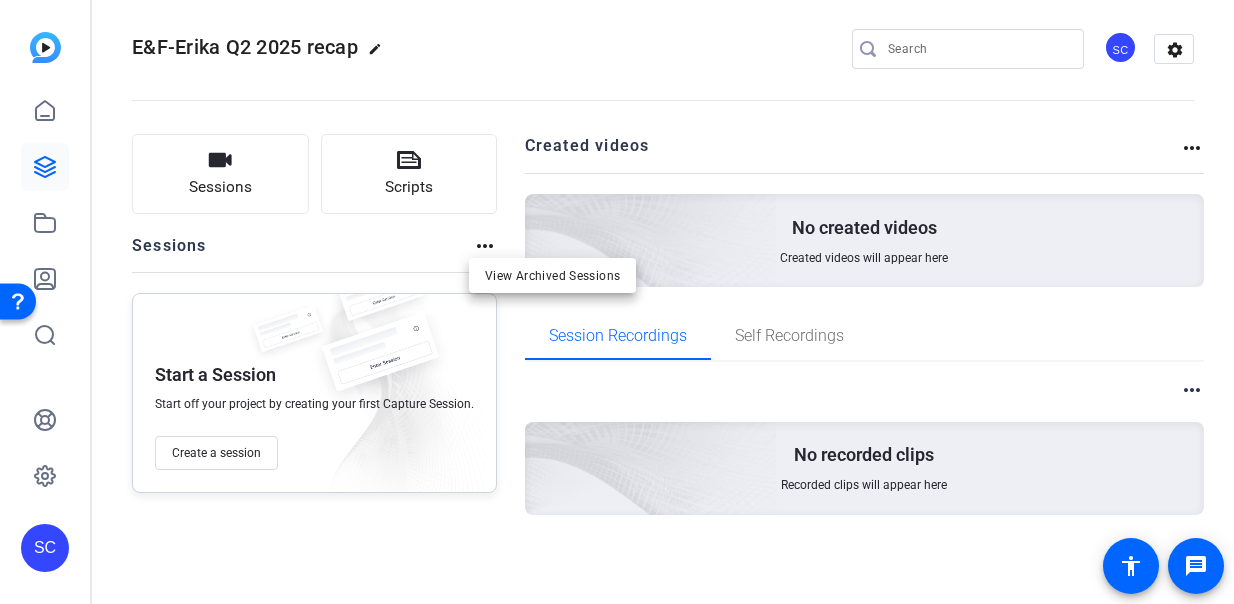 click at bounding box center [617, 302] 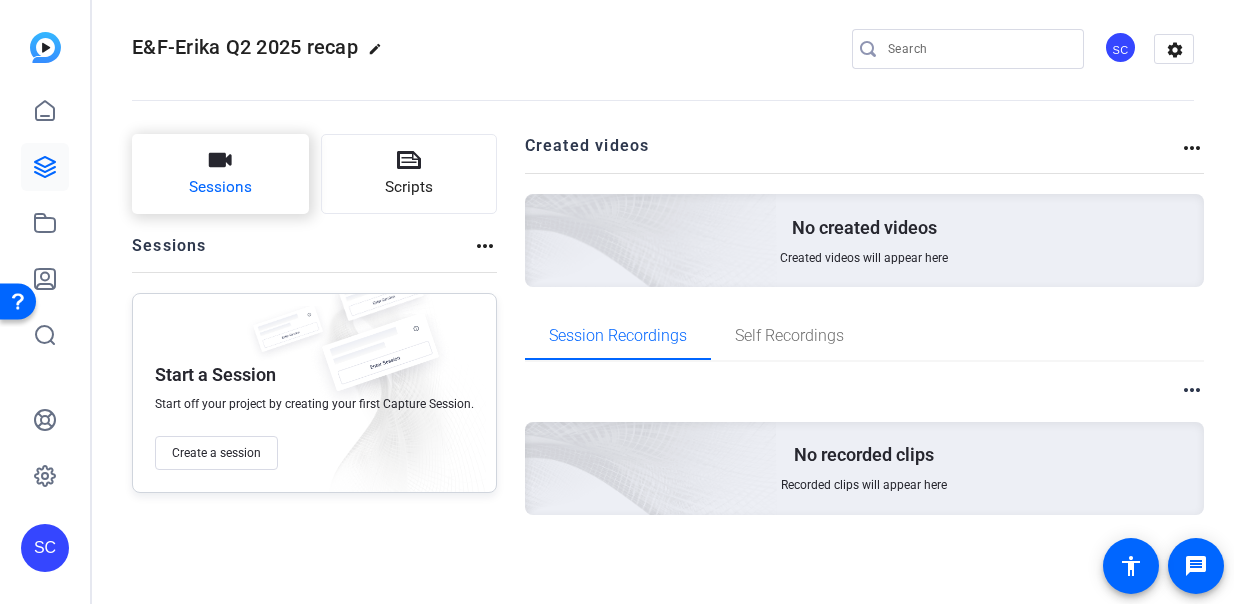 click on "Sessions" 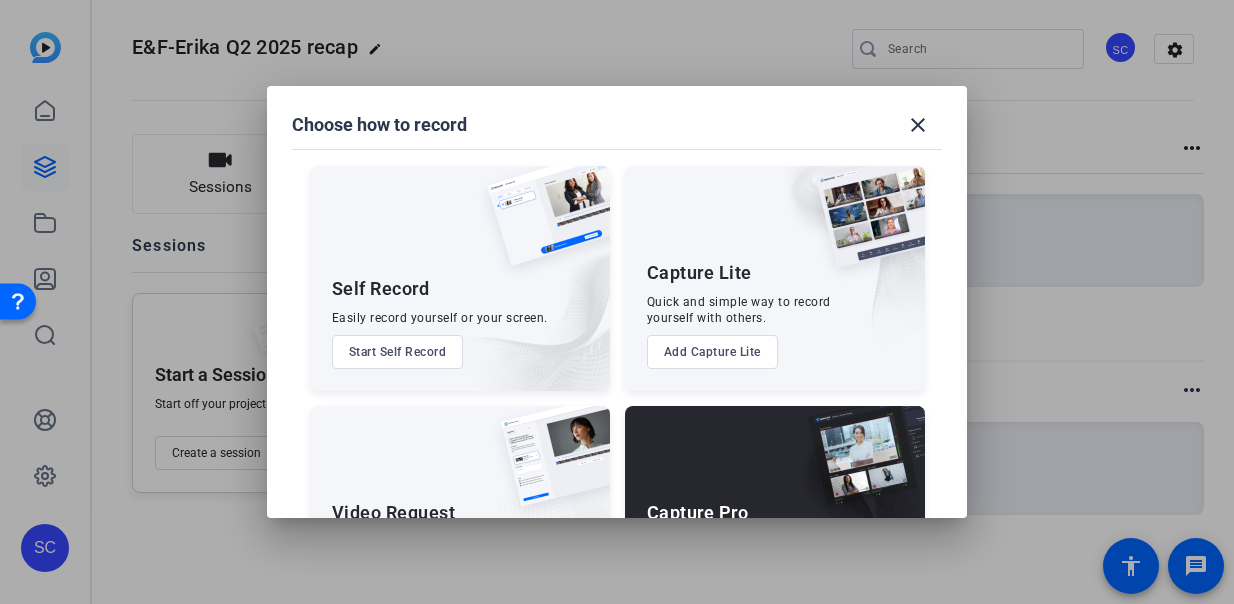 scroll, scrollTop: 132, scrollLeft: 0, axis: vertical 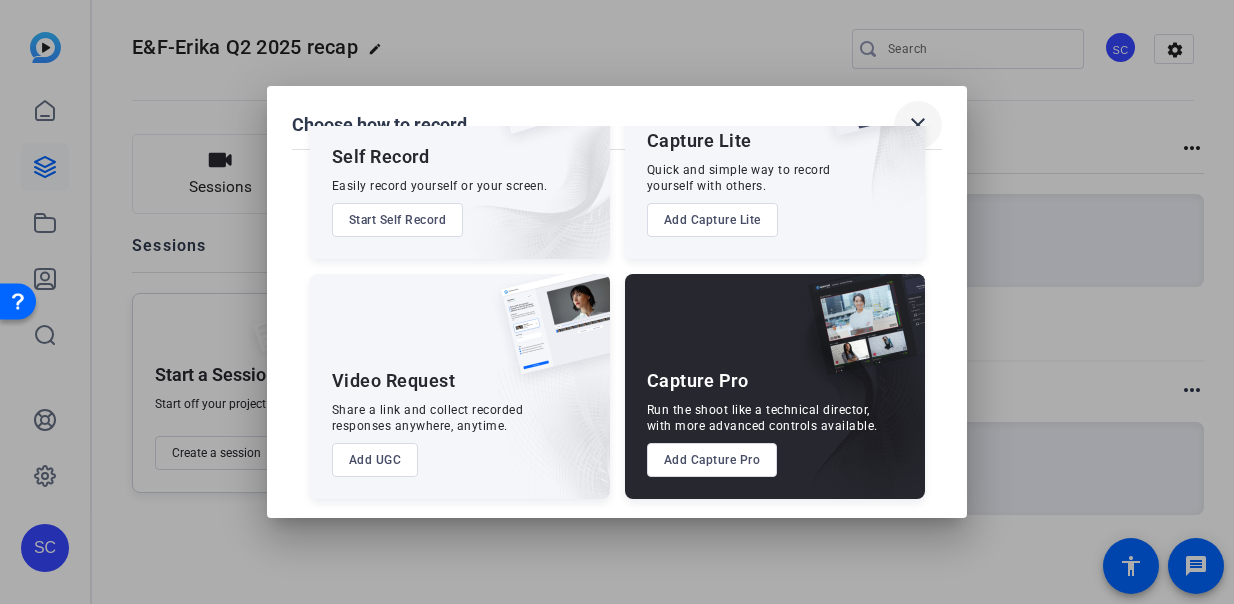 click on "close" at bounding box center [918, 125] 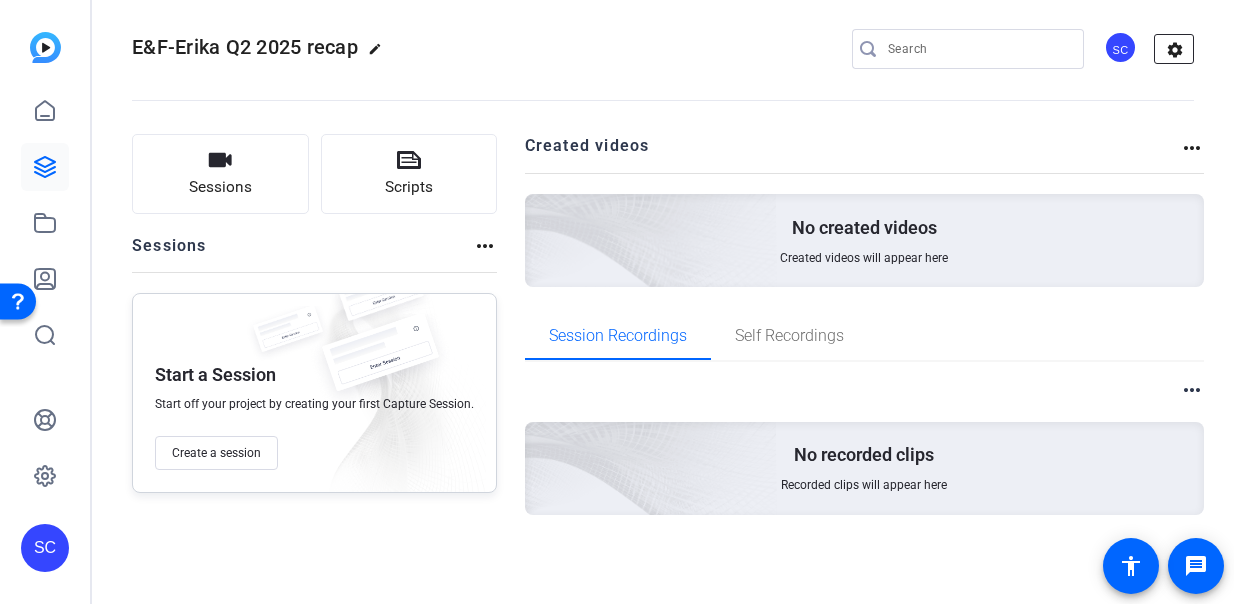 click on "settings" 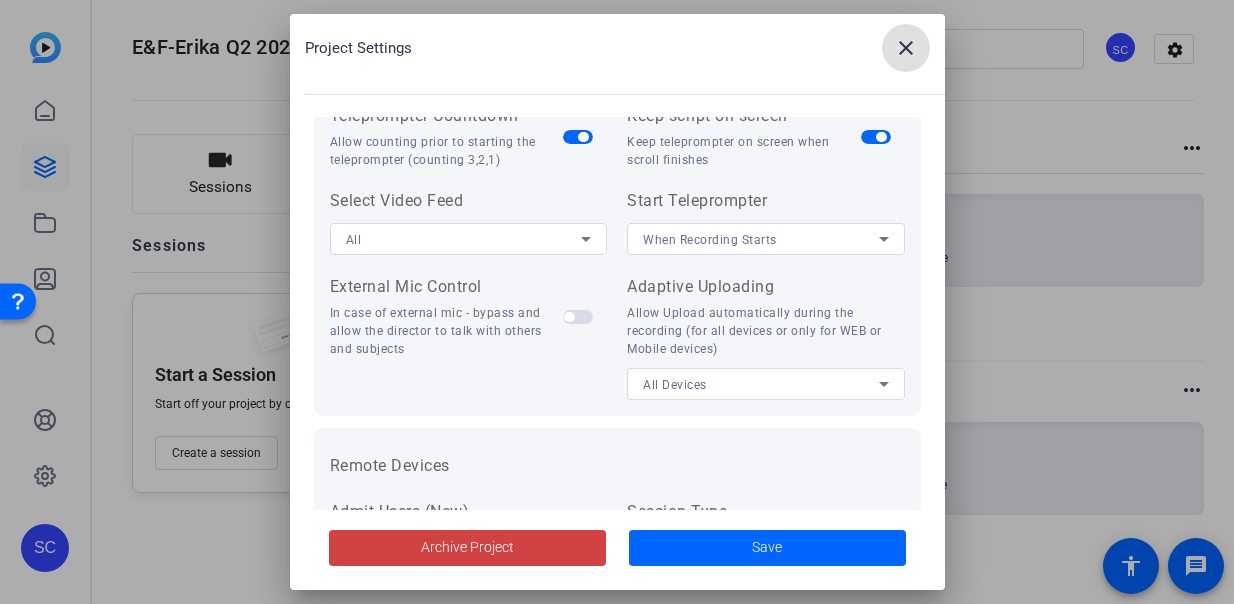scroll, scrollTop: 520, scrollLeft: 0, axis: vertical 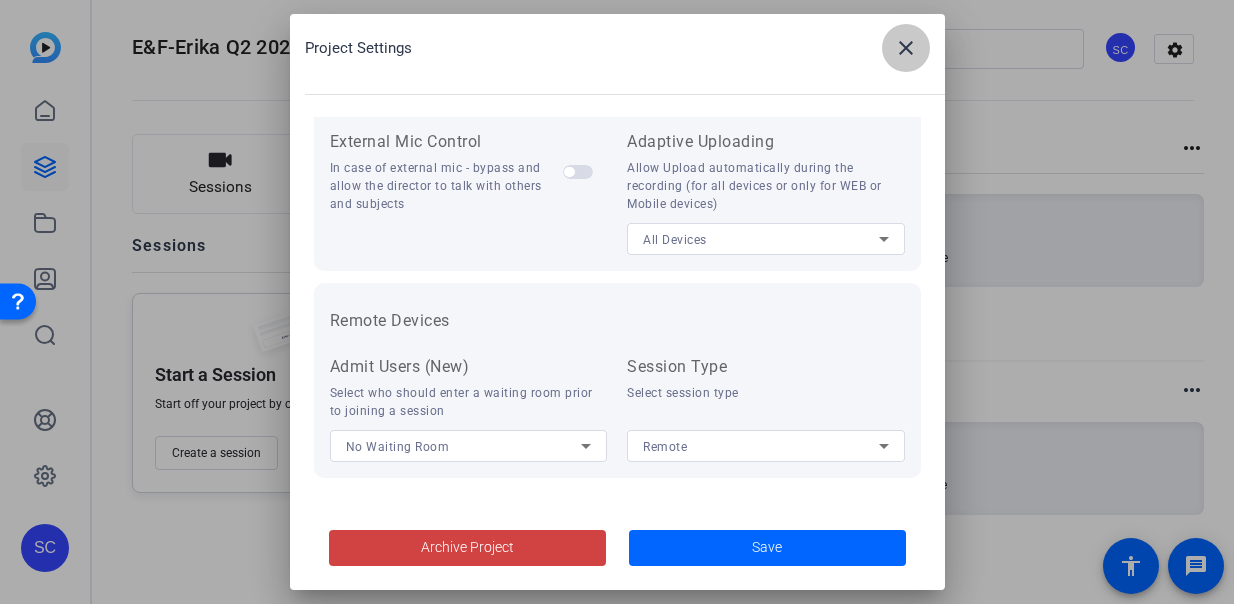 click on "close" at bounding box center (906, 48) 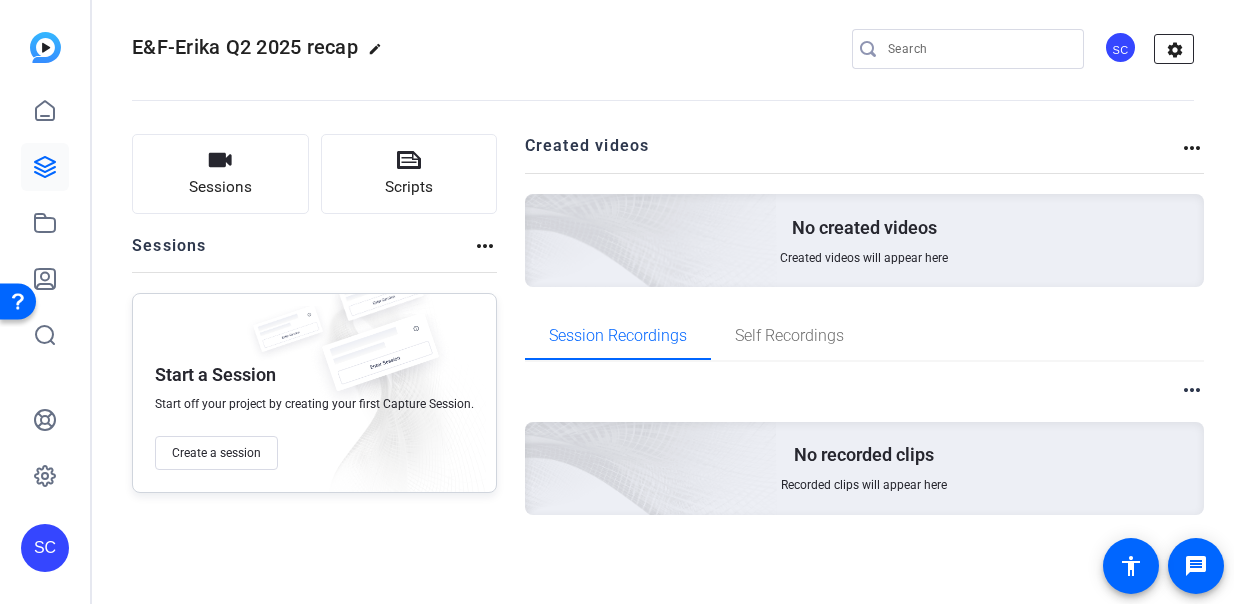 click on "settings" 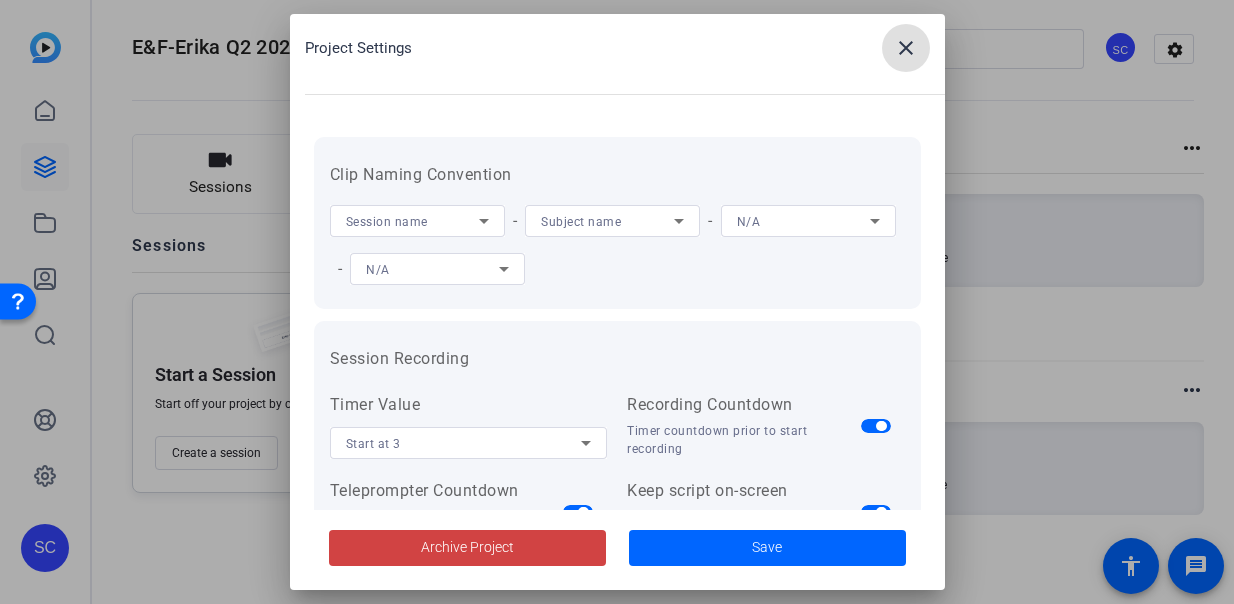 click on "close" at bounding box center [906, 48] 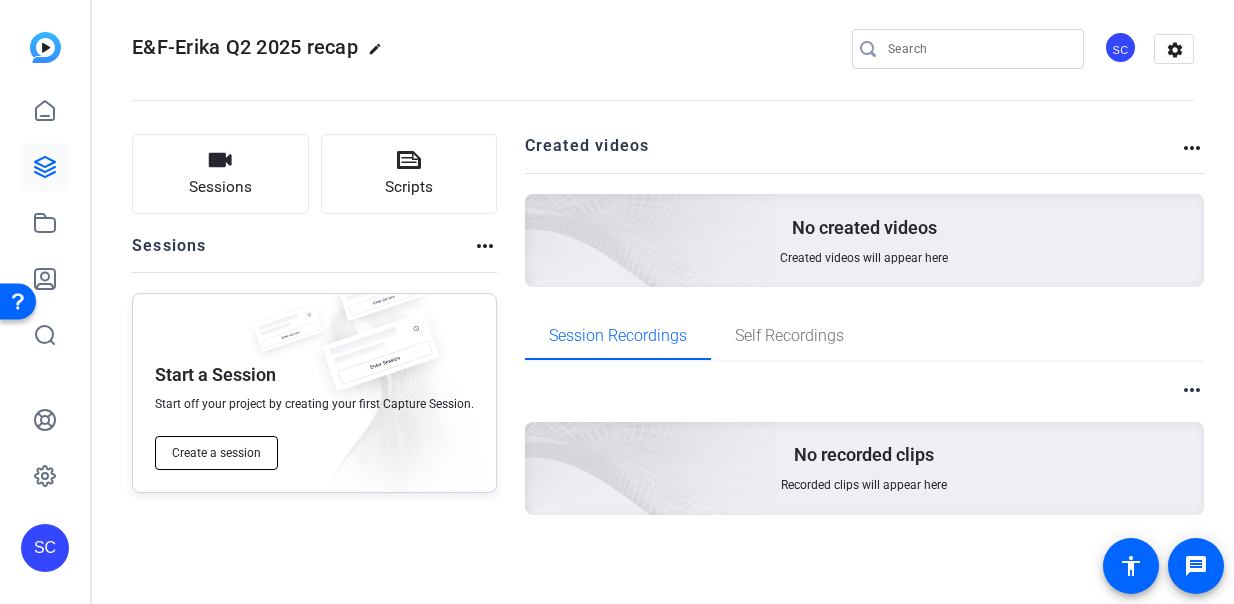 click on "Create a session" 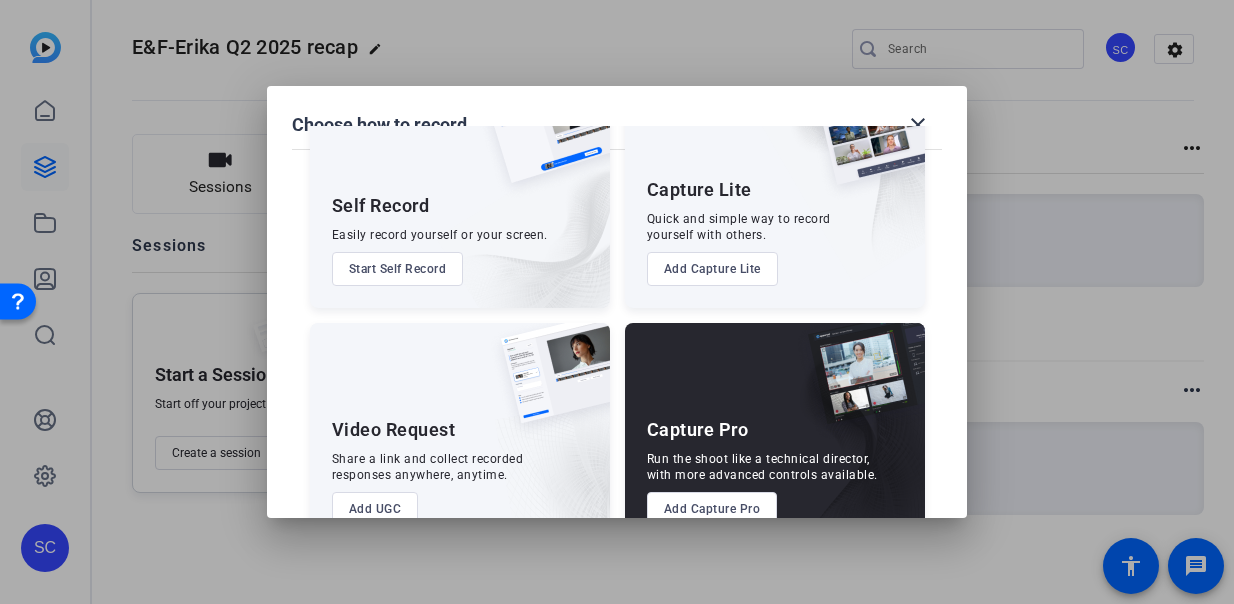 scroll, scrollTop: 132, scrollLeft: 0, axis: vertical 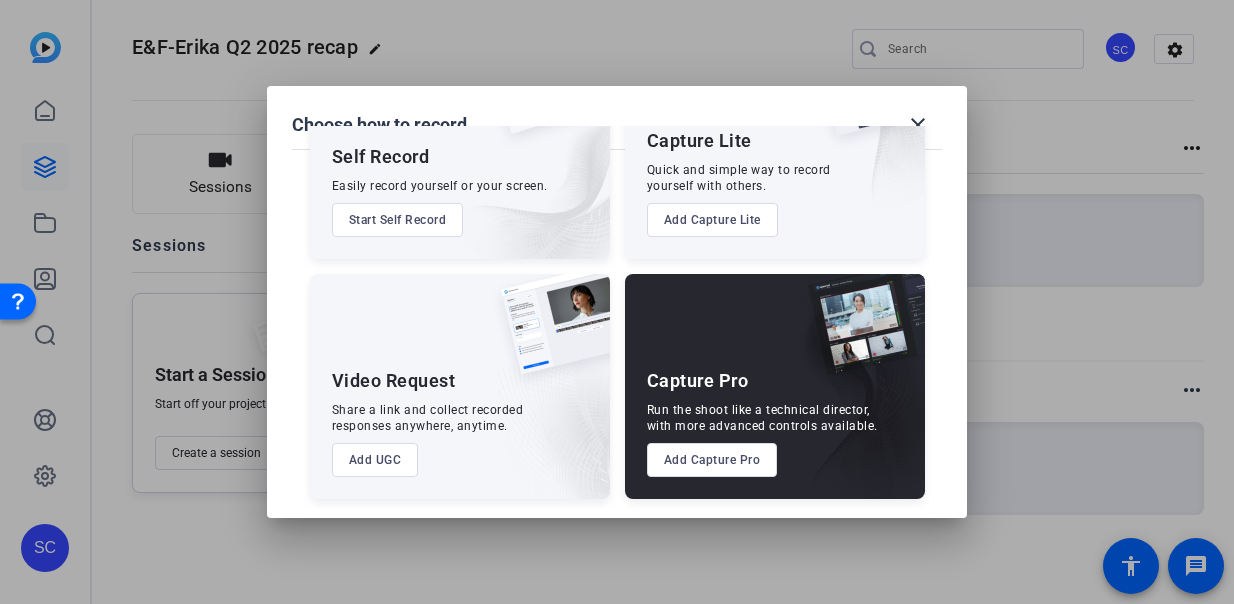 click on "Add Capture Pro" at bounding box center (712, 460) 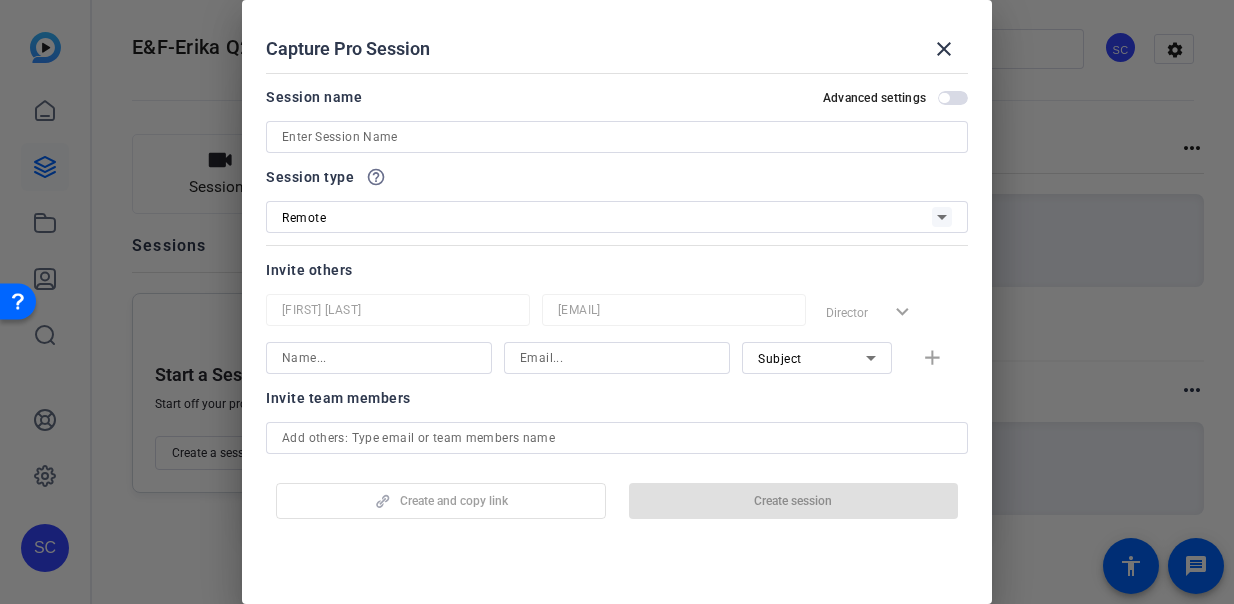 click at bounding box center (379, 358) 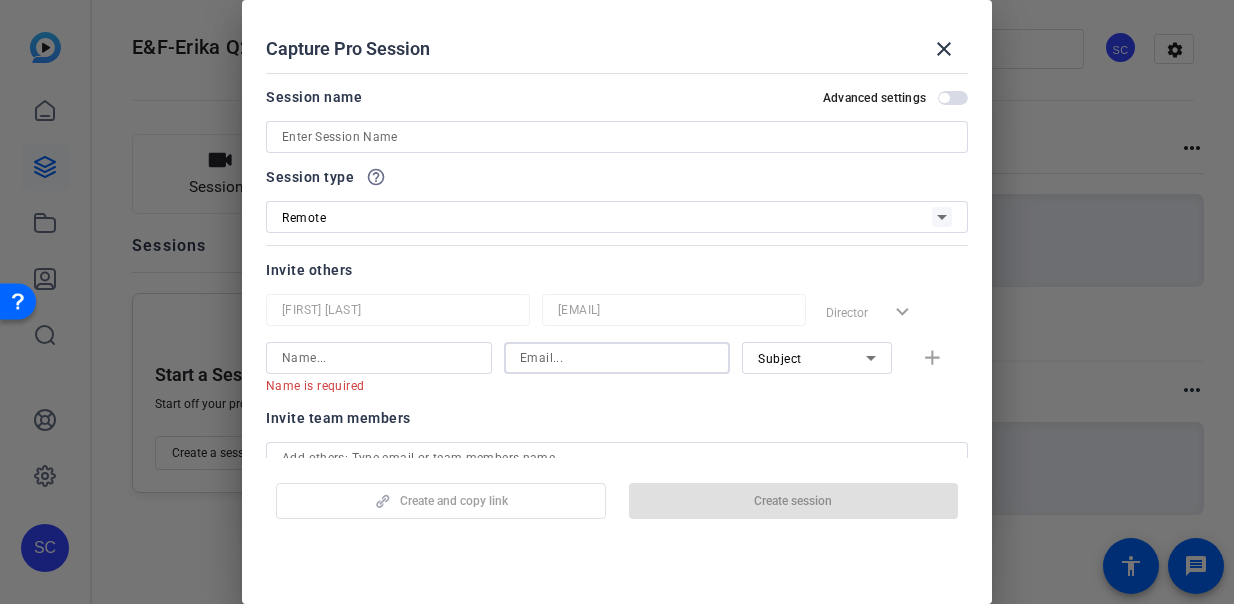 click at bounding box center [617, 358] 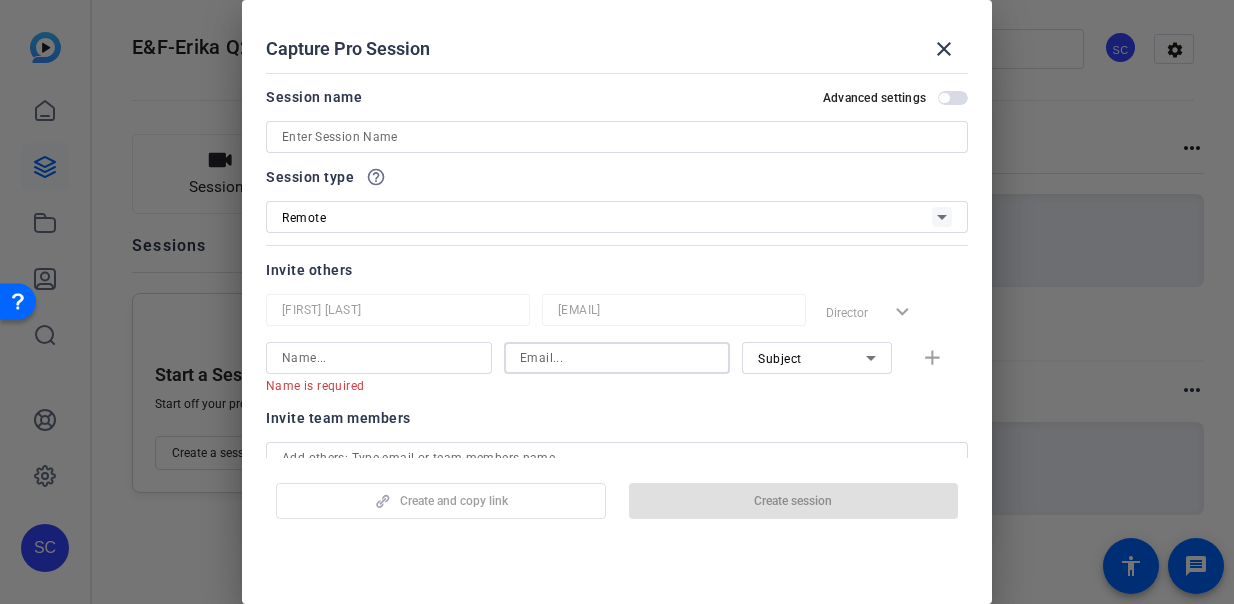 paste on "jennifer.ray@fmr.com" 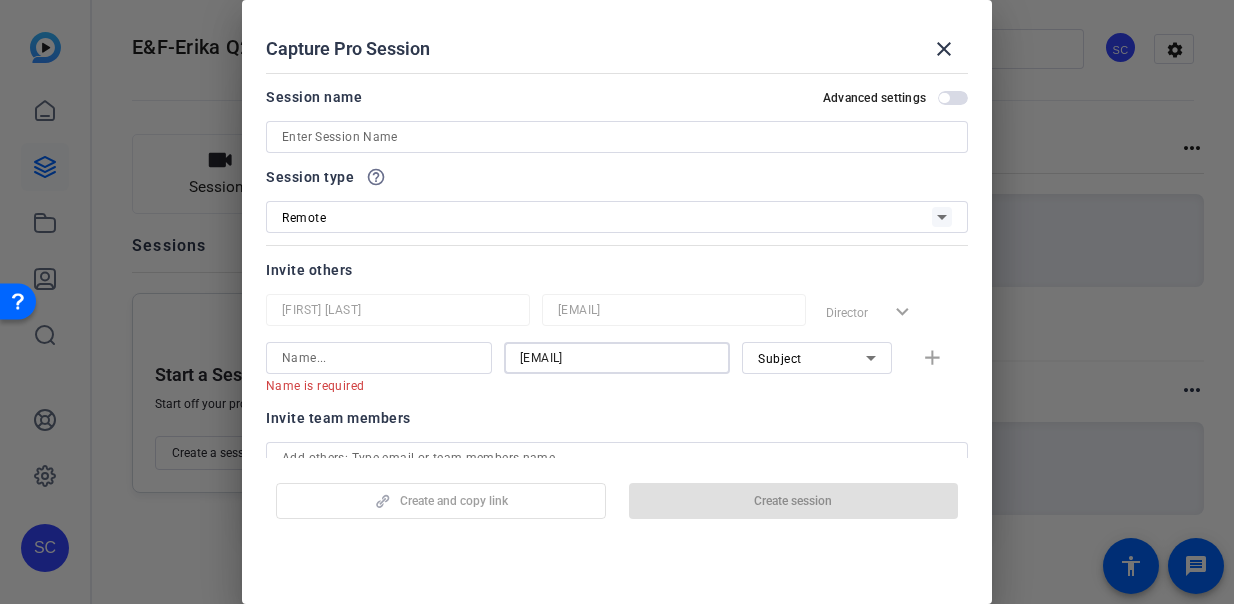 click on "jennifer.ray@fmr.com" at bounding box center (617, 358) 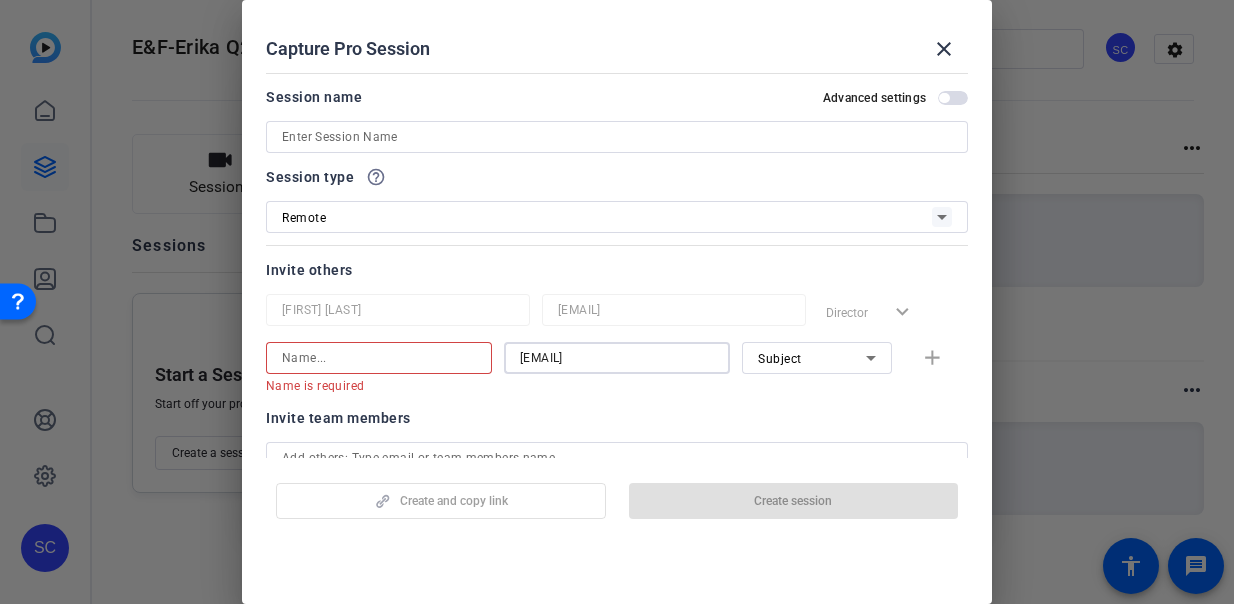 type on "erika.murphy@fmr.com" 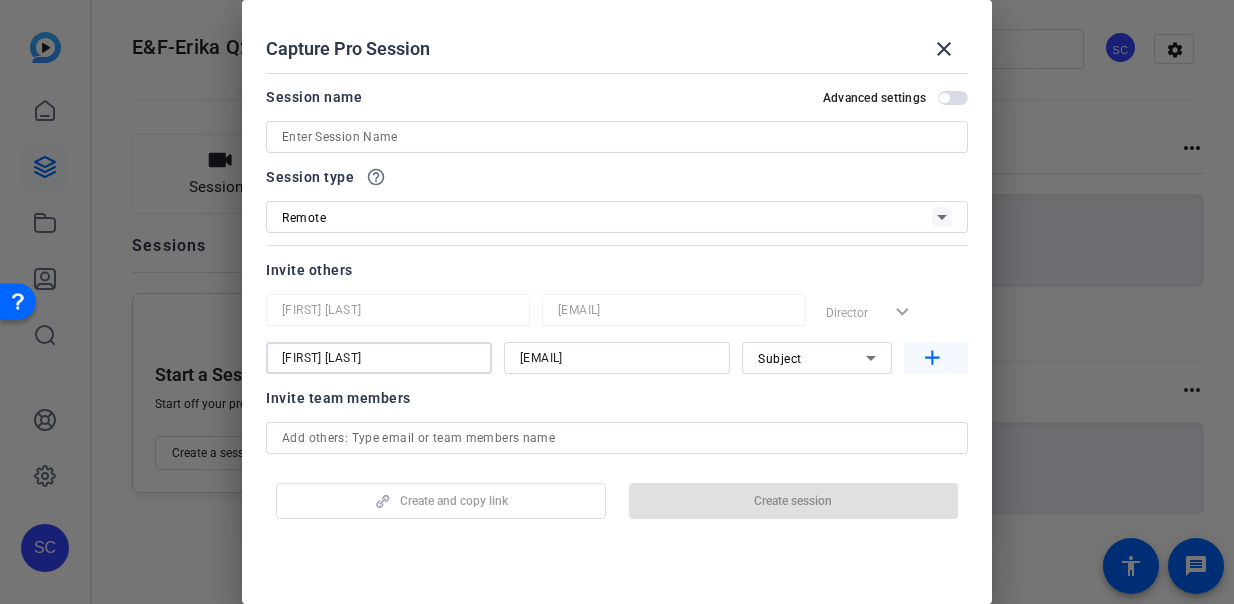 type on "Erika Murphy" 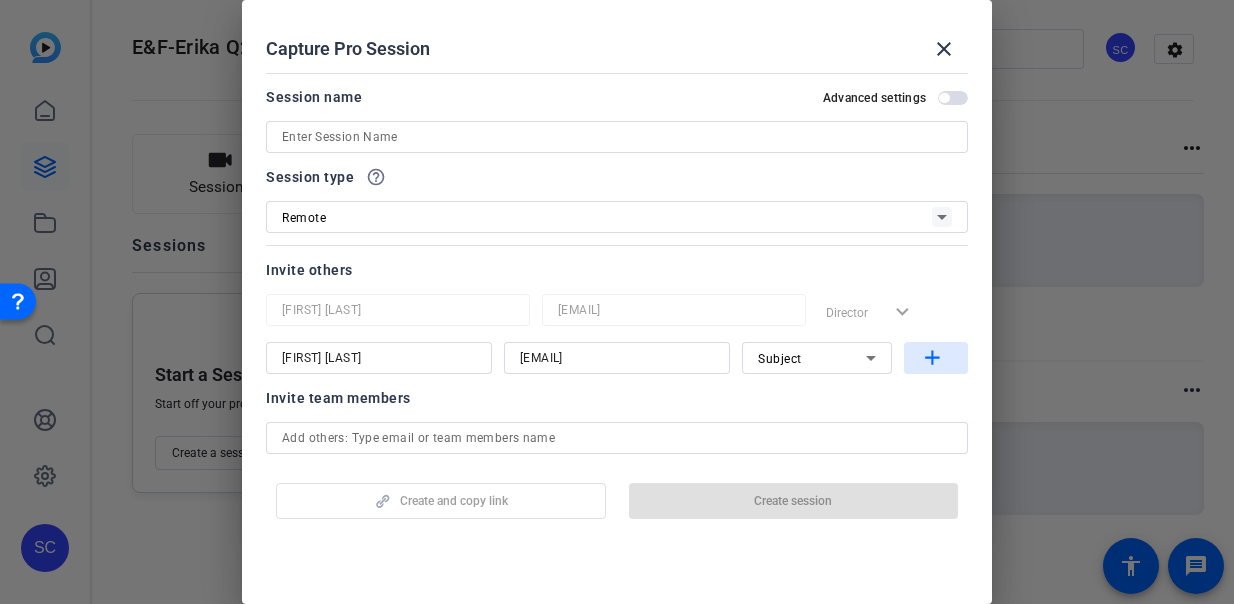 click on "add" 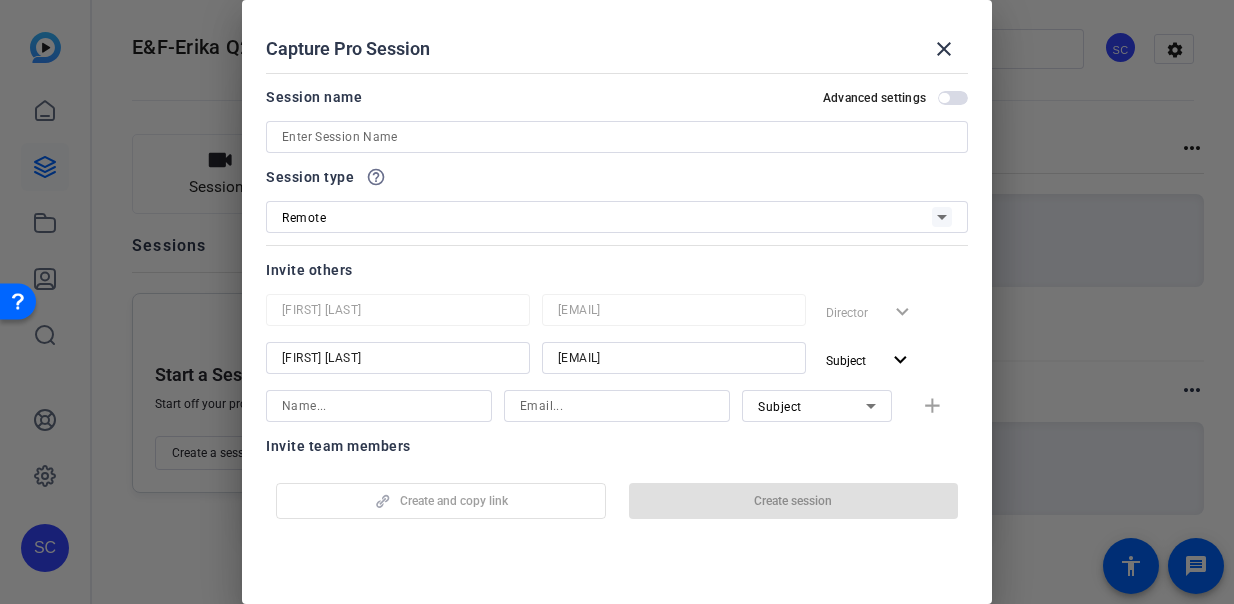 click at bounding box center (379, 406) 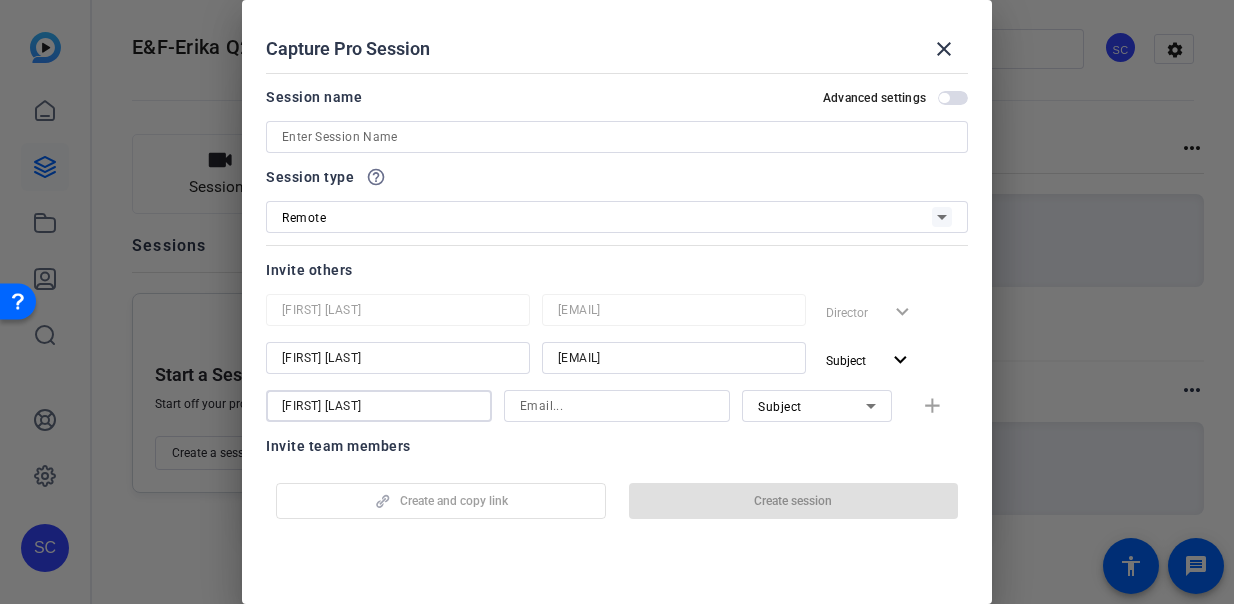 type on "Jennifer Ray" 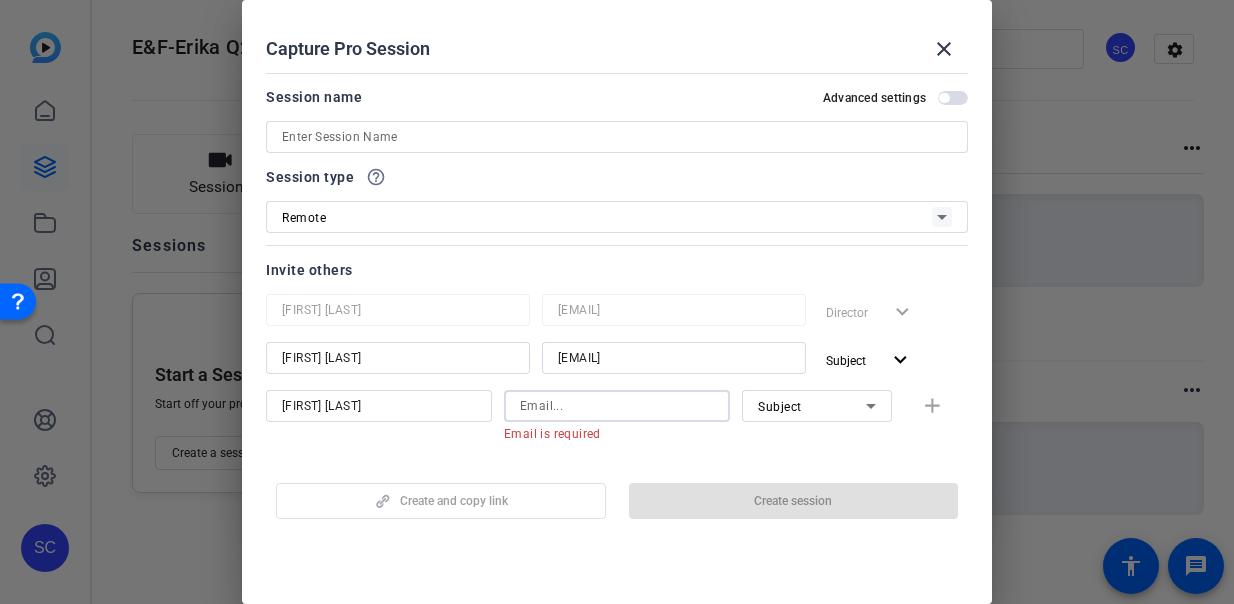 click at bounding box center (617, 406) 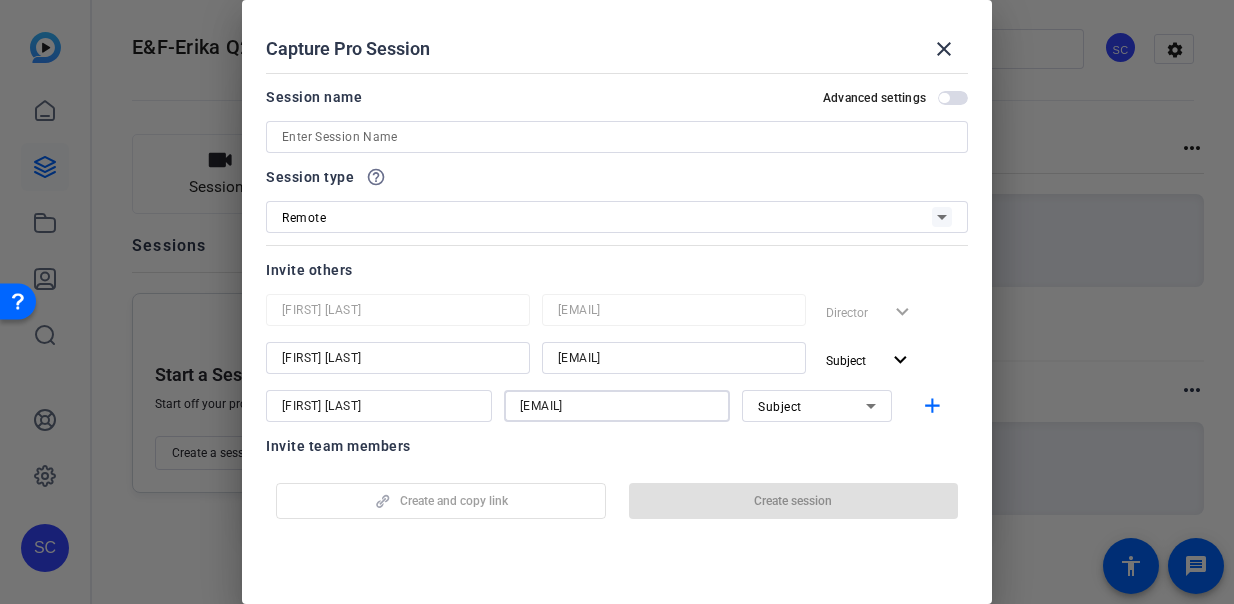 type on "jennifer.ray@fmr.com" 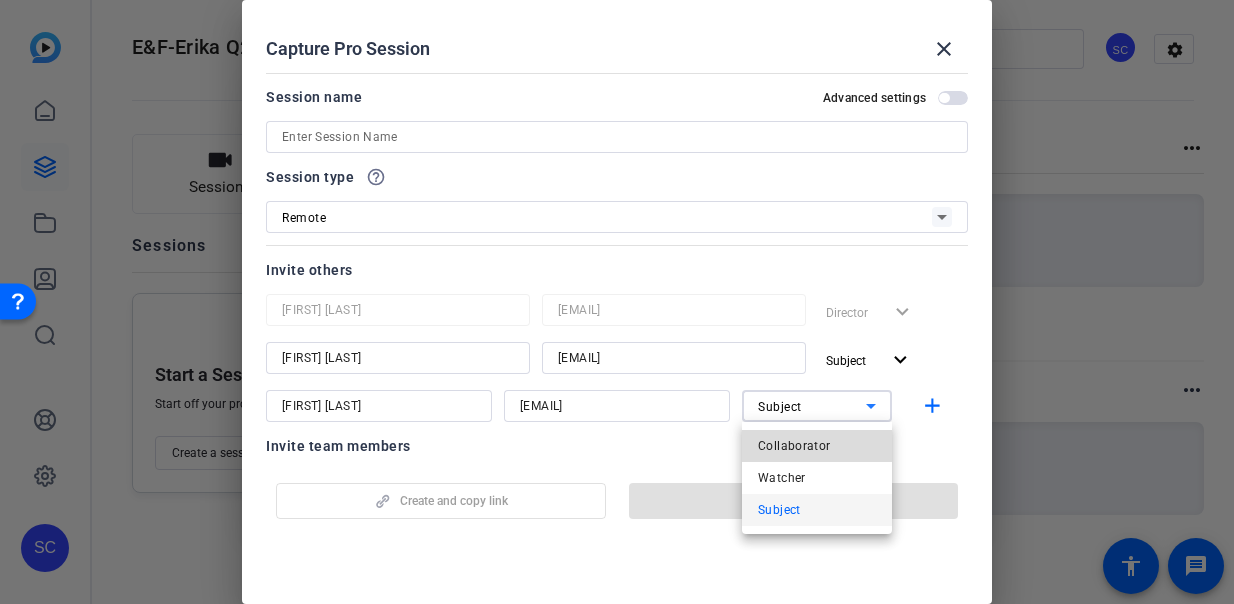 click on "Collaborator" at bounding box center (794, 446) 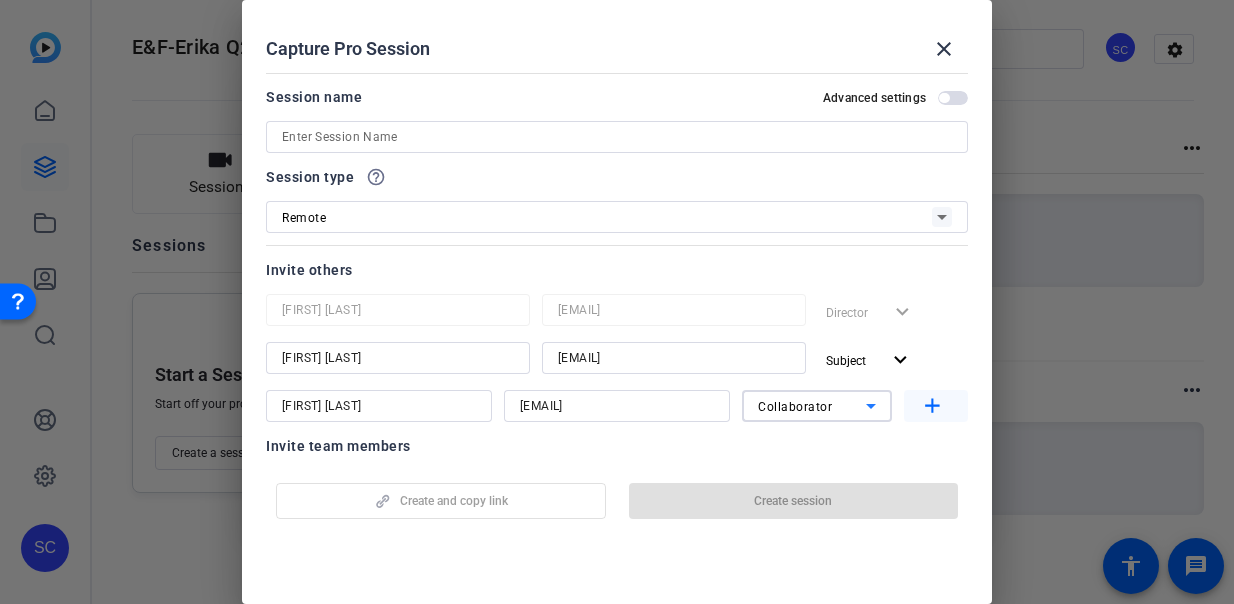 click on "add" 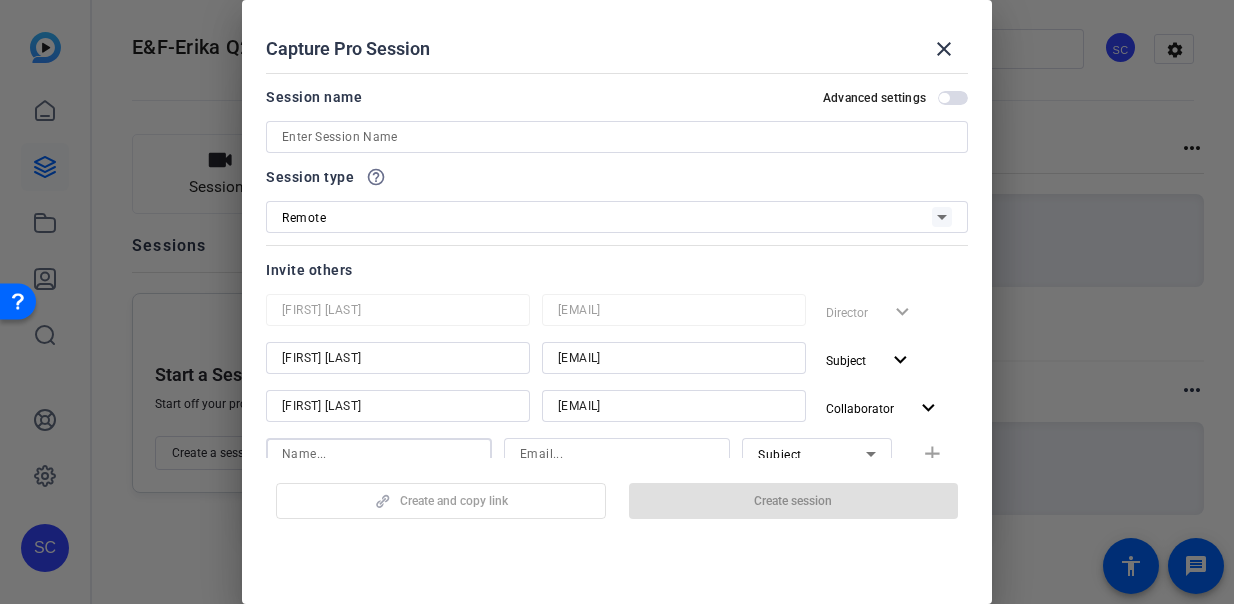 click at bounding box center (379, 454) 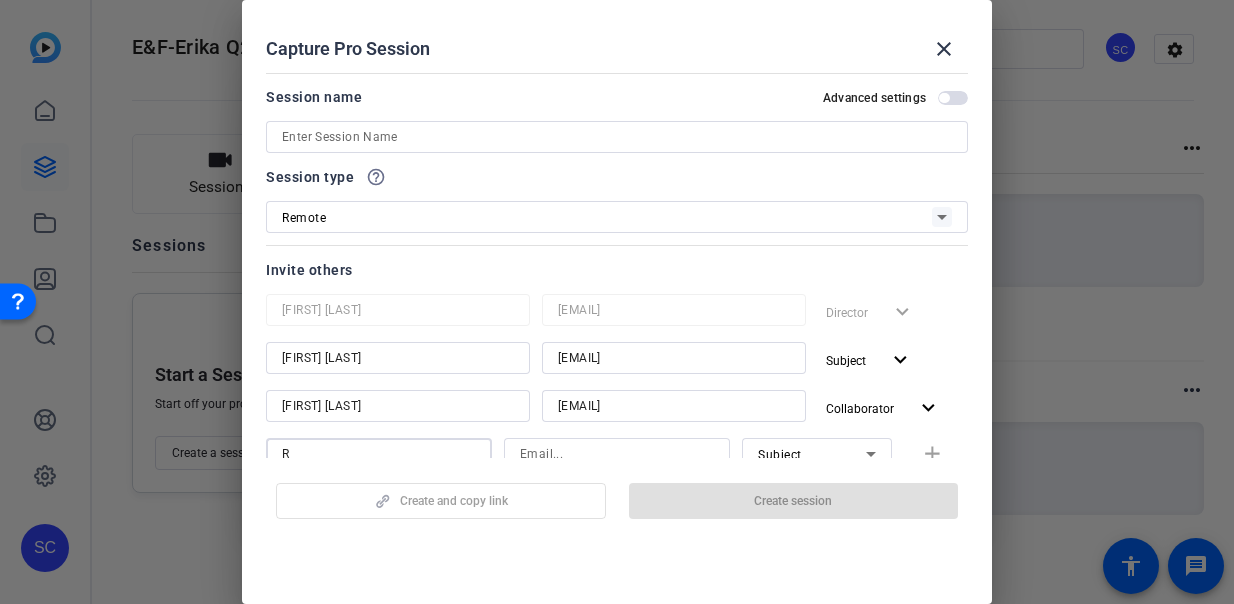 scroll, scrollTop: 3, scrollLeft: 0, axis: vertical 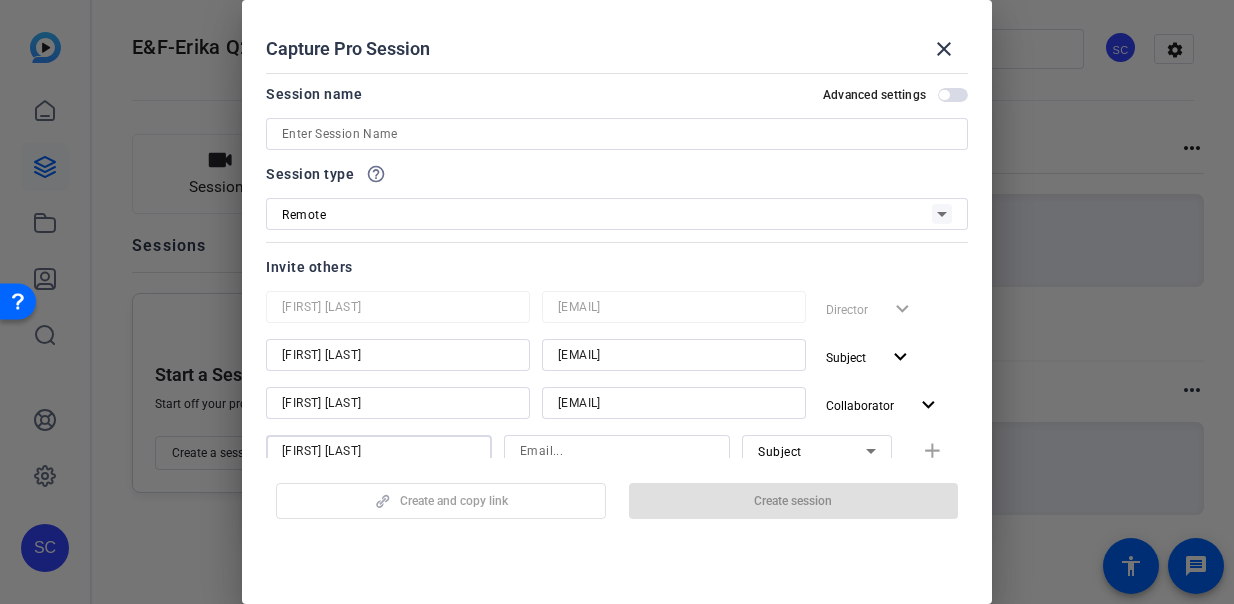 type on "Rhonda Ber" 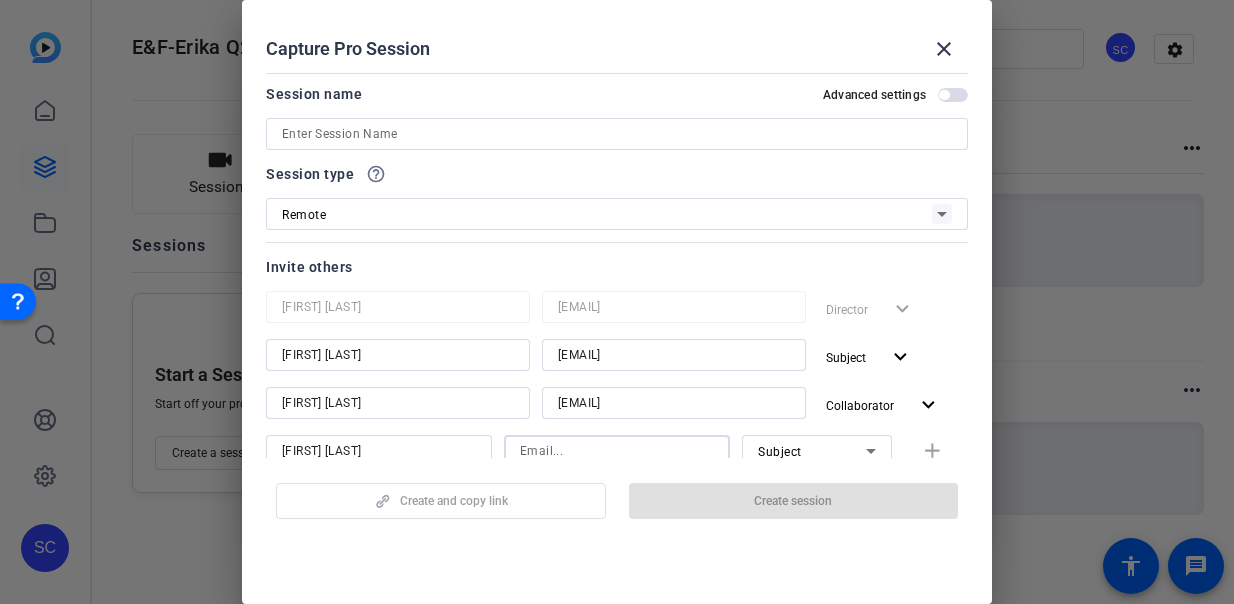 click at bounding box center [617, 451] 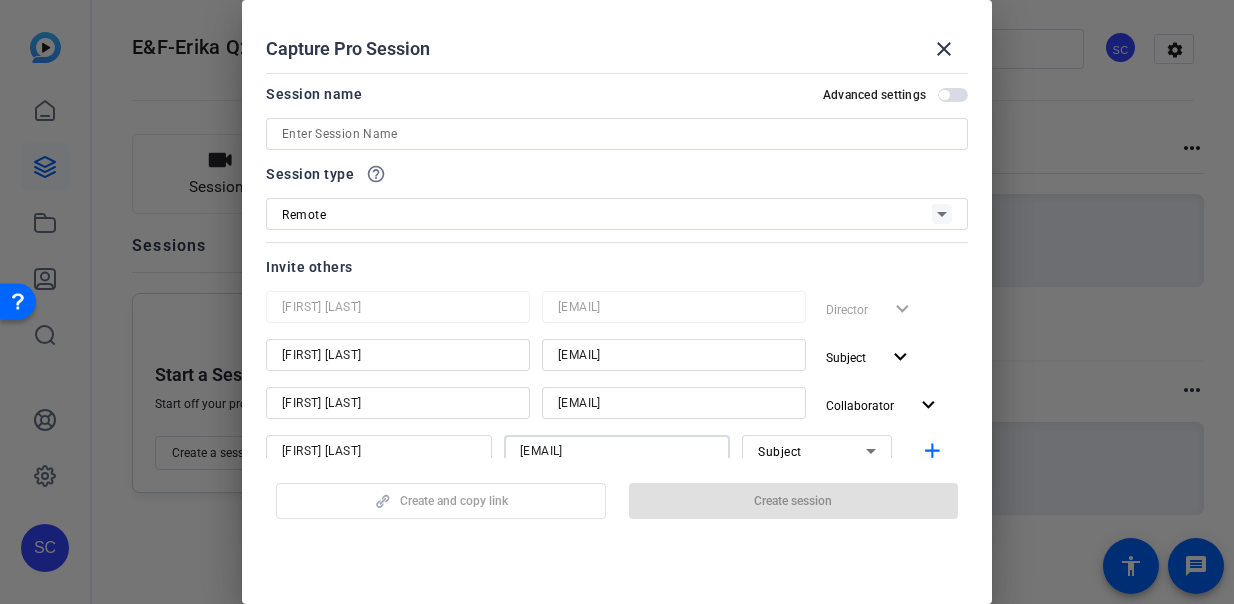 type on "rhonda.berchuck@fmr.com" 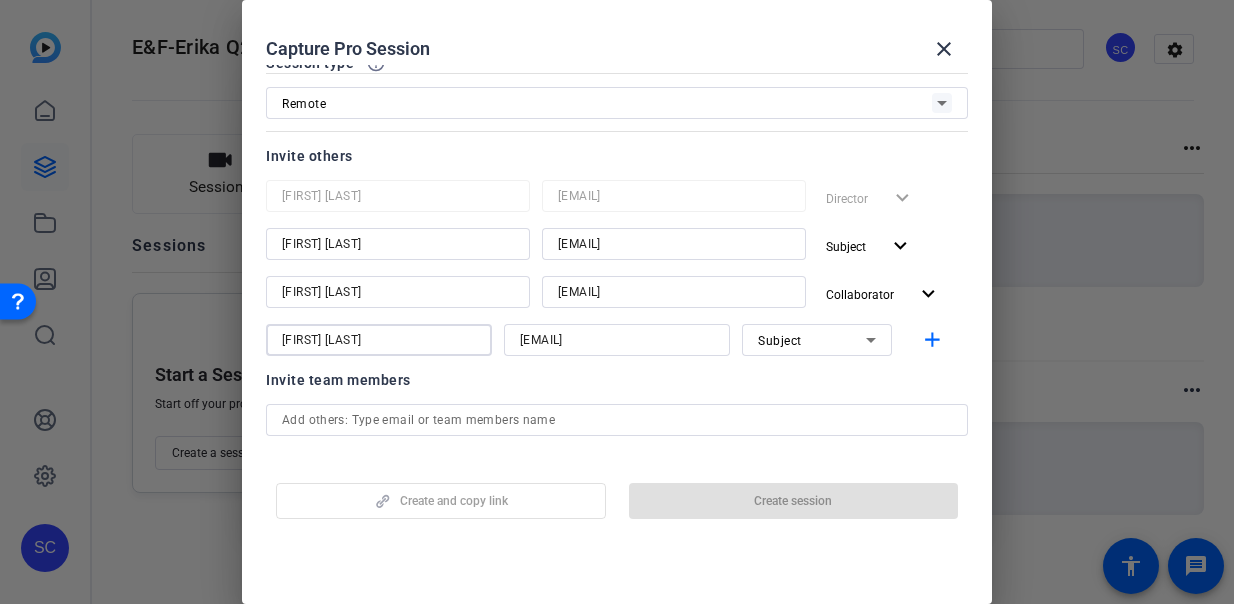 scroll, scrollTop: 118, scrollLeft: 0, axis: vertical 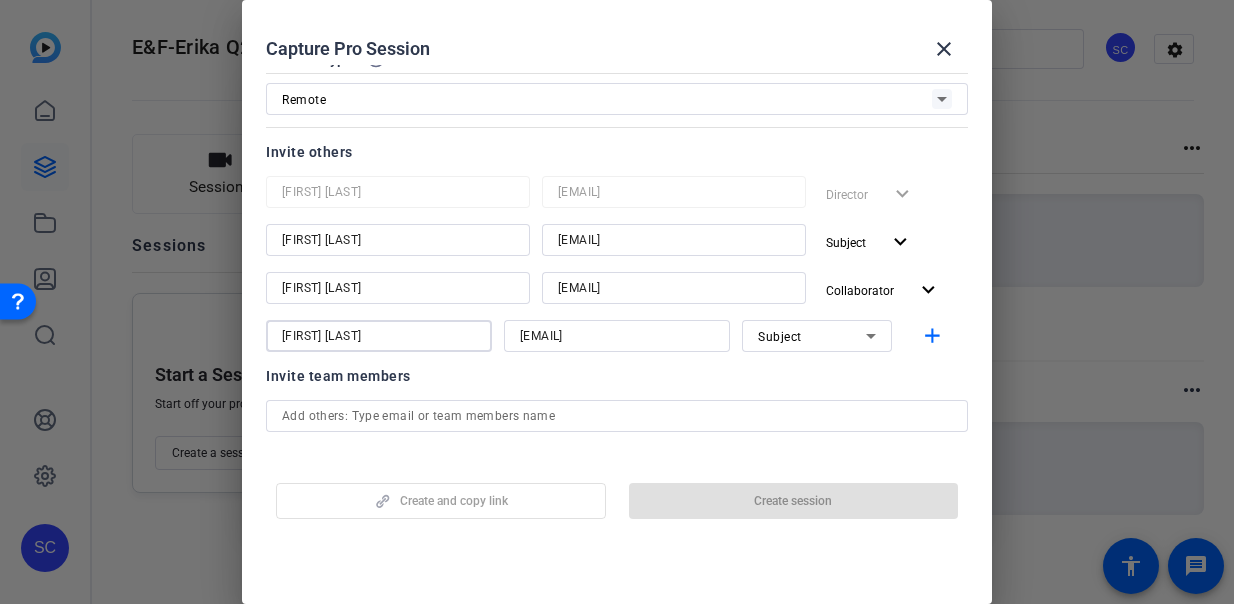 type on "Rhonda Berchuck" 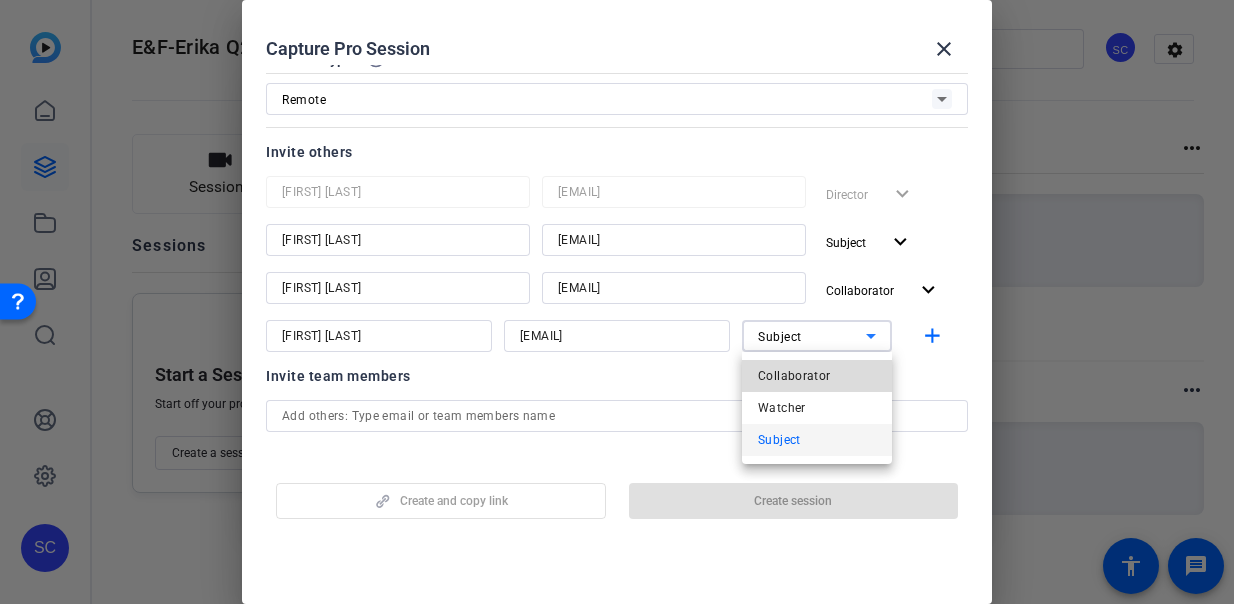 click on "Collaborator" at bounding box center (794, 376) 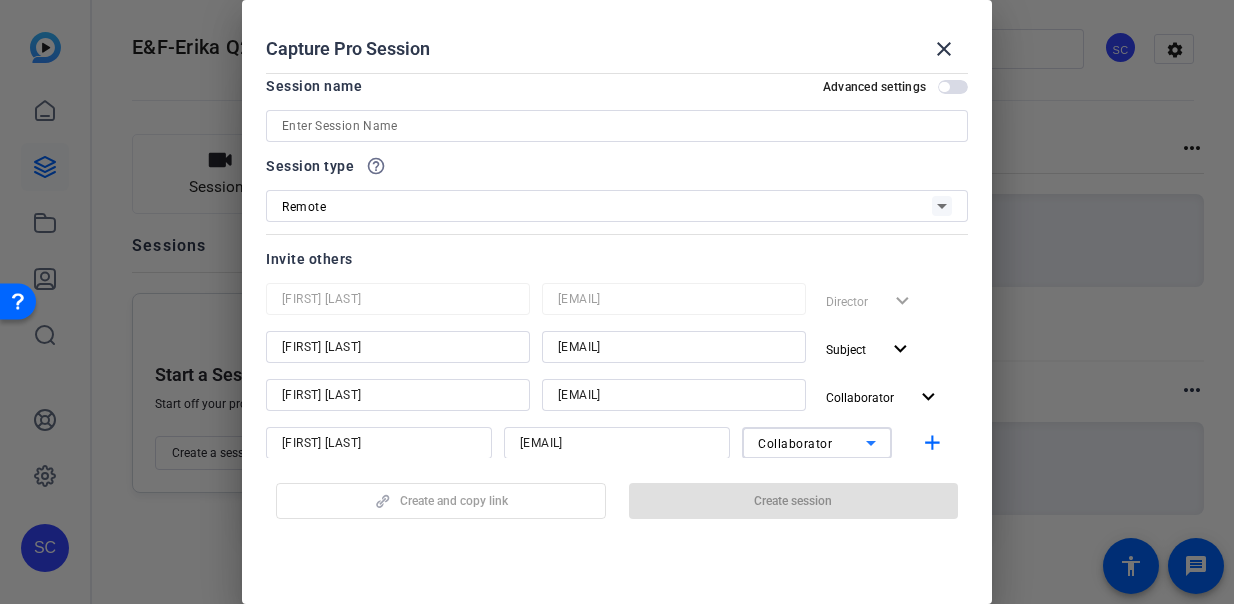scroll, scrollTop: 0, scrollLeft: 0, axis: both 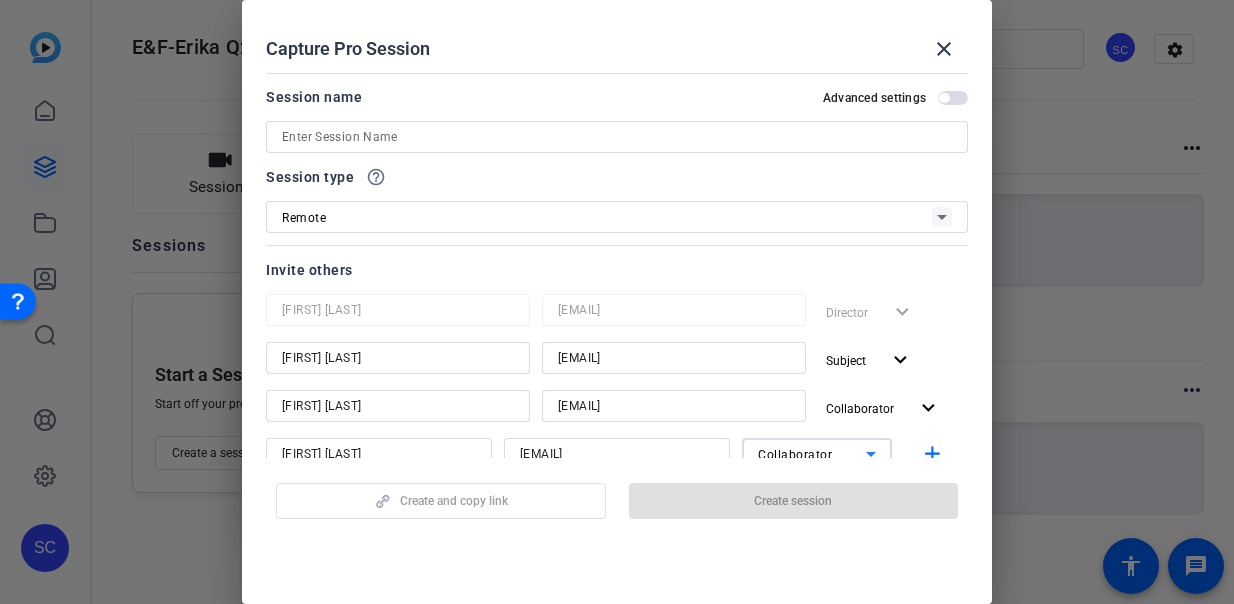 click at bounding box center [944, 98] 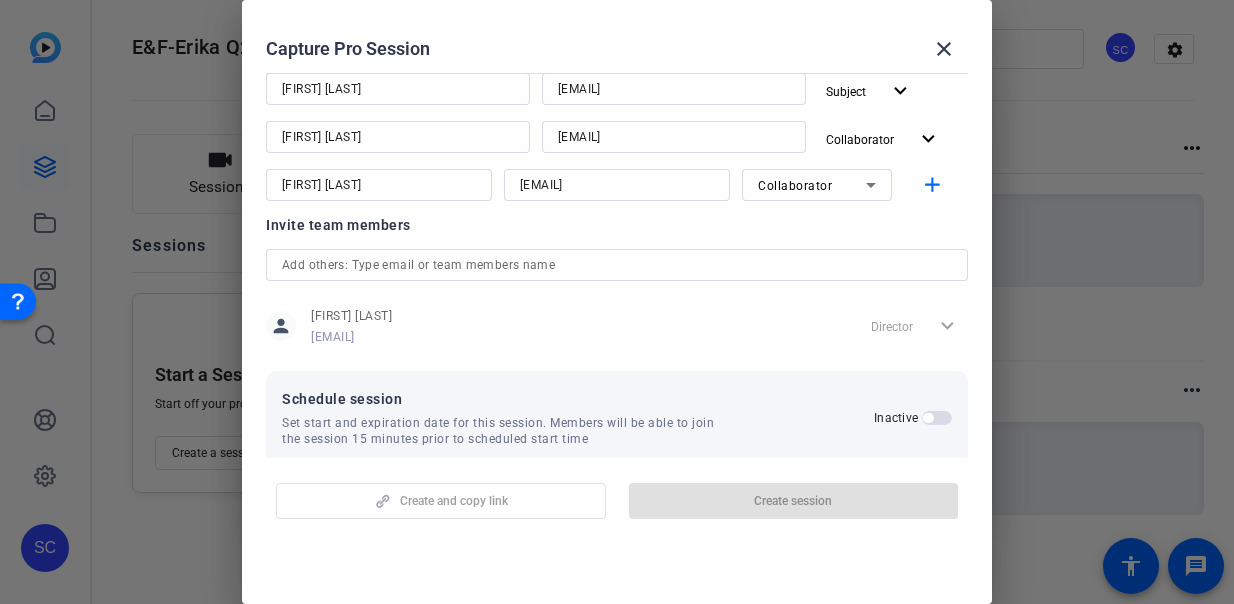 scroll, scrollTop: 296, scrollLeft: 0, axis: vertical 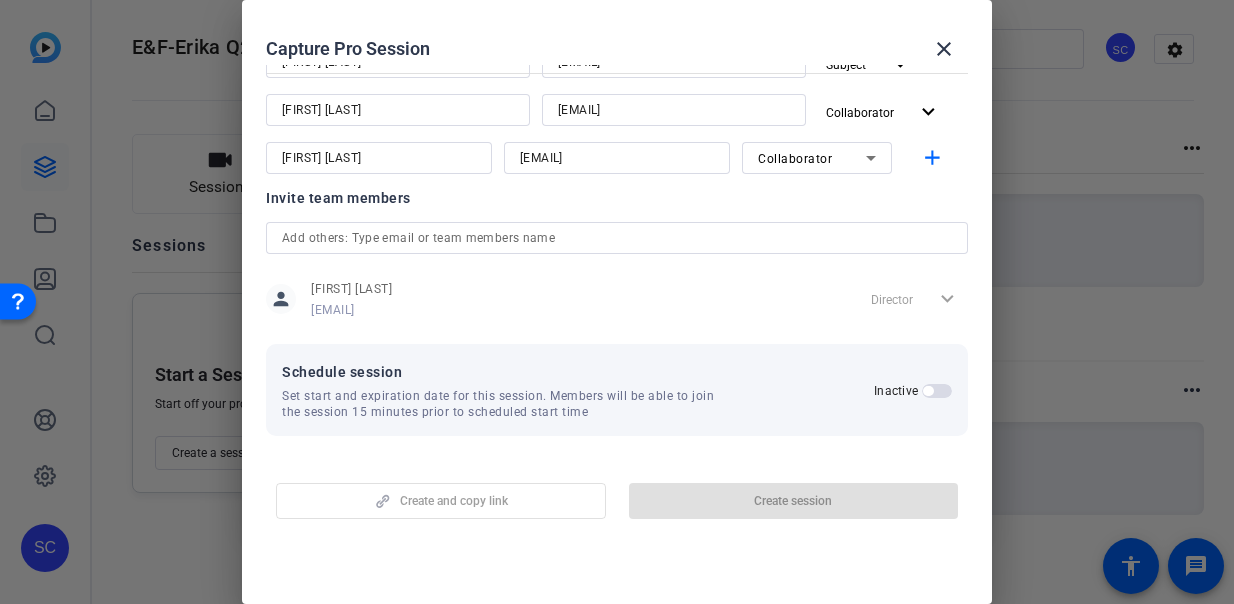 click on "Inactive" at bounding box center (898, 391) 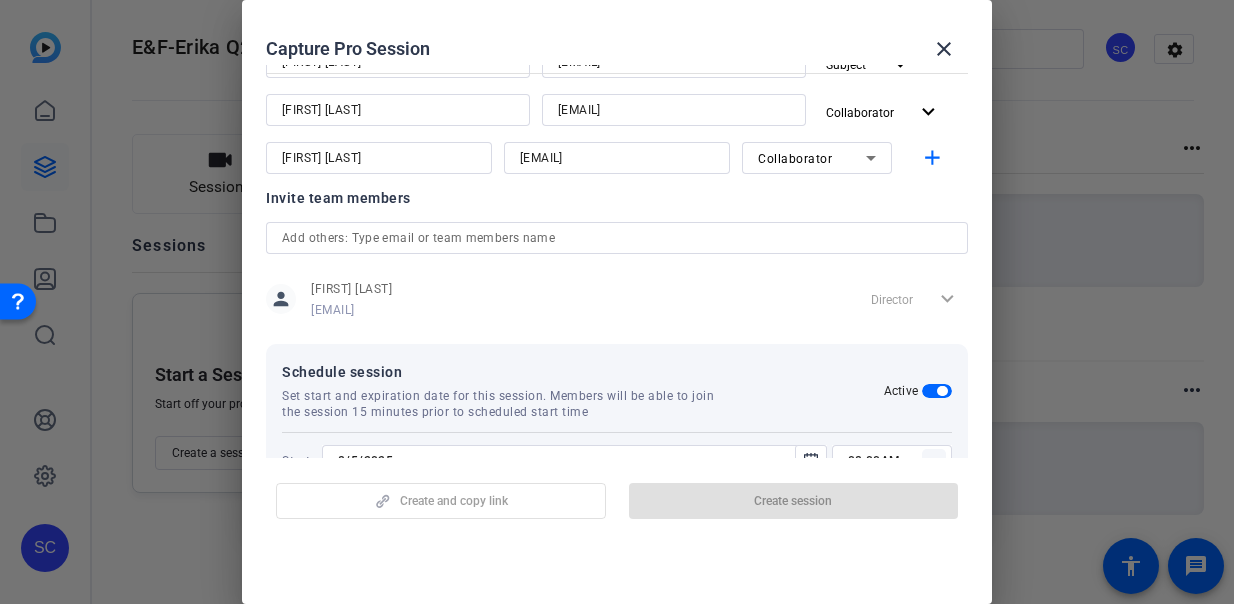 scroll, scrollTop: 397, scrollLeft: 0, axis: vertical 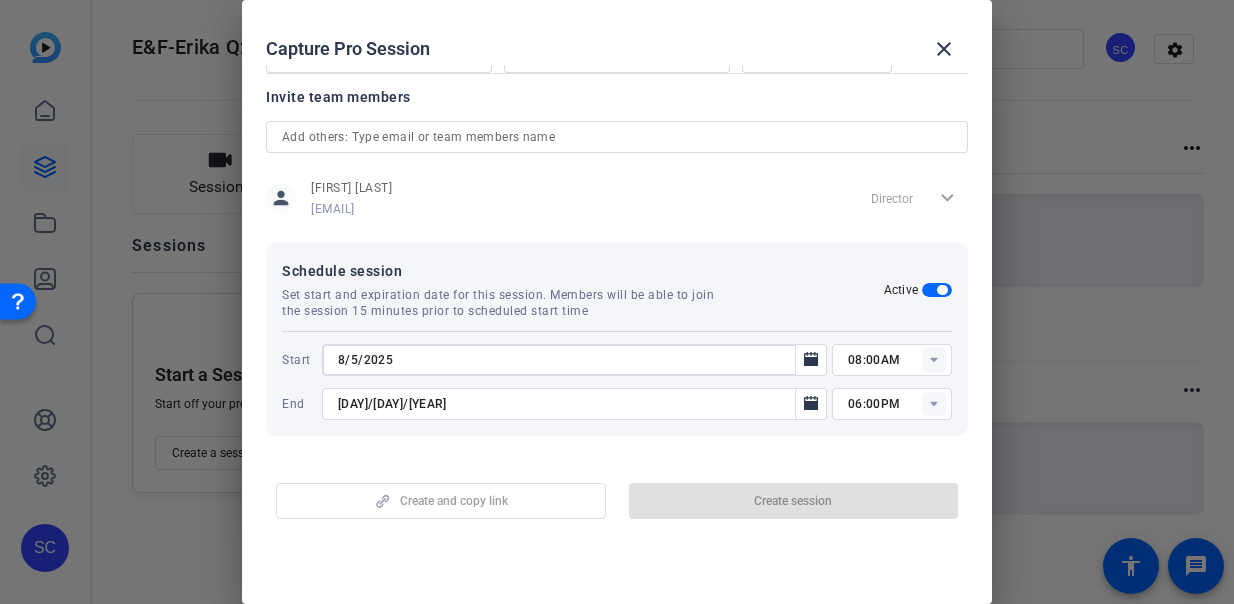 click on "8/5/2025" at bounding box center (564, 360) 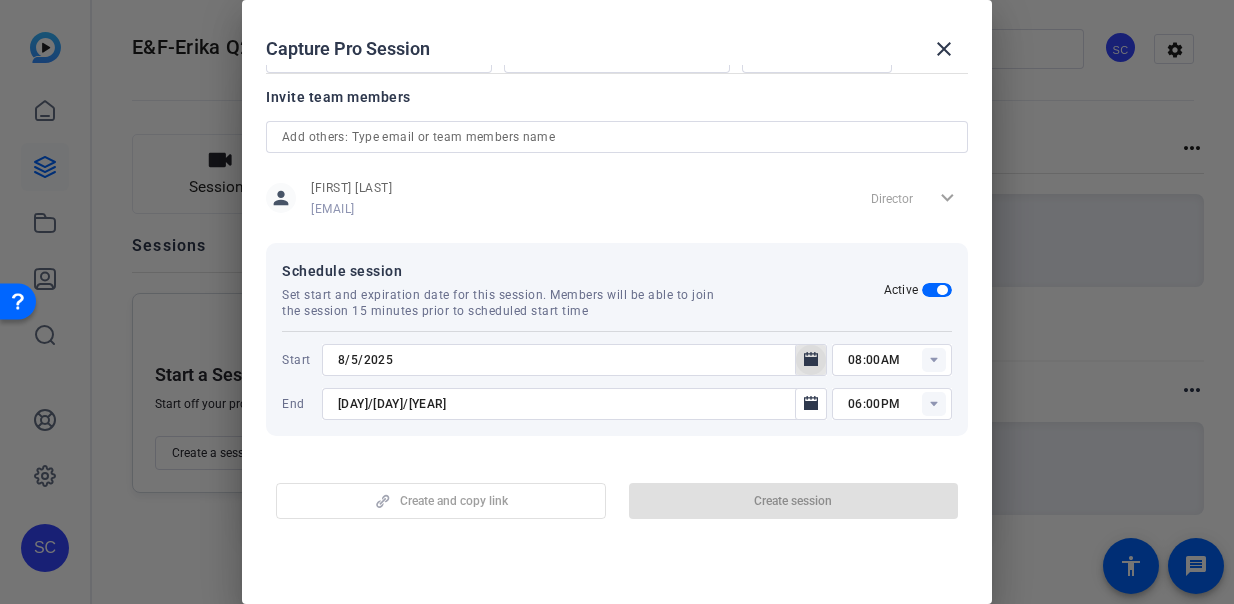 click 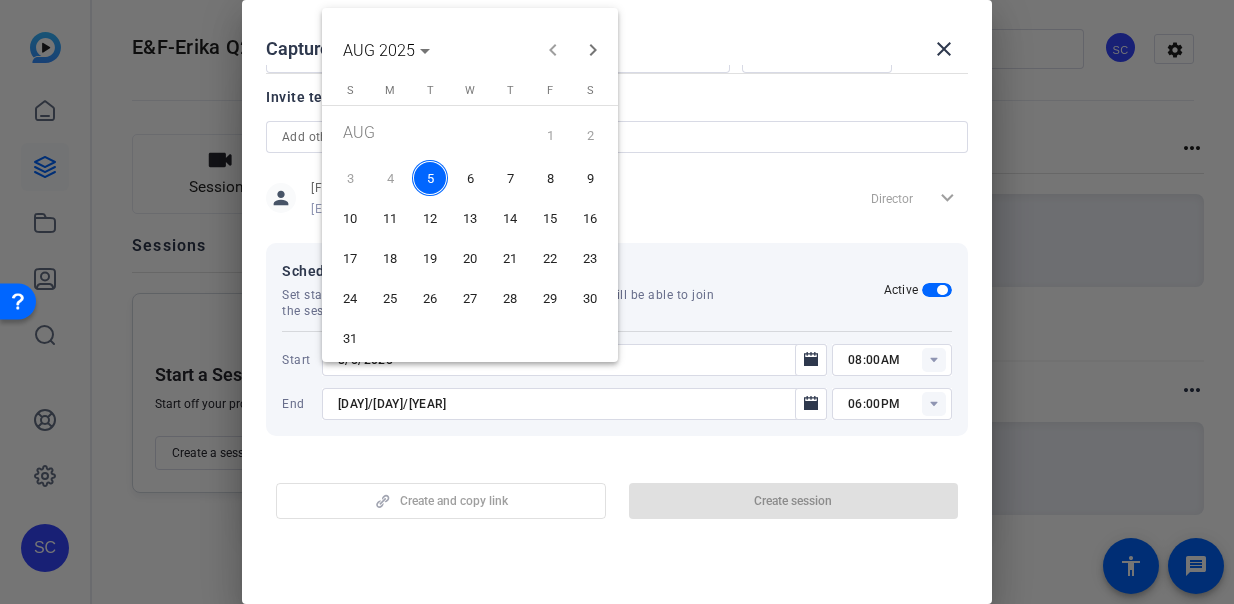 click on "6" at bounding box center [470, 178] 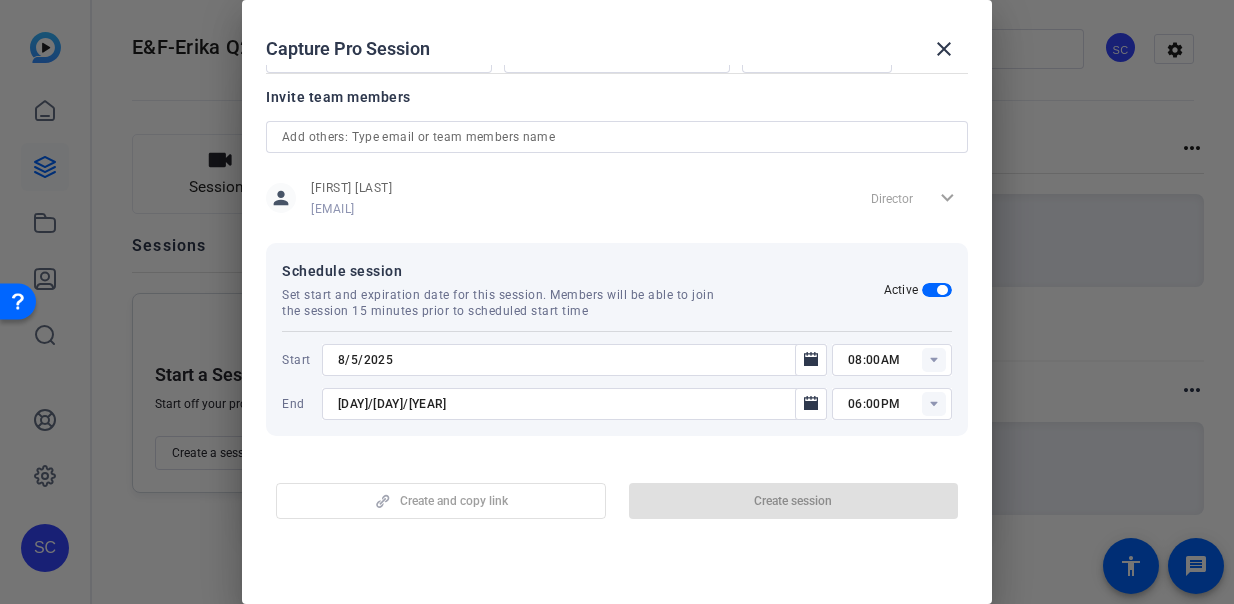 type on "8/6/2025" 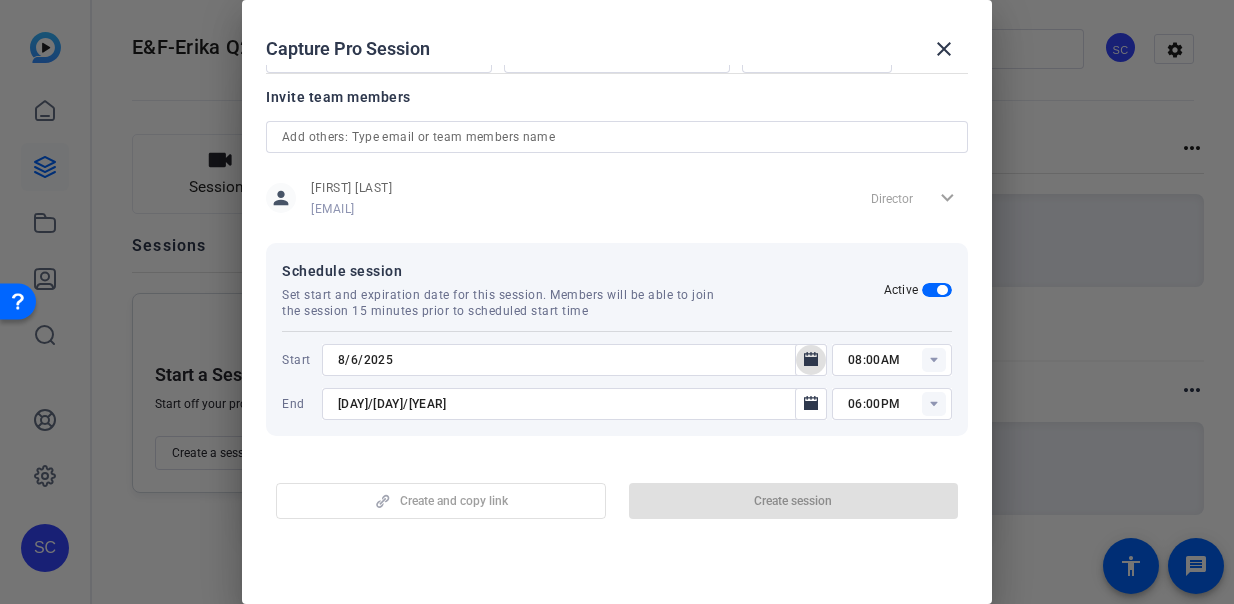 click on "8/12/2025" at bounding box center (564, 404) 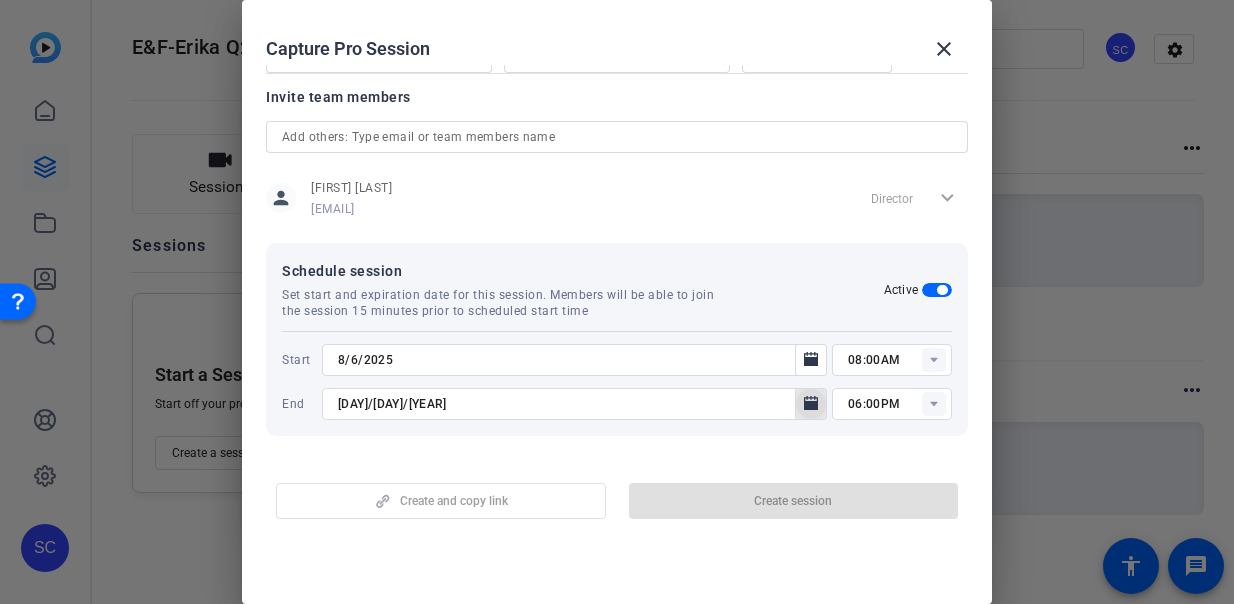 click 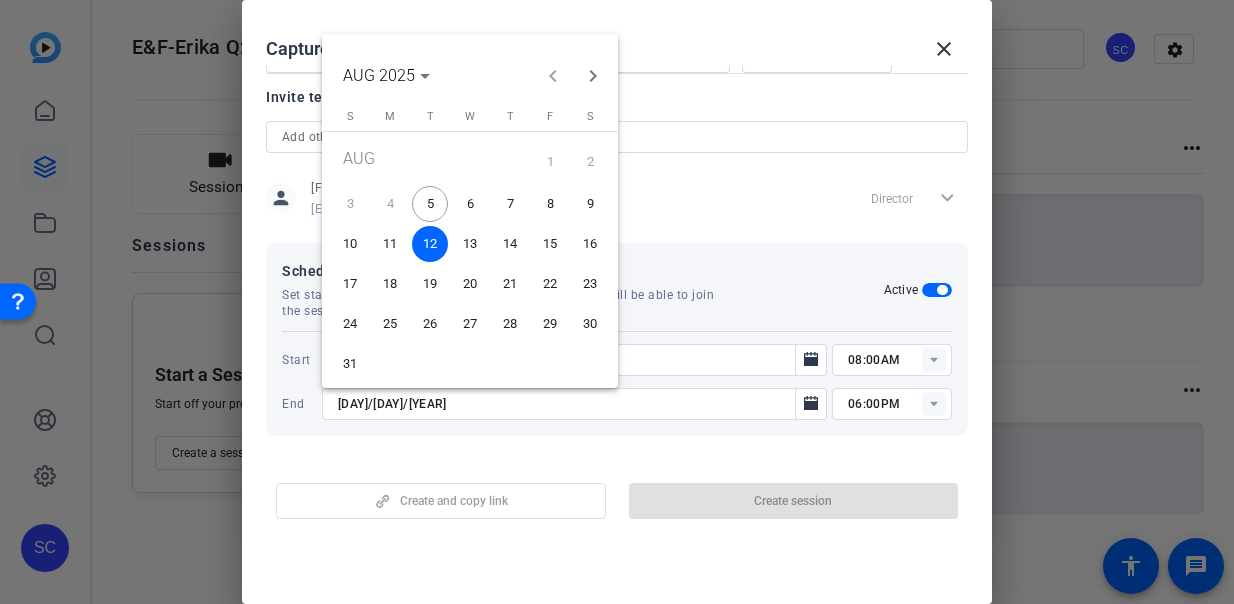 click on "6" at bounding box center [470, 204] 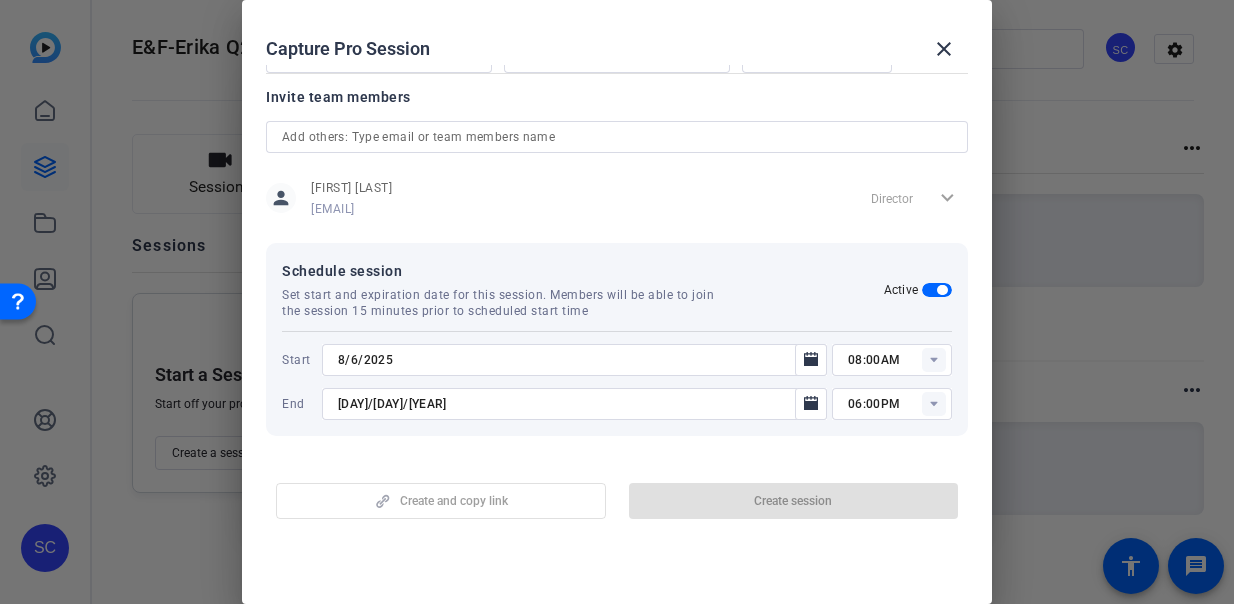 type on "8/6/2025" 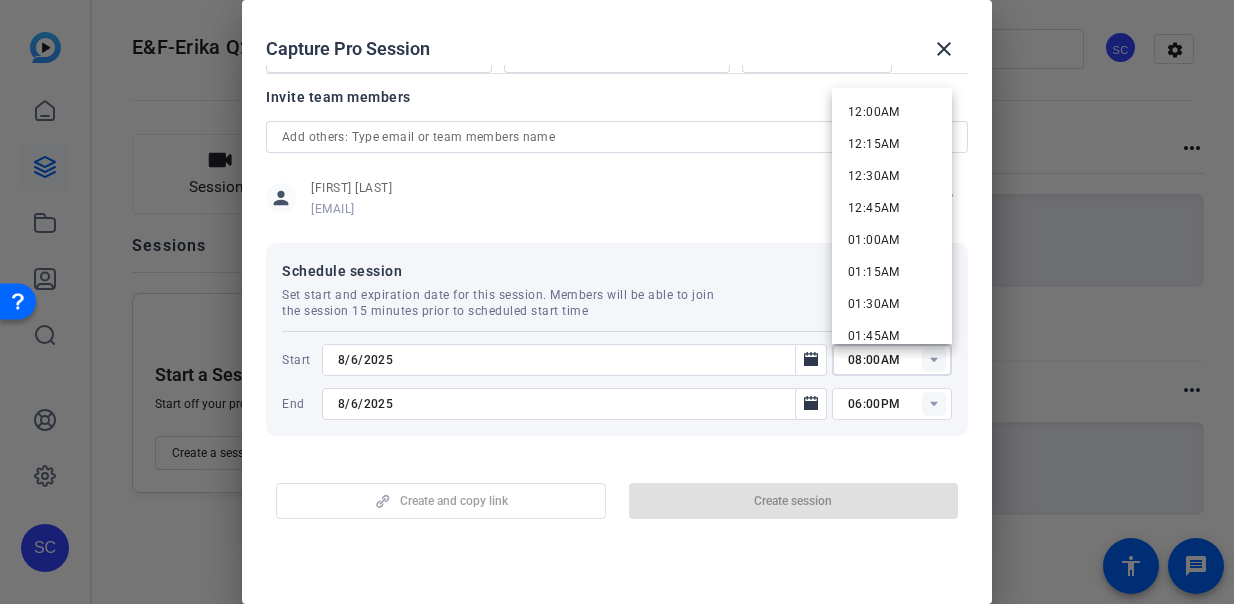 click on "08:00AM" at bounding box center (900, 360) 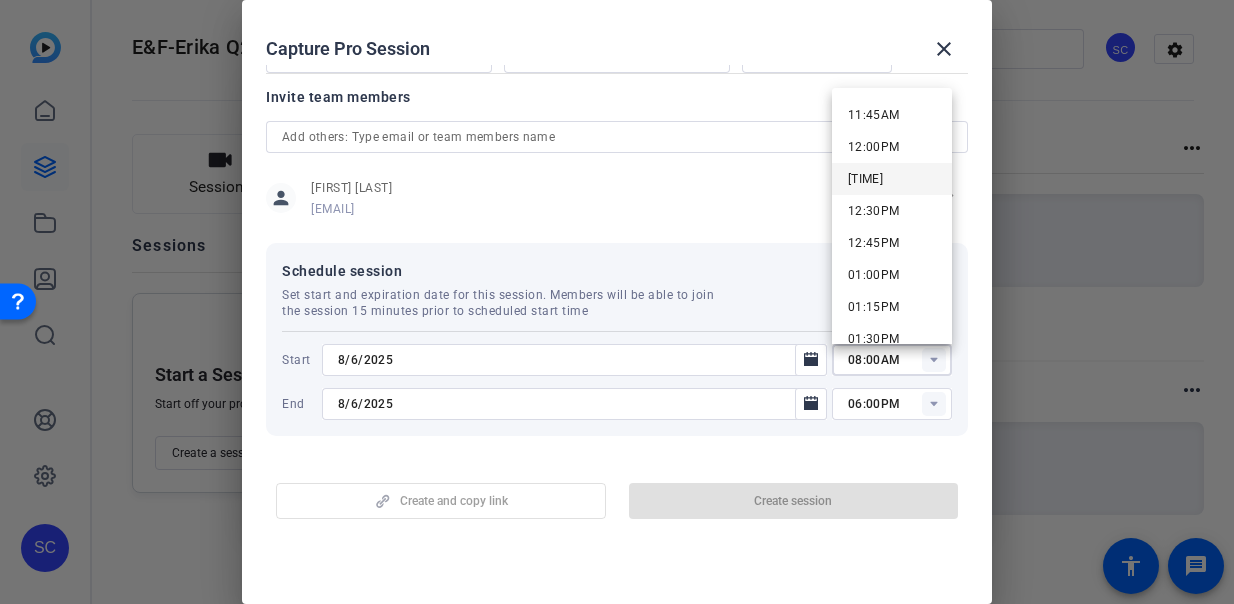 scroll, scrollTop: 1504, scrollLeft: 0, axis: vertical 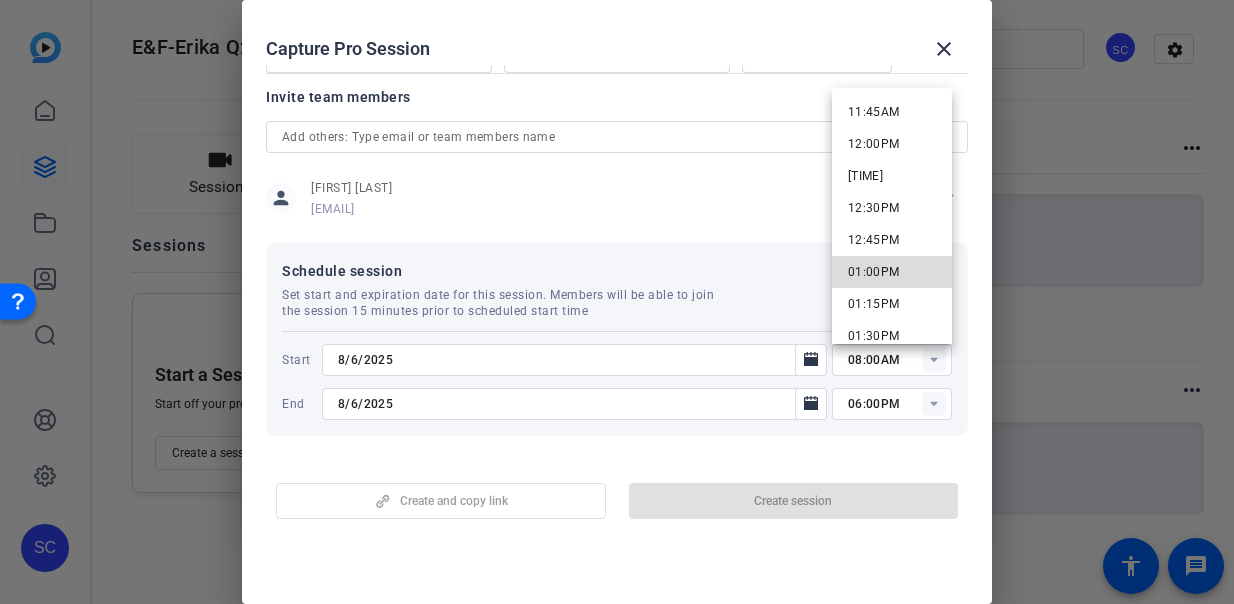 click on "01:00PM" at bounding box center [874, 272] 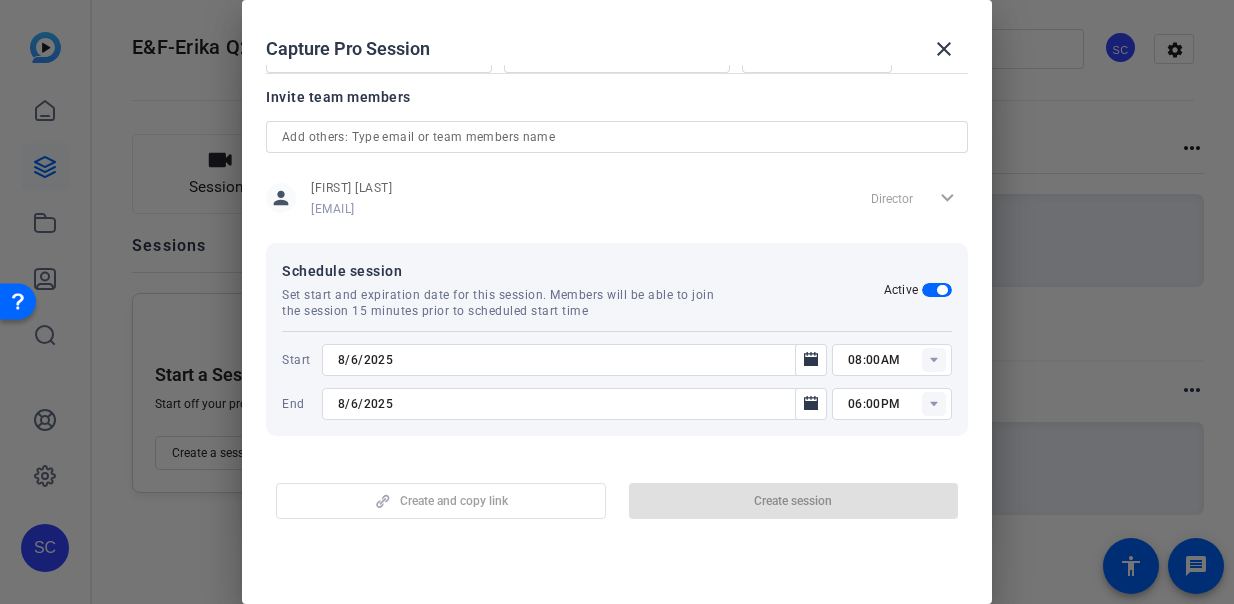 type on "01:00PM" 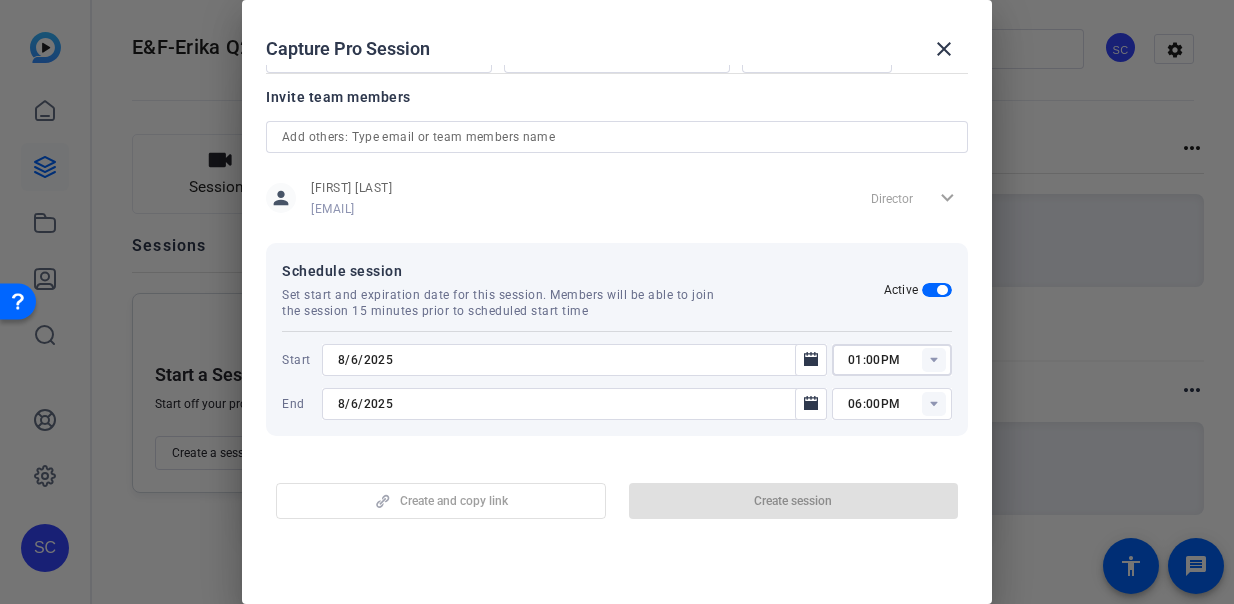 click on "06:00PM" at bounding box center (900, 404) 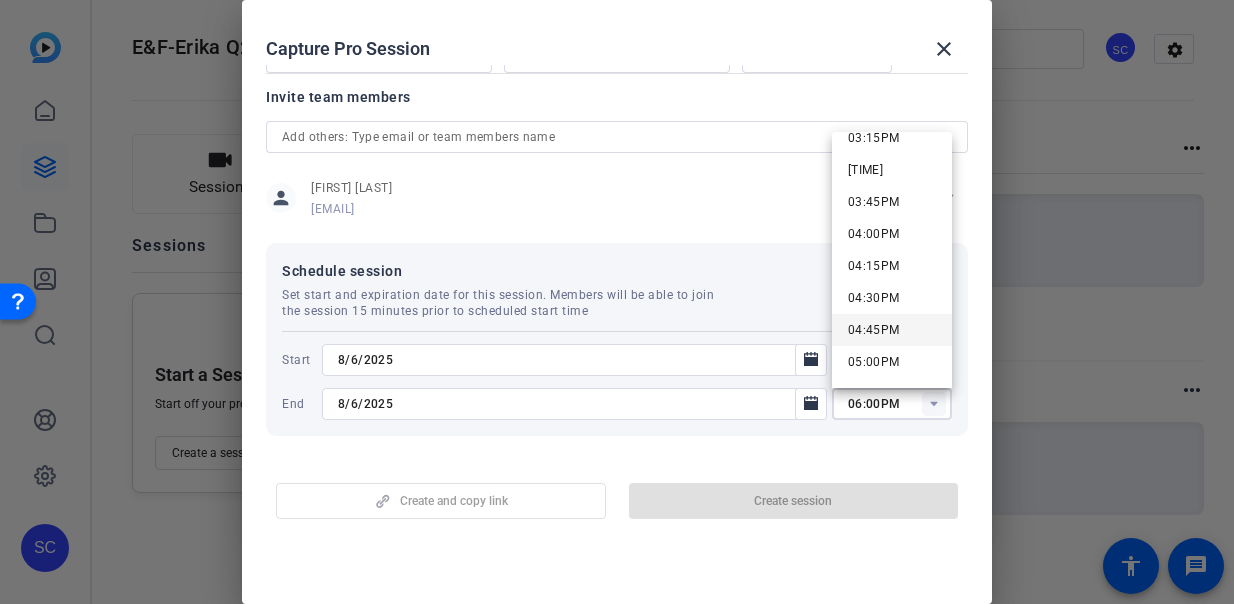 scroll, scrollTop: 1931, scrollLeft: 0, axis: vertical 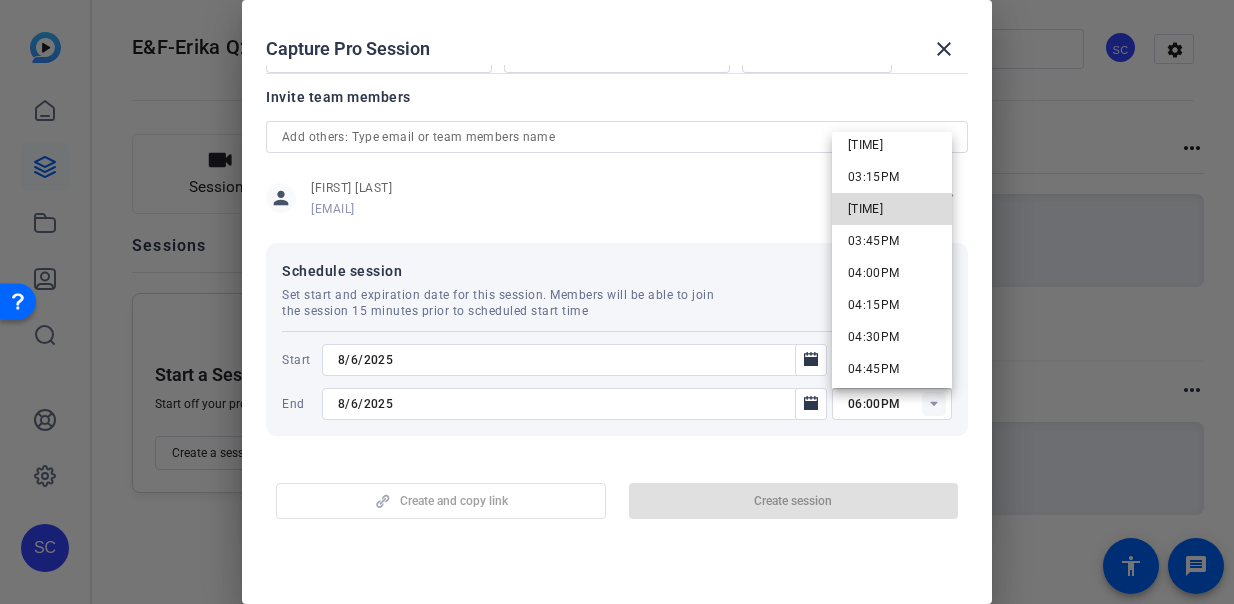 click on "03:30PM" at bounding box center [892, 209] 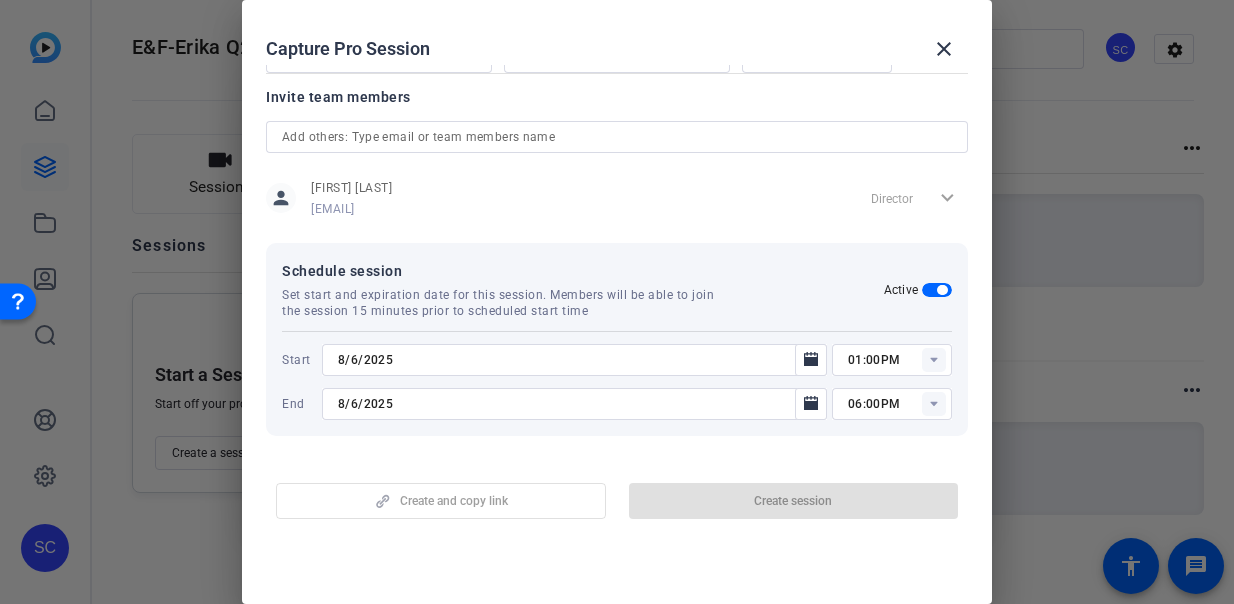 type on "03:30PM" 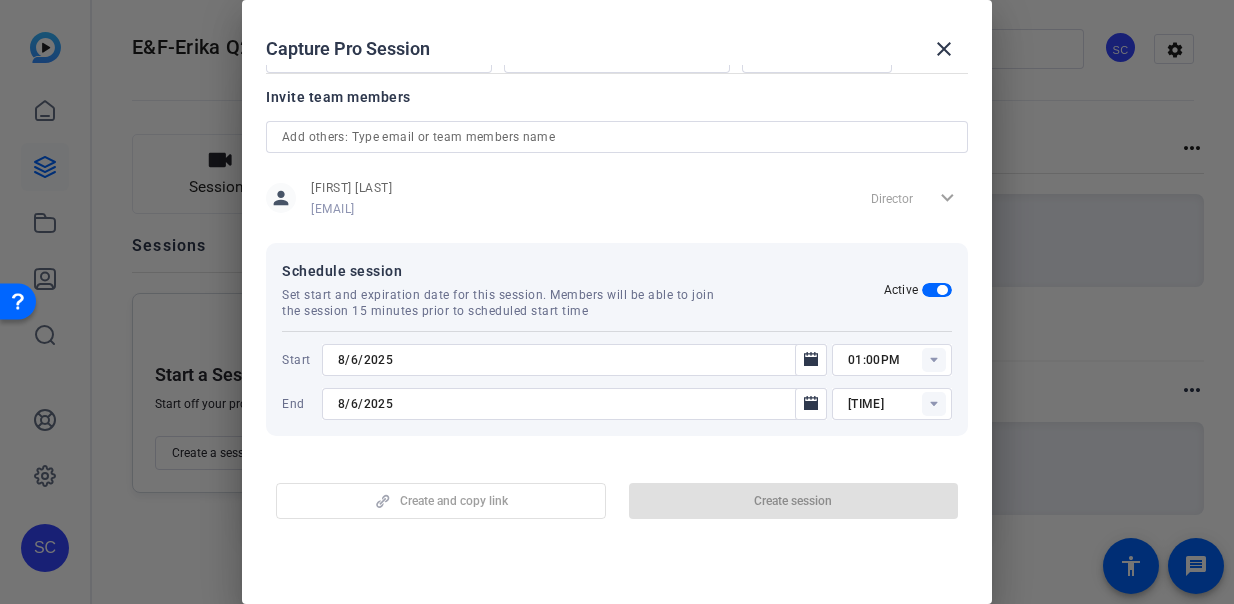click on "Set start and expiration date for this session. Members will be able to join the session 15 minutes prior to scheduled start time" 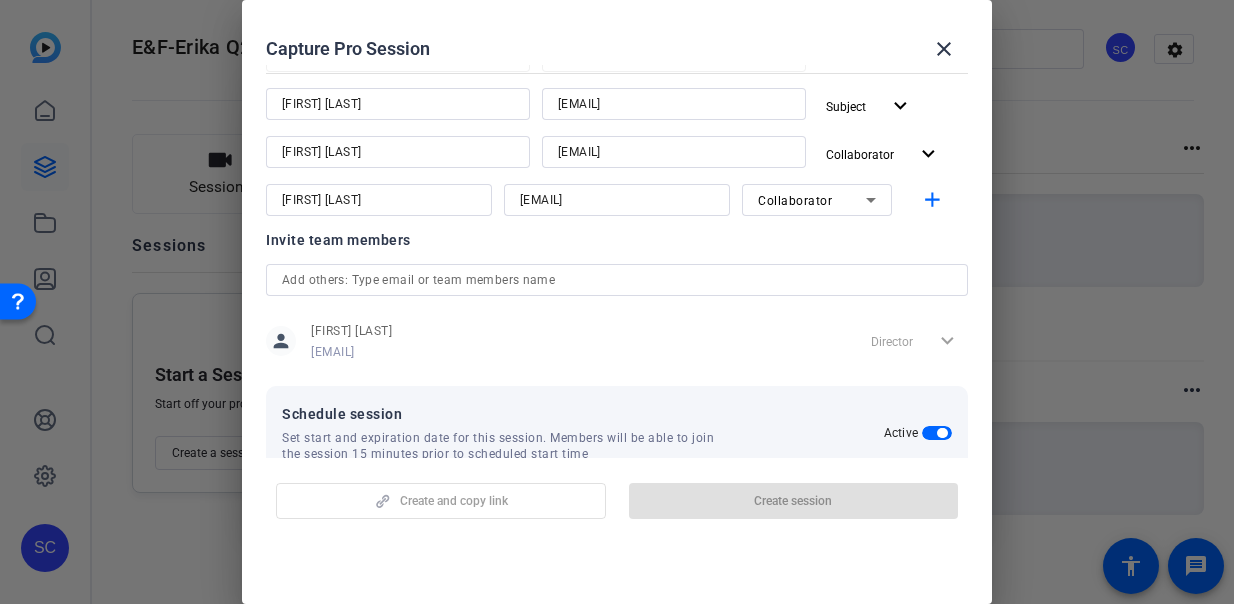 scroll, scrollTop: 0, scrollLeft: 0, axis: both 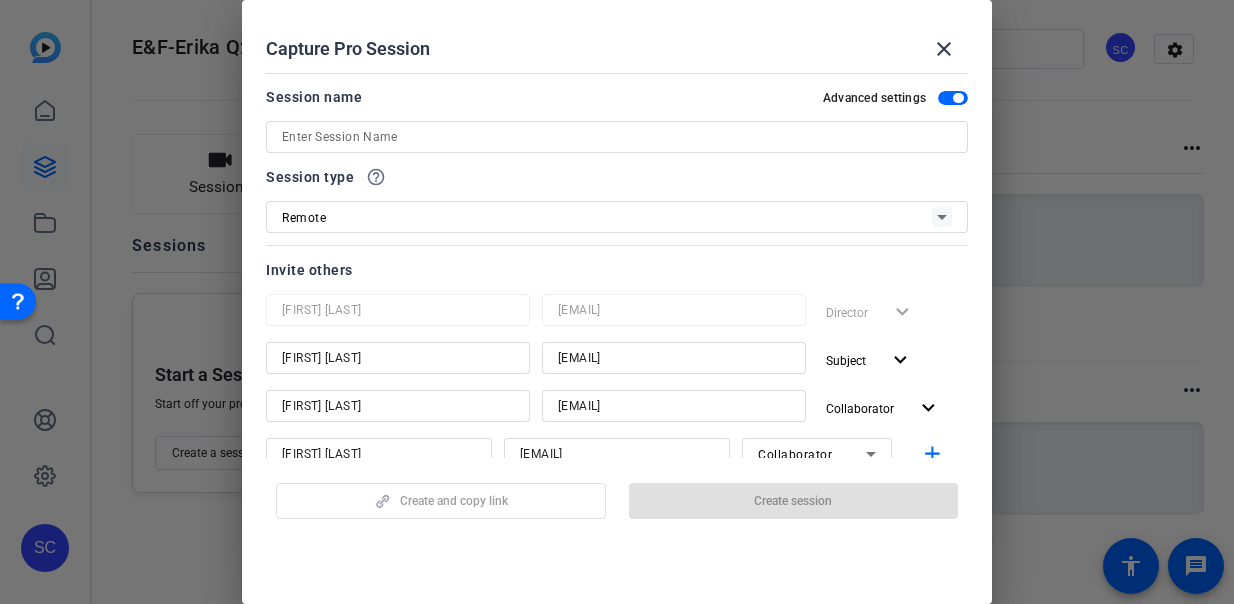 click at bounding box center (617, 137) 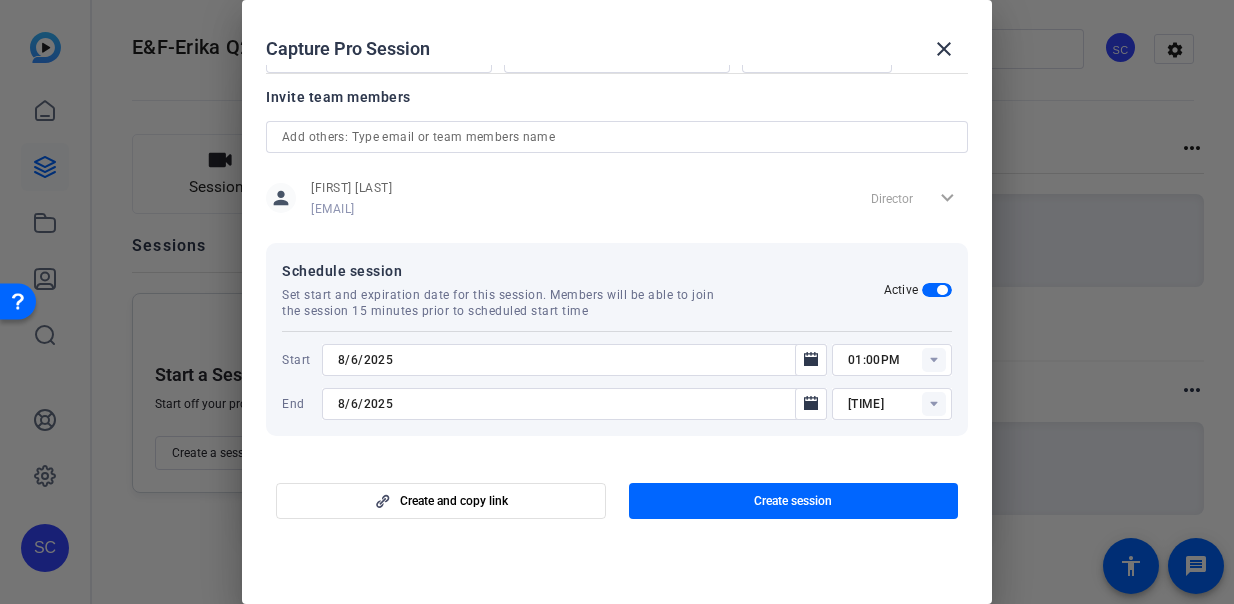 scroll, scrollTop: 391, scrollLeft: 0, axis: vertical 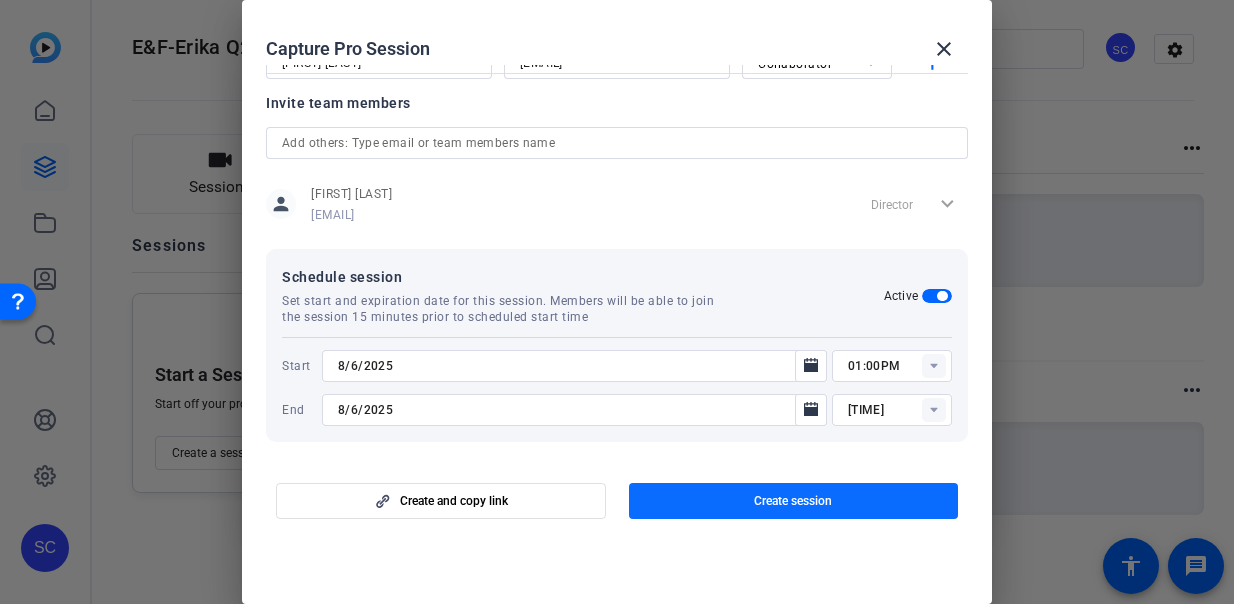 type on "E&F Q2 2025 recap" 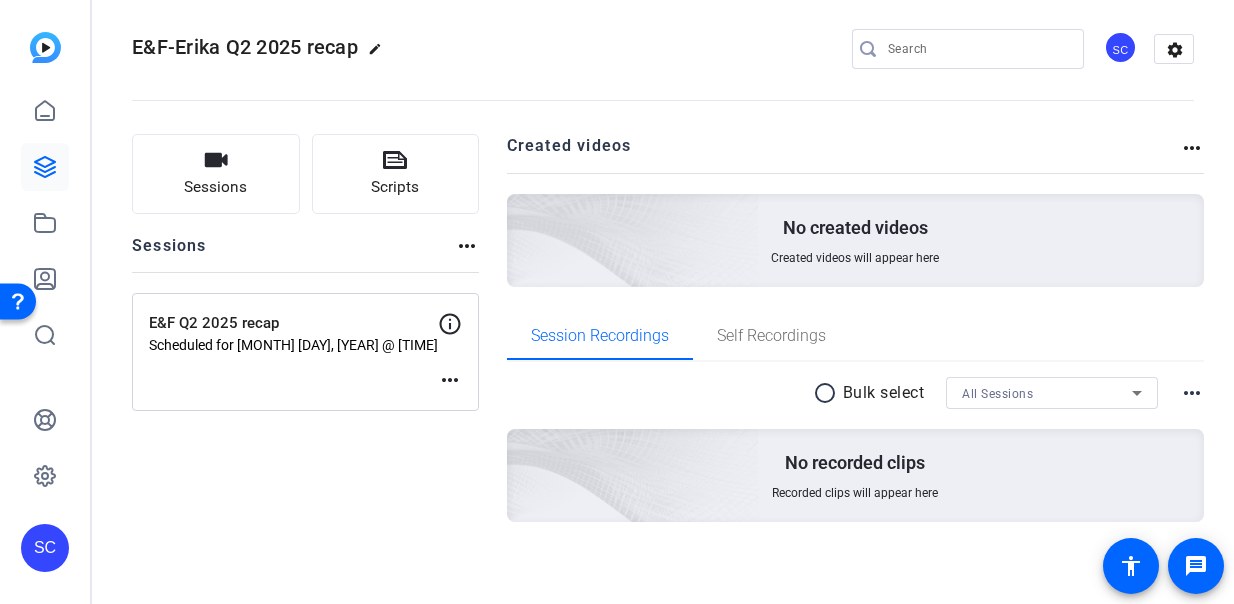 scroll, scrollTop: 18, scrollLeft: 0, axis: vertical 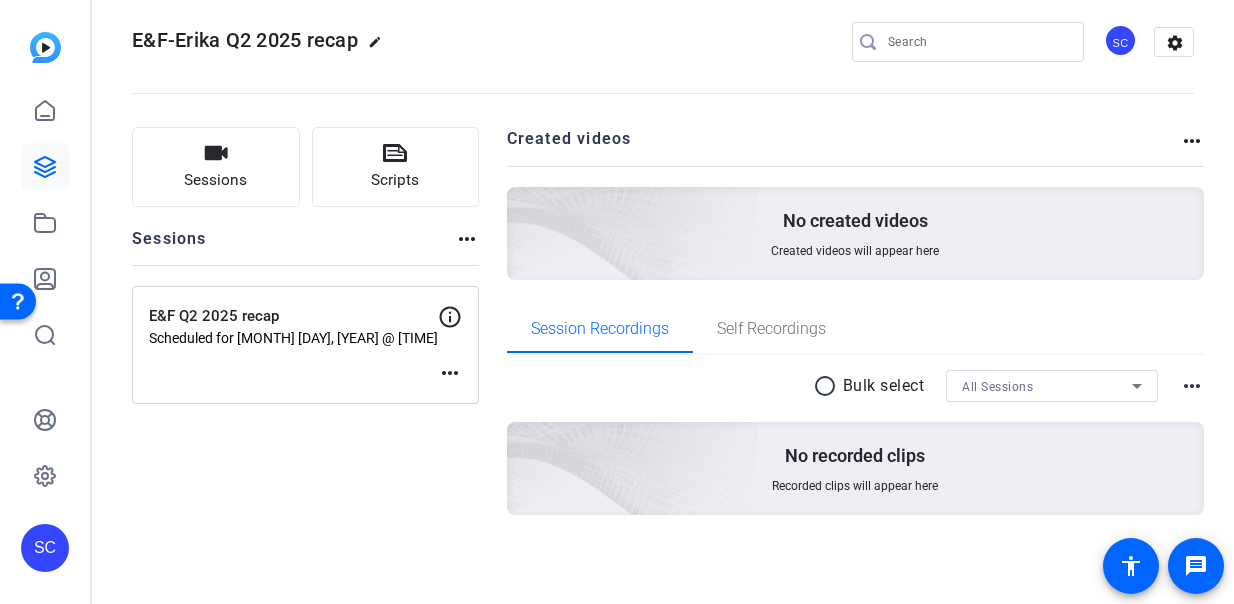 click on "Scheduled for Aug 06, 2025 @ 1:00 PM" 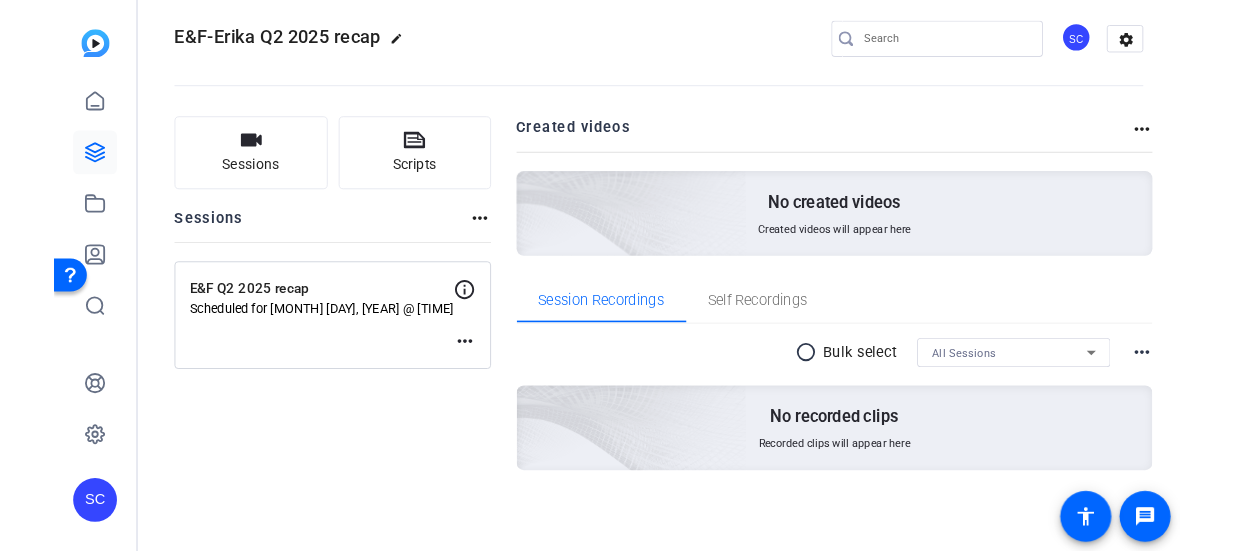 scroll, scrollTop: 0, scrollLeft: 0, axis: both 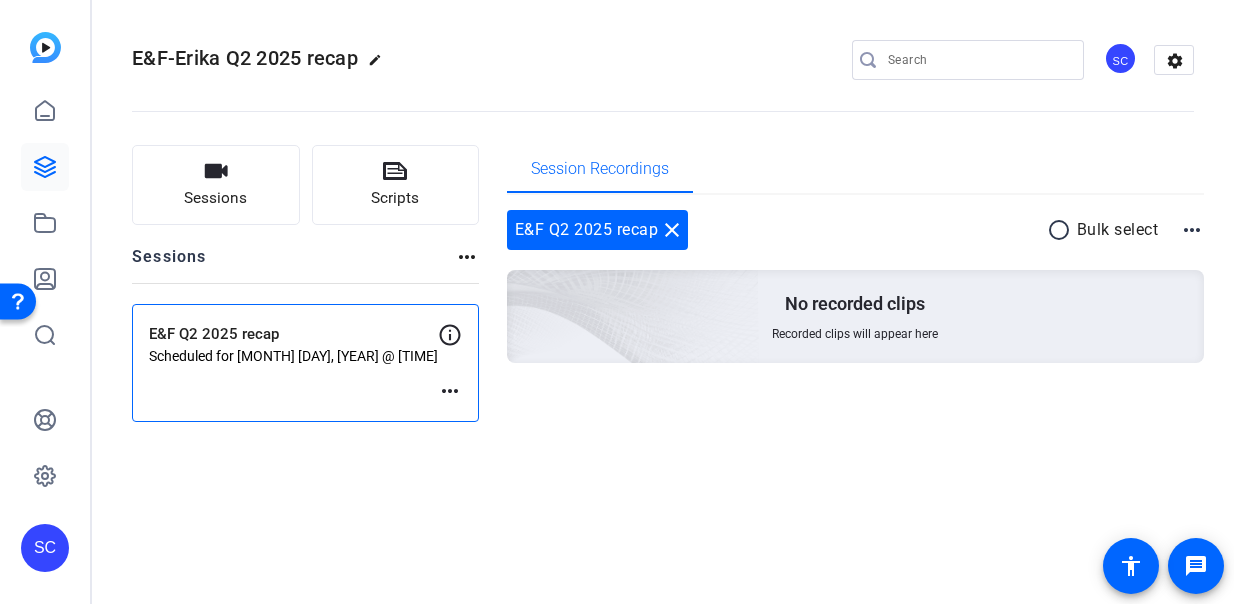 click on "Scheduled for Aug 06, 2025 @ 1:00 PM" 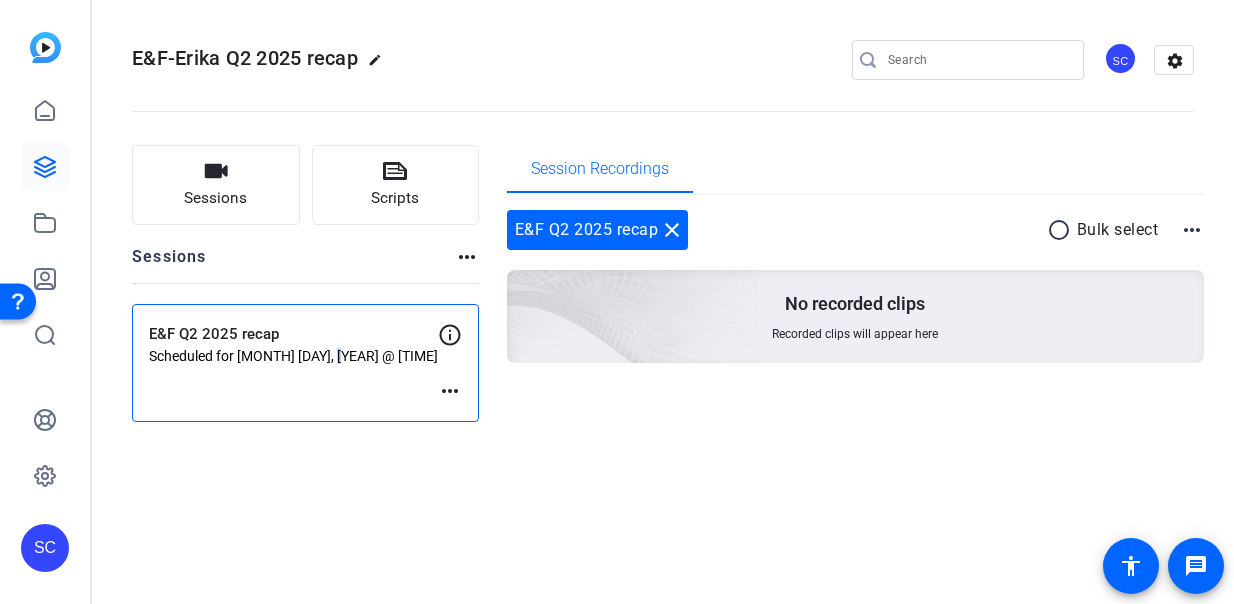 click on "Scheduled for Aug 06, 2025 @ 1:00 PM" 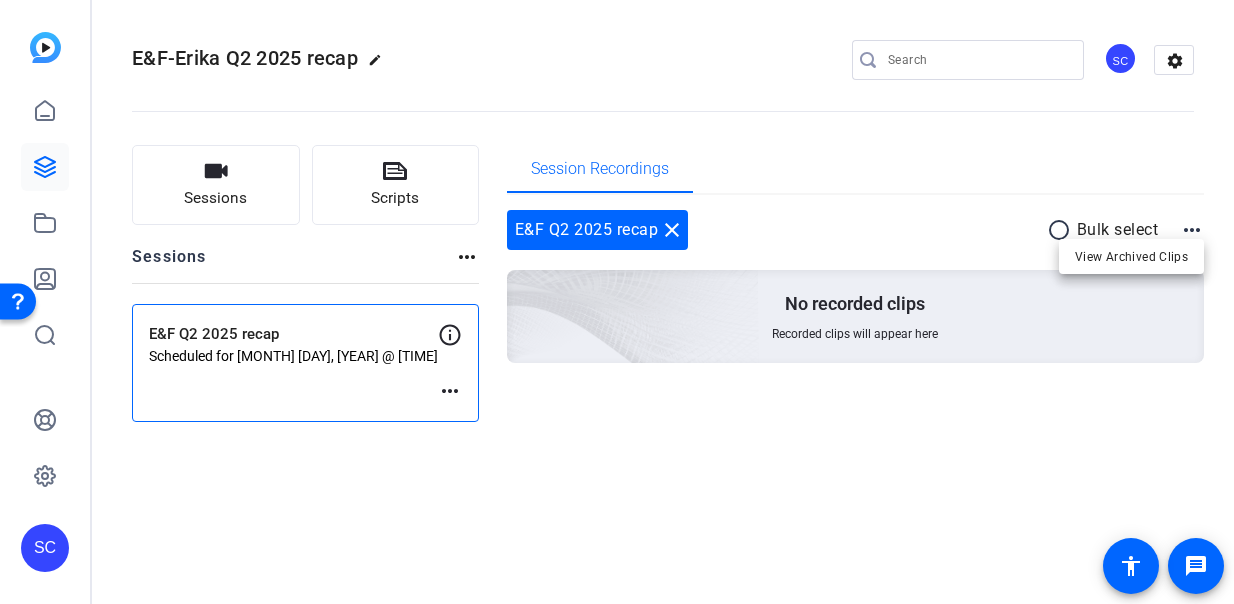 click at bounding box center (617, 302) 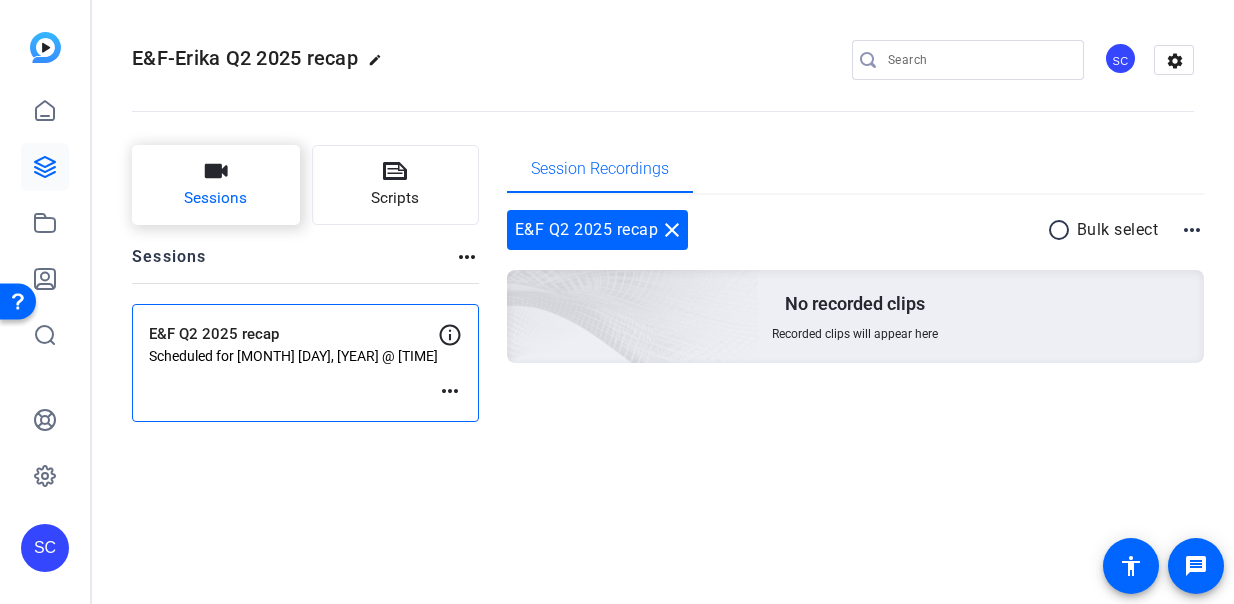 click on "Sessions" 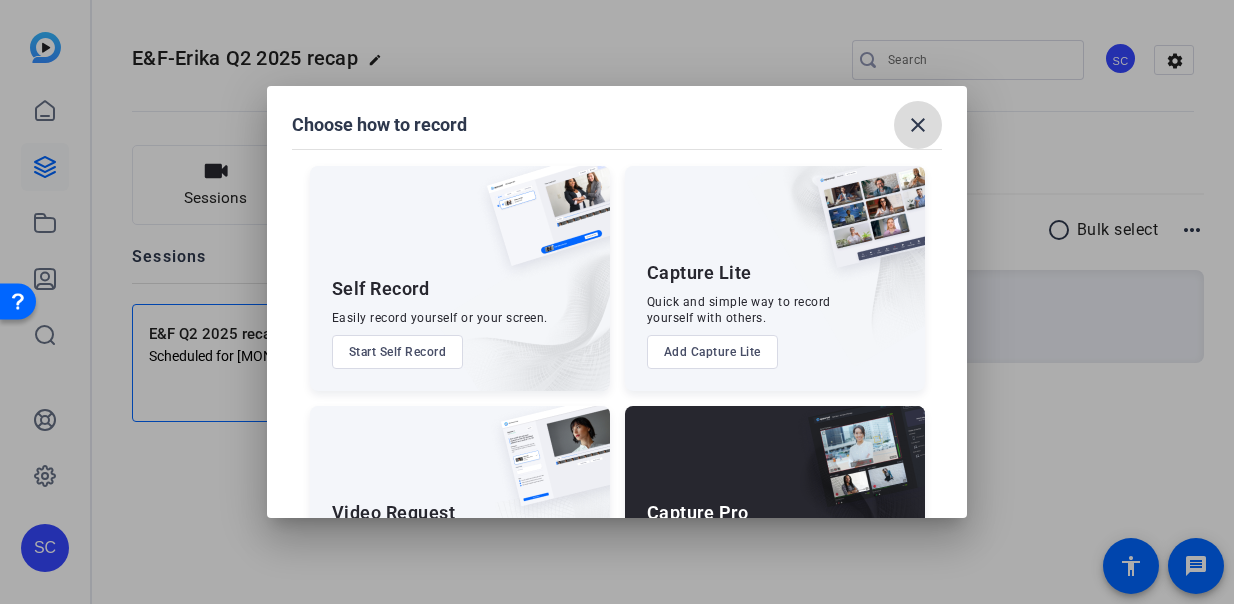 click on "close" at bounding box center [918, 125] 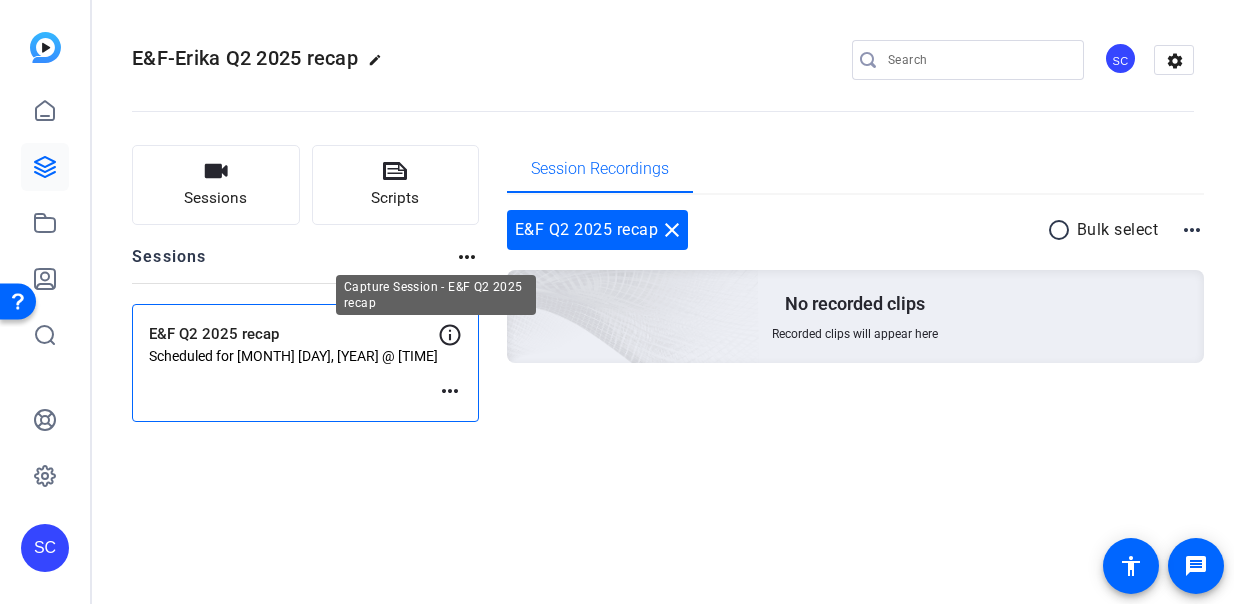 click 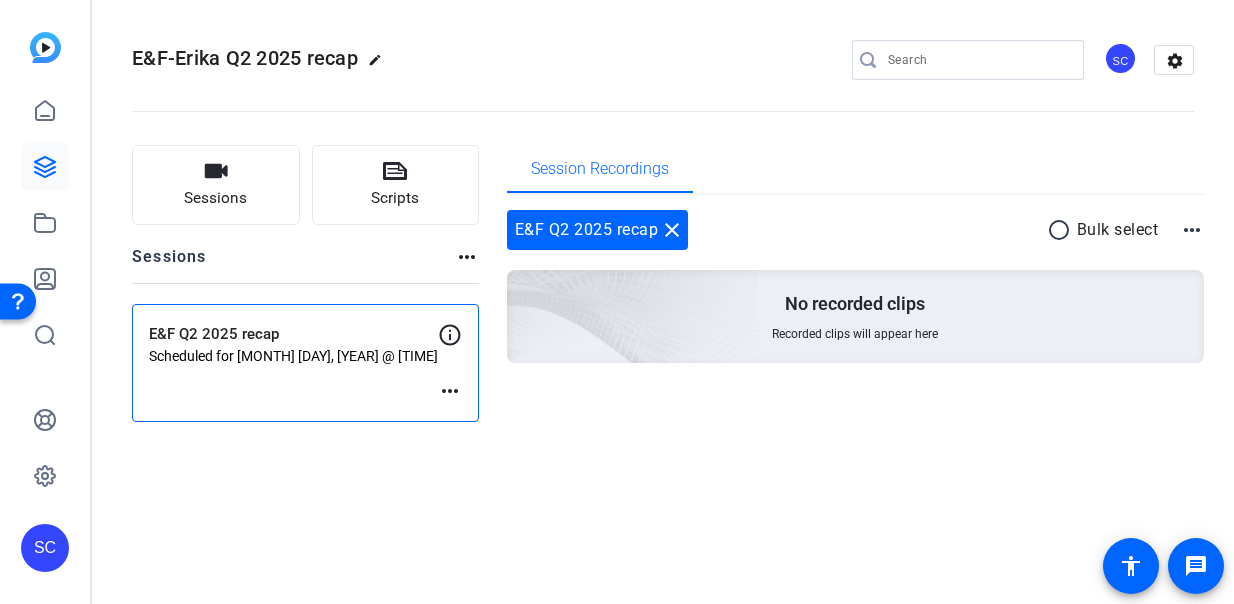 click on "more_horiz" 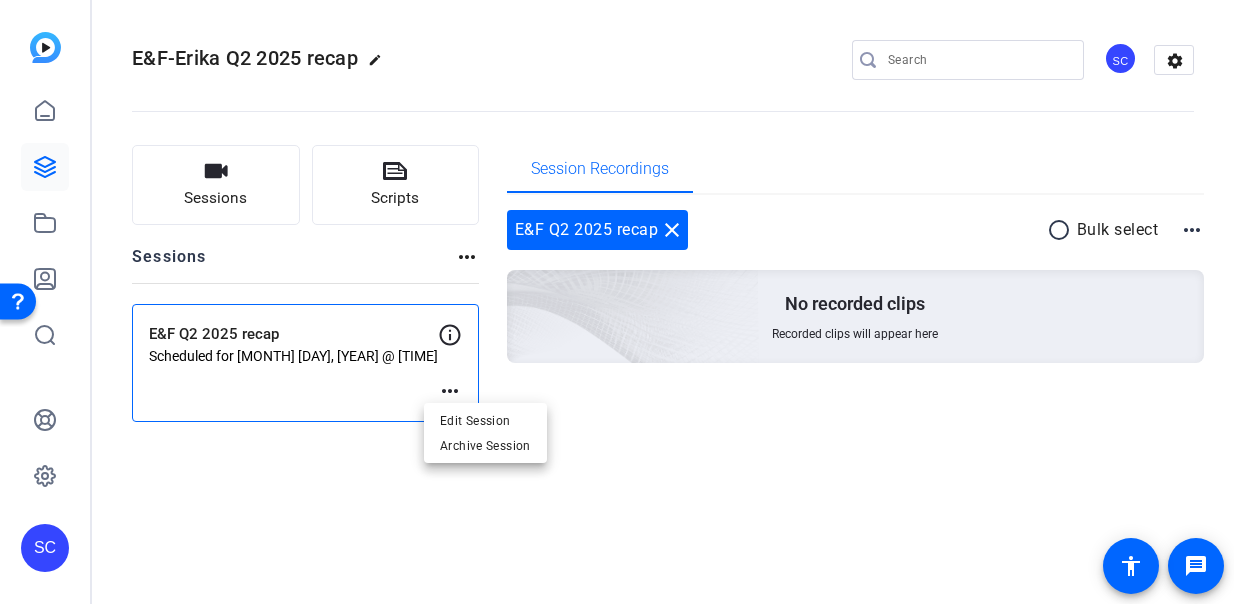 click at bounding box center (617, 302) 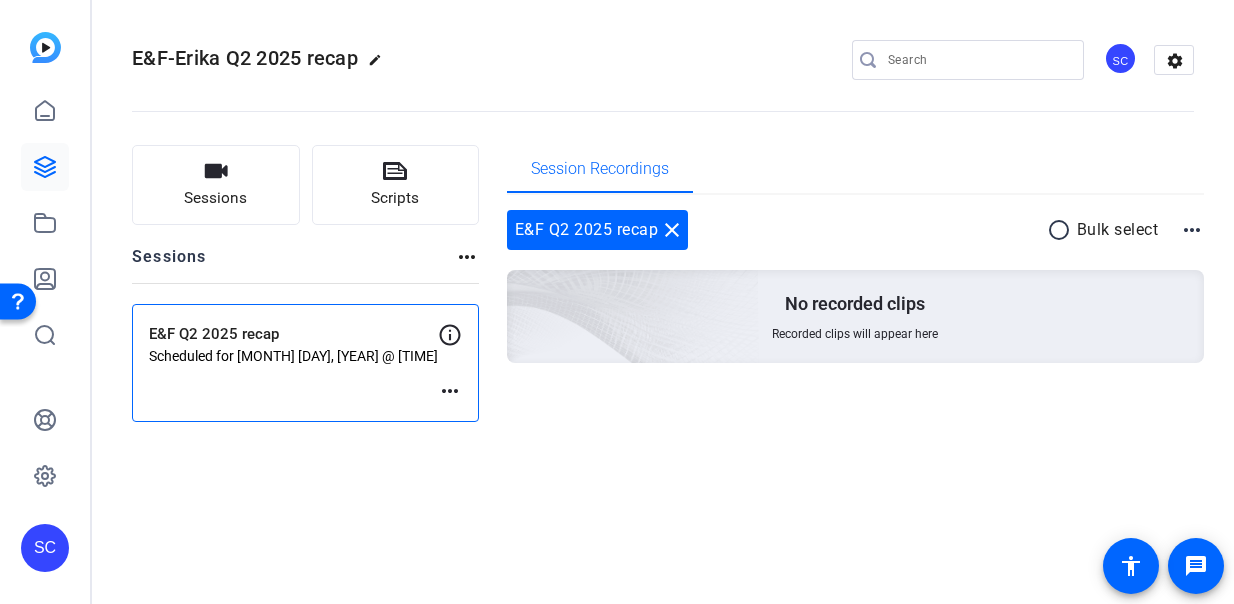 click on "Scheduled for Aug 06, 2025 @ 1:00 PM" 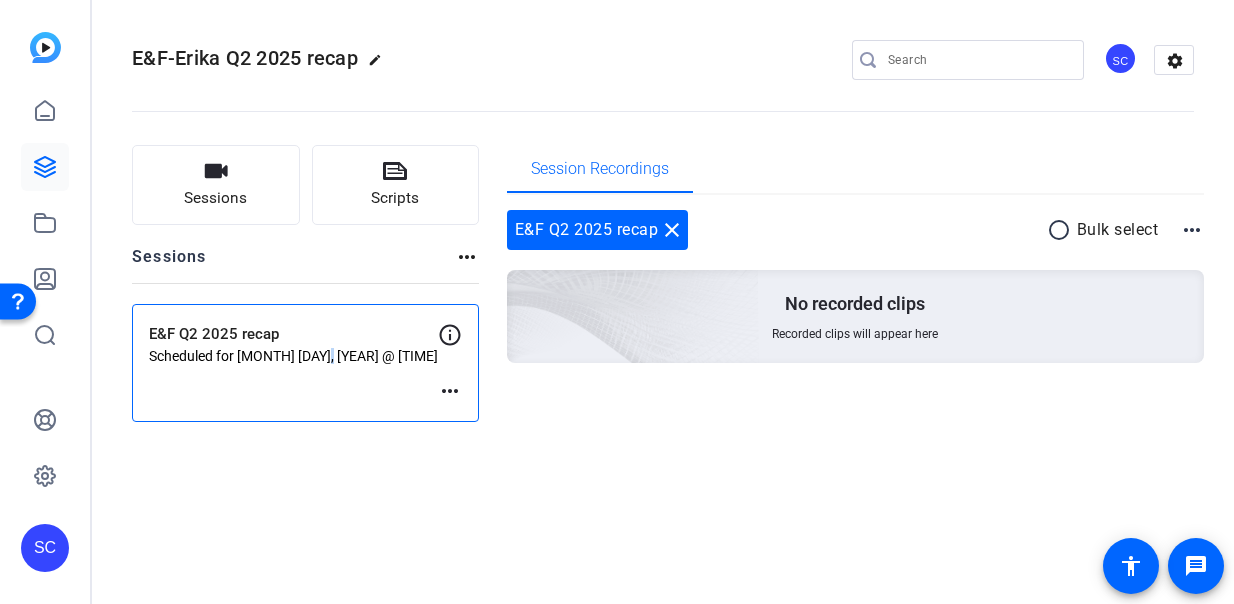 click on "Scheduled for Aug 06, 2025 @ 1:00 PM" 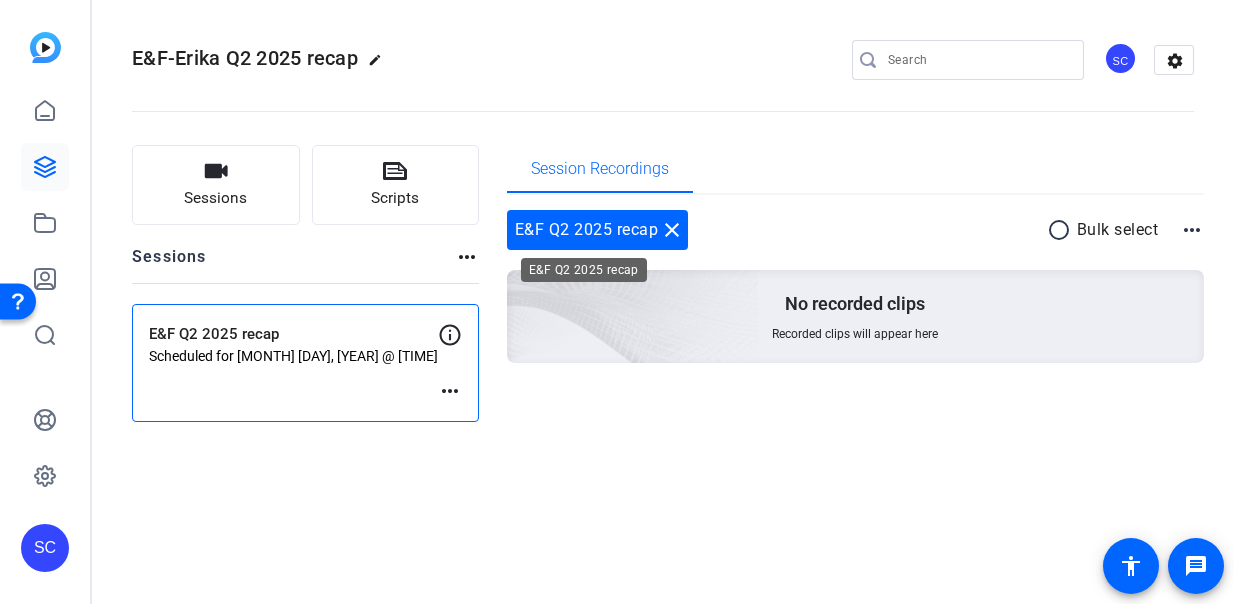 click on "E&F Q2 2025 recap  close" at bounding box center (598, 230) 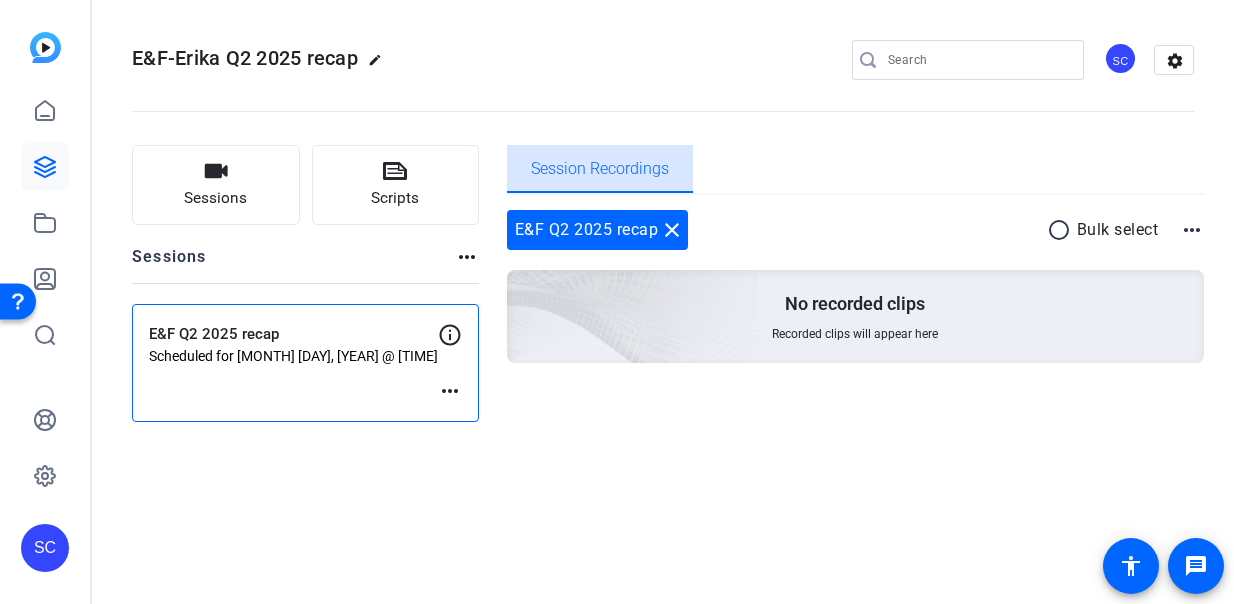 click on "Session Recordings" at bounding box center (600, 169) 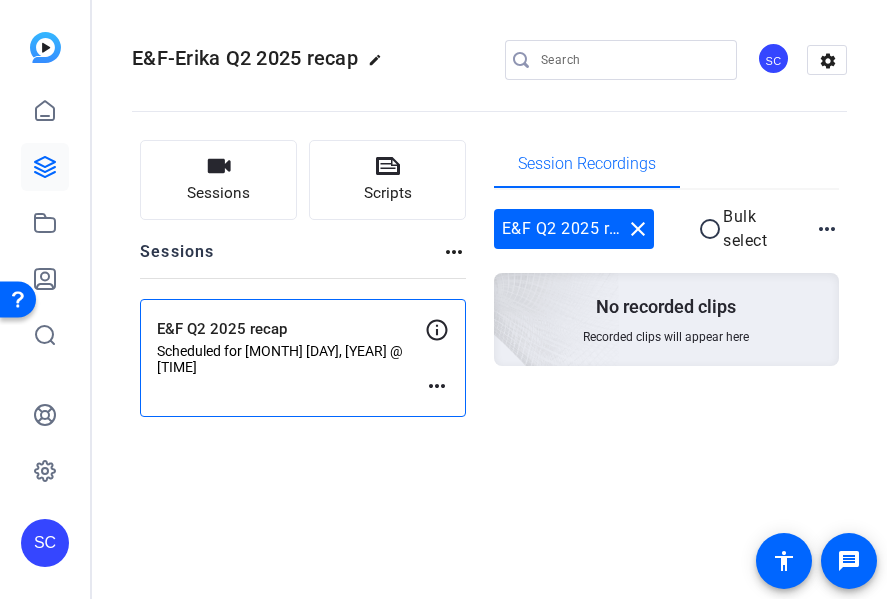 click 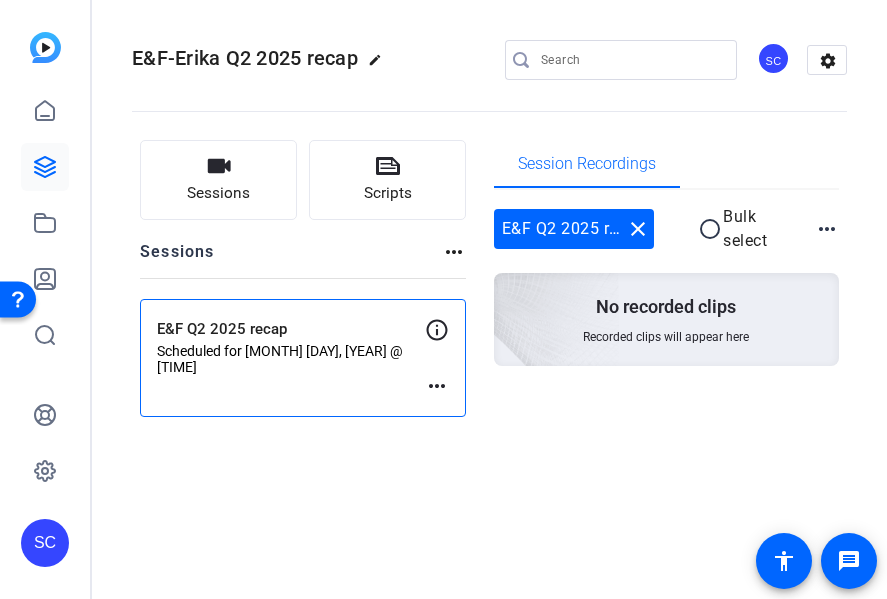 click 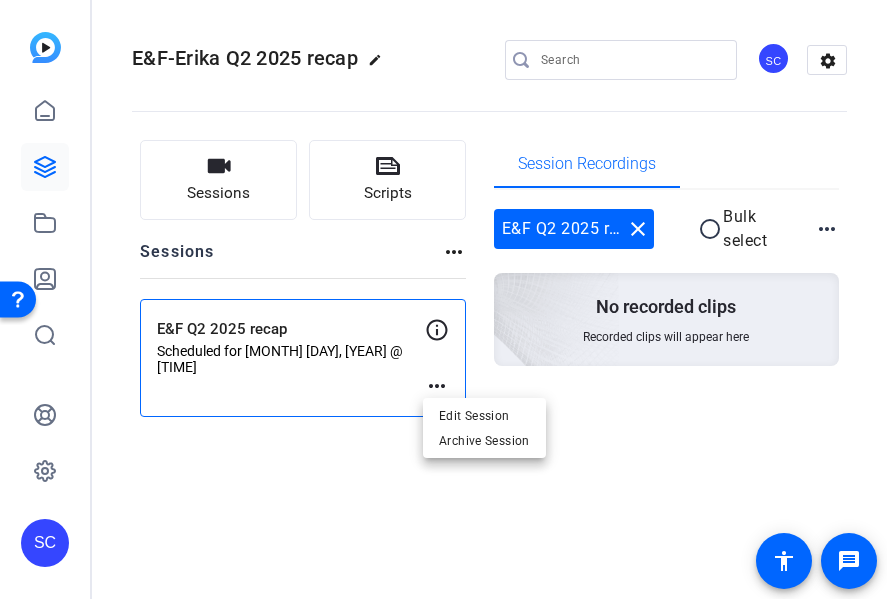 click at bounding box center (443, 299) 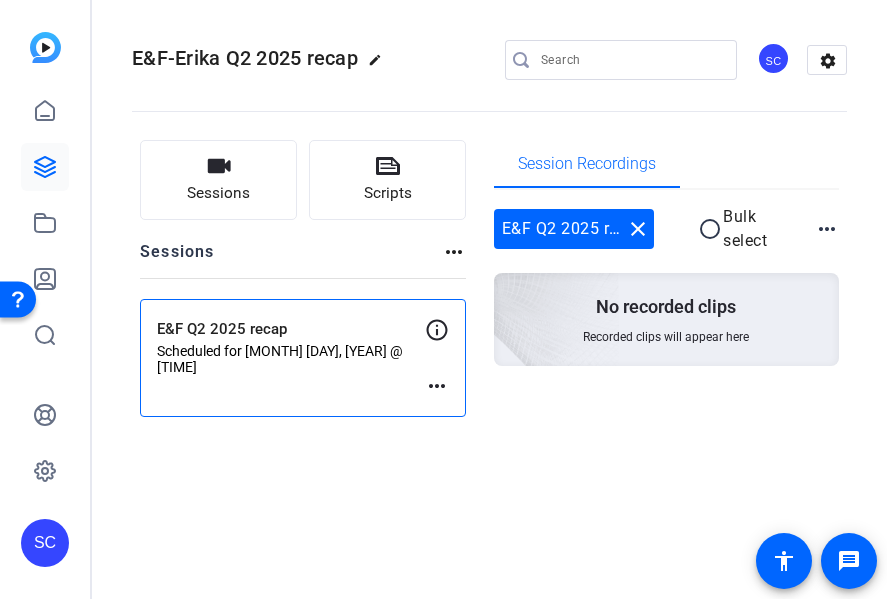 click on "Scheduled for Aug 06, 2025 @ 1:00 PM" 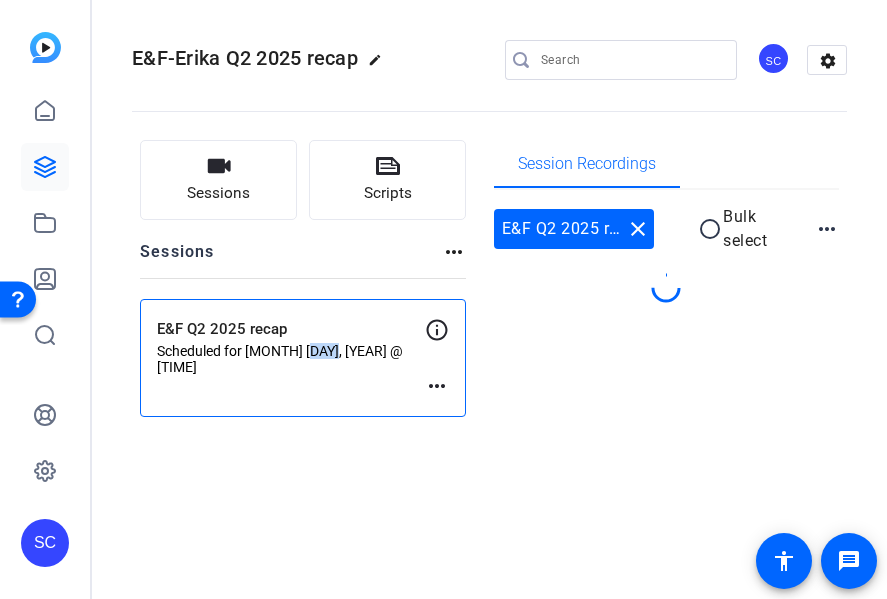 click on "Scheduled for Aug 06, 2025 @ 1:00 PM" 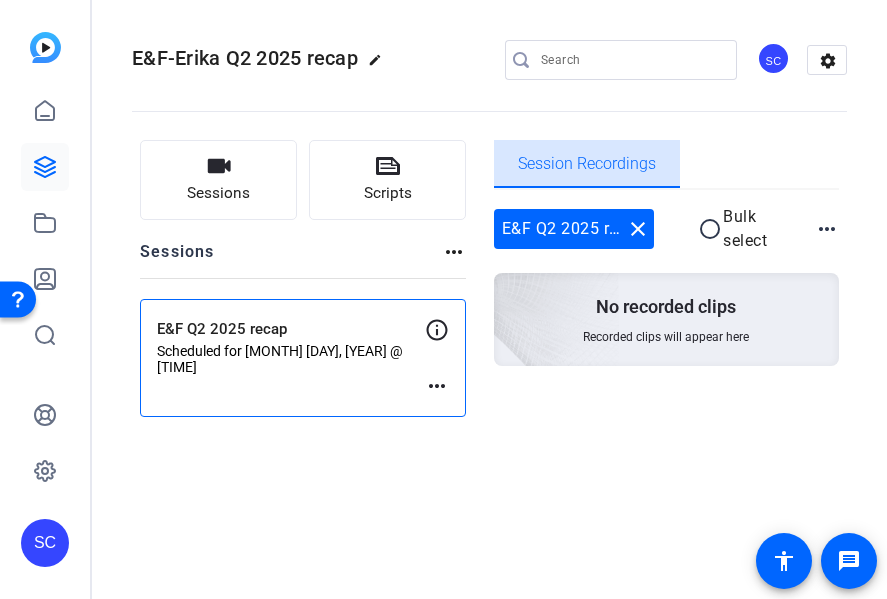 click on "Session Recordings" at bounding box center (587, 164) 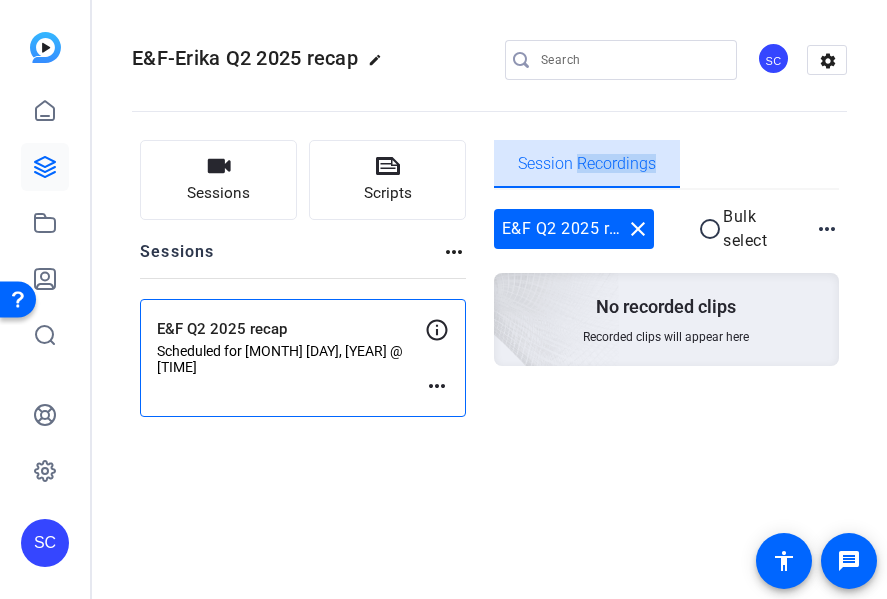 click on "Session Recordings" at bounding box center [587, 164] 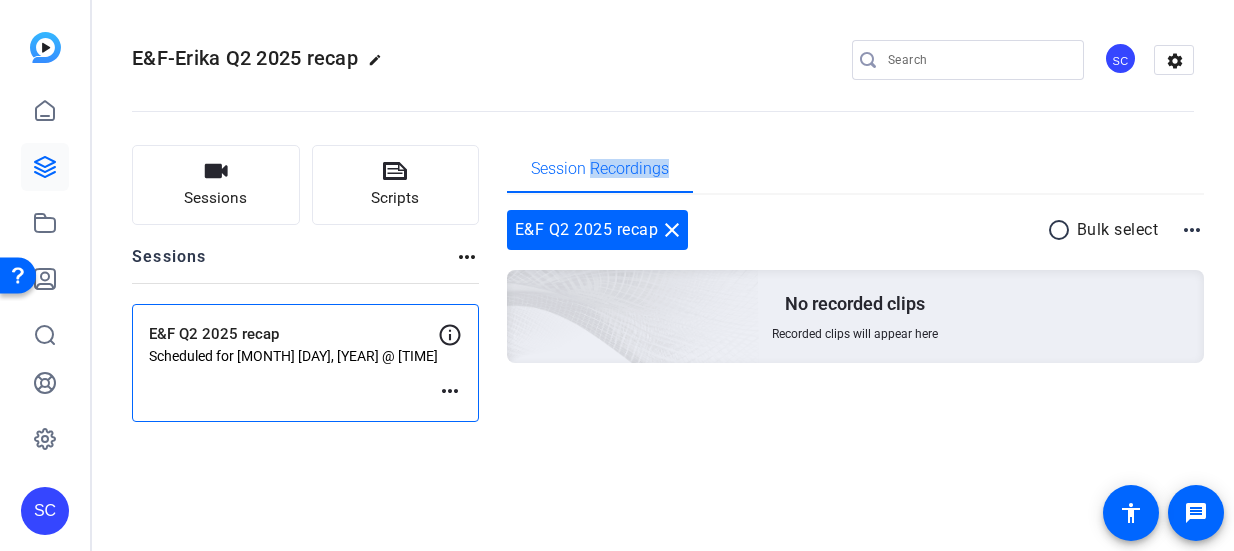 click on "more_horiz" at bounding box center (1192, 230) 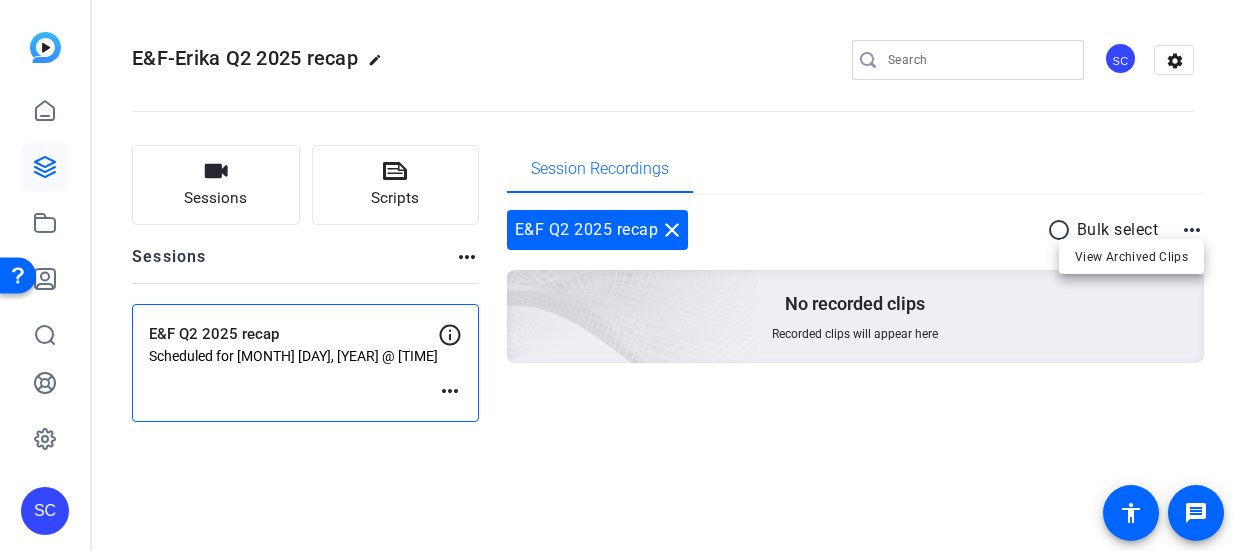click at bounding box center [617, 275] 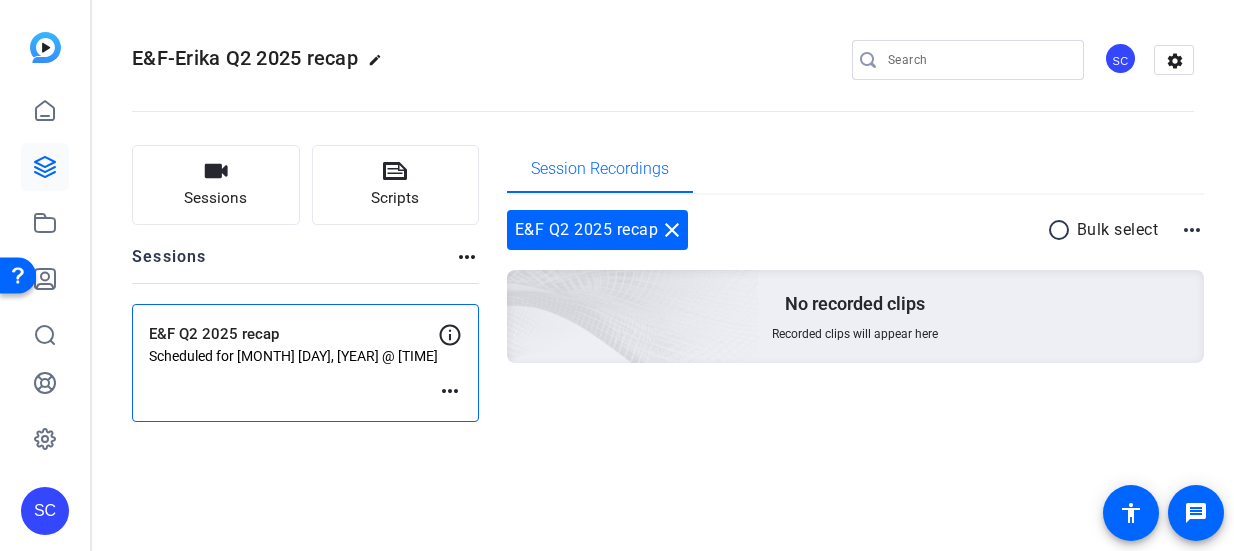 click on "E&F-Erika Q2 2025 recap  edit" 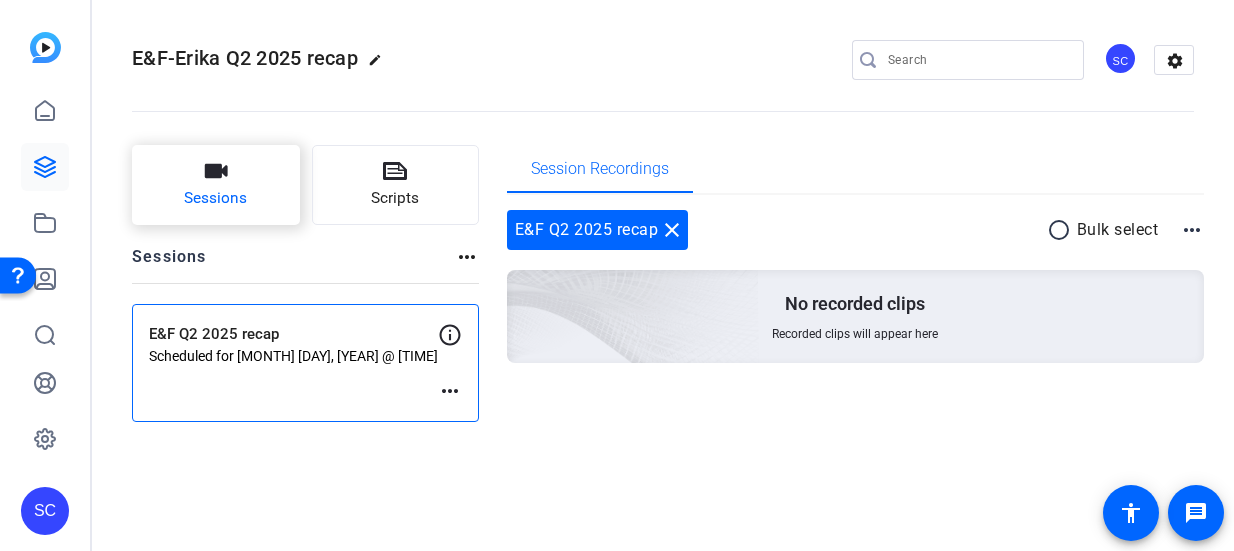 click on "Sessions" 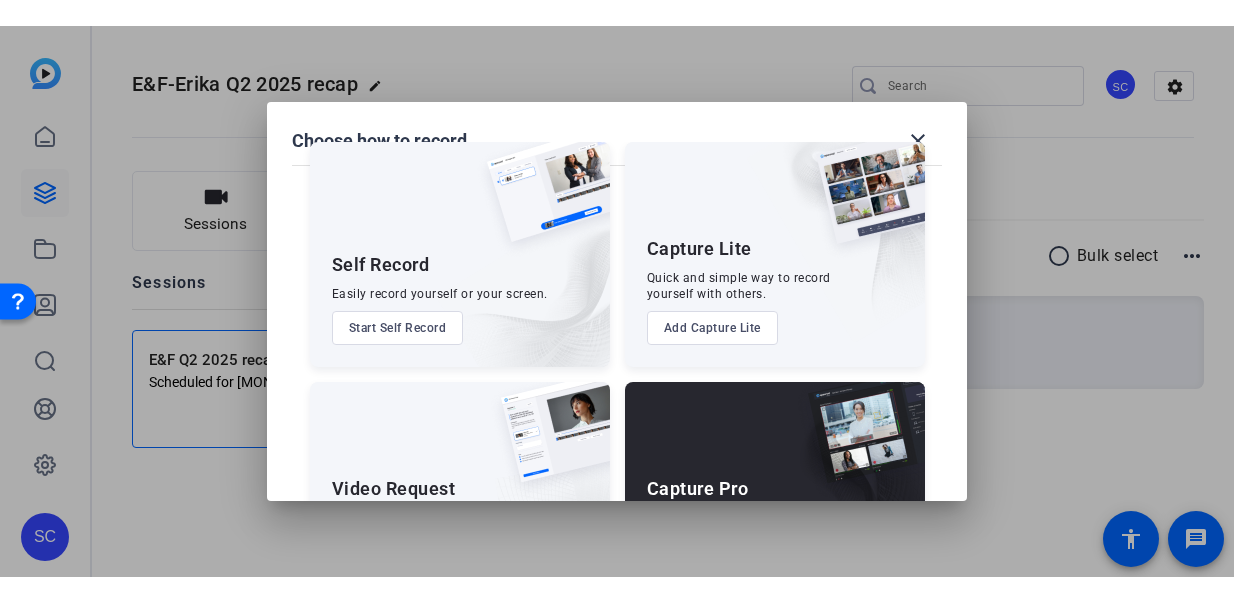 scroll, scrollTop: 167, scrollLeft: 0, axis: vertical 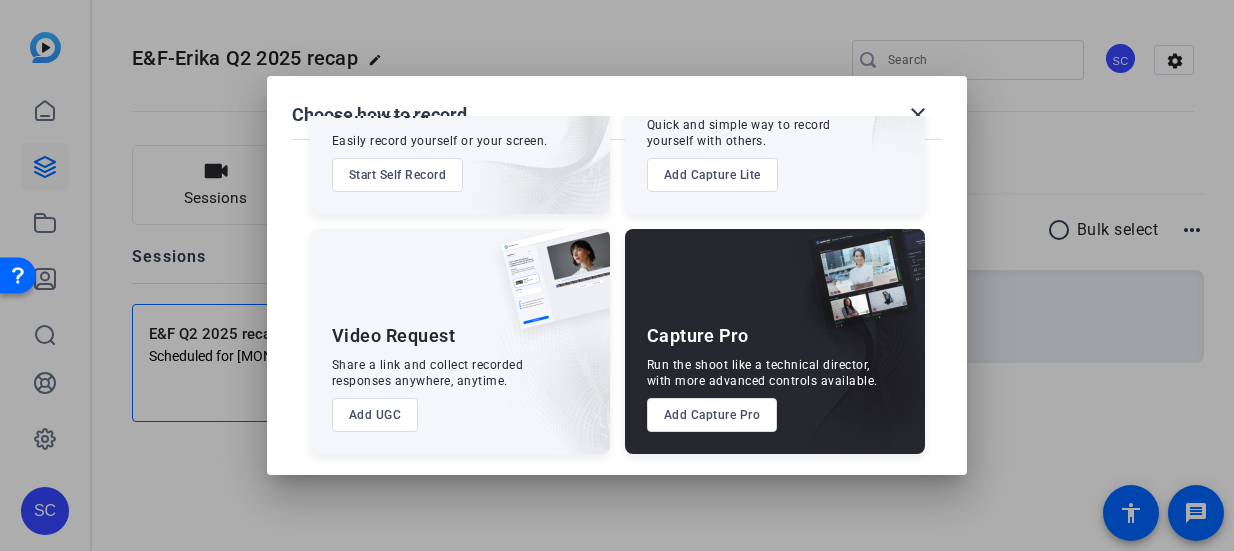 click on "Add Capture Pro" at bounding box center [712, 415] 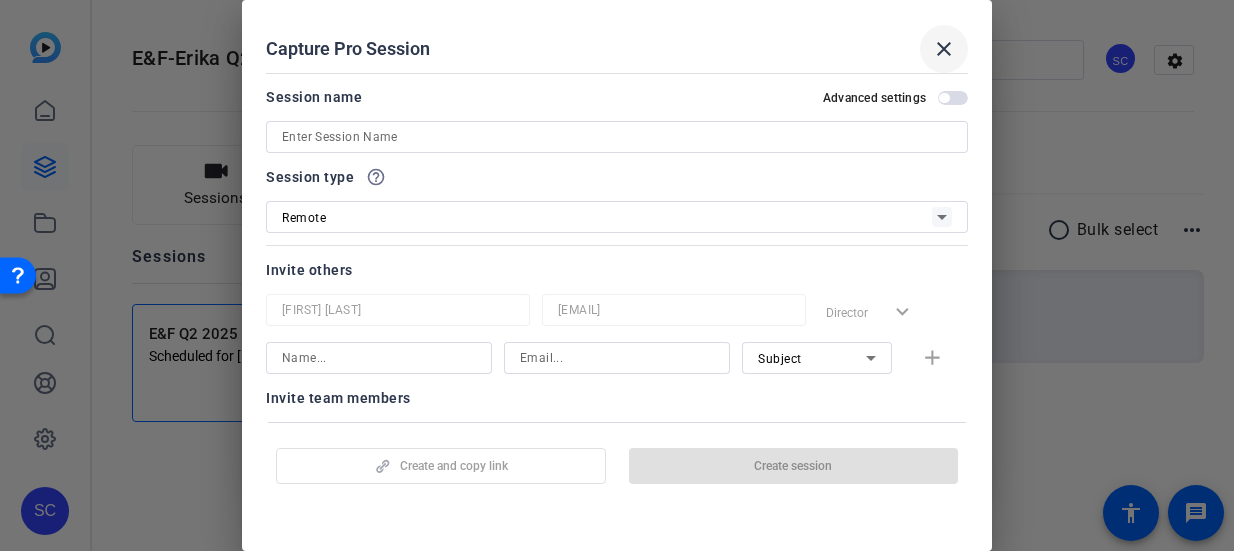 click on "close" at bounding box center [944, 49] 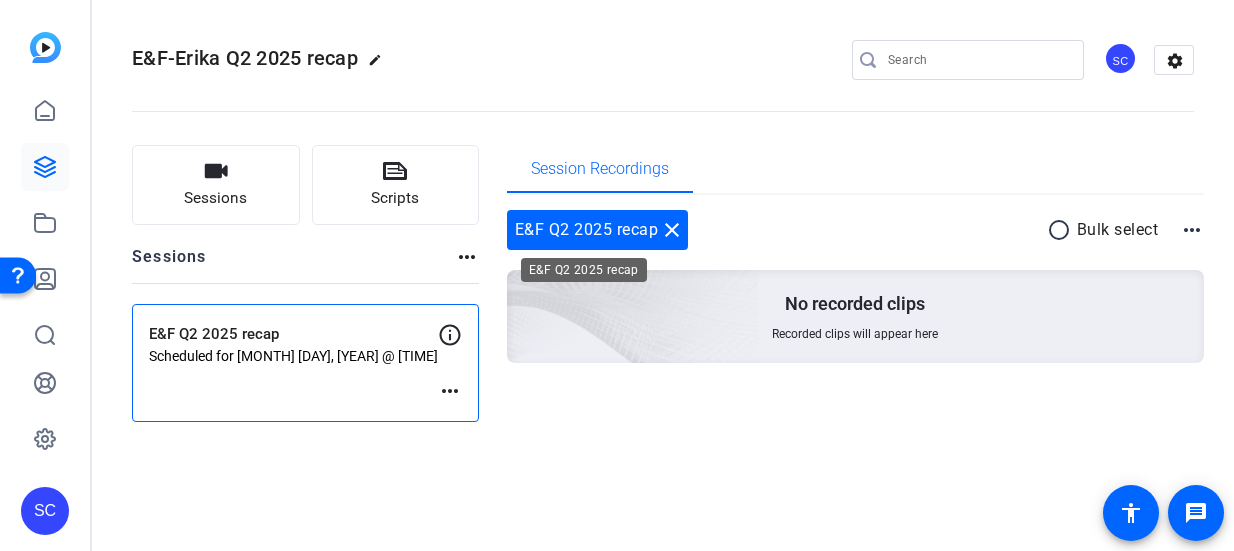 click on "E&F Q2 2025 recap  close" at bounding box center (598, 230) 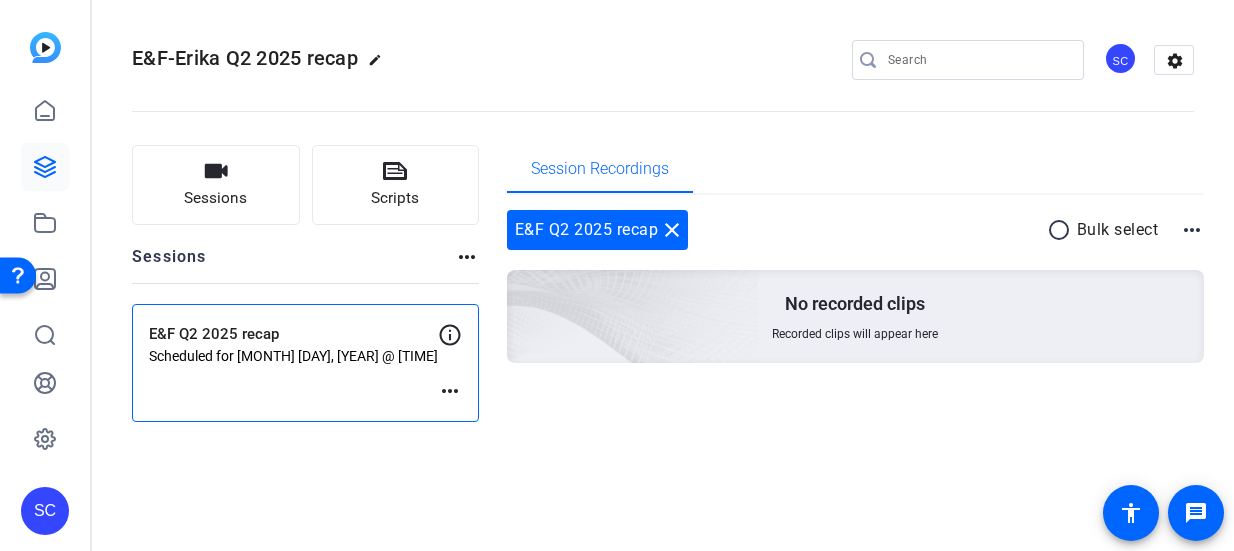 click on "E&F Q2 2025 recap  close" at bounding box center [598, 230] 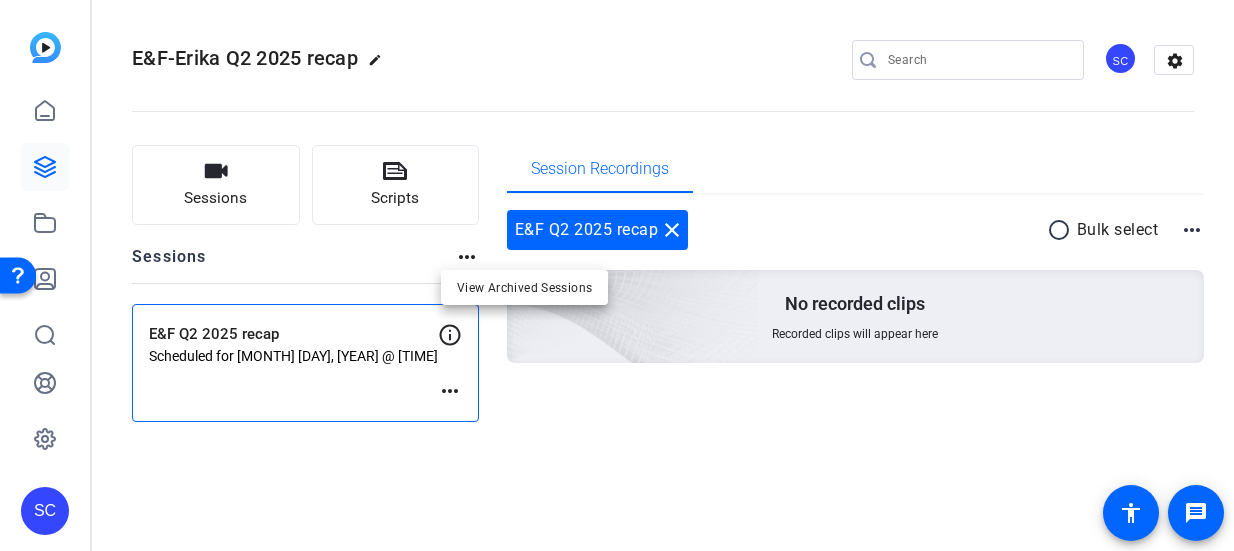 click at bounding box center [617, 275] 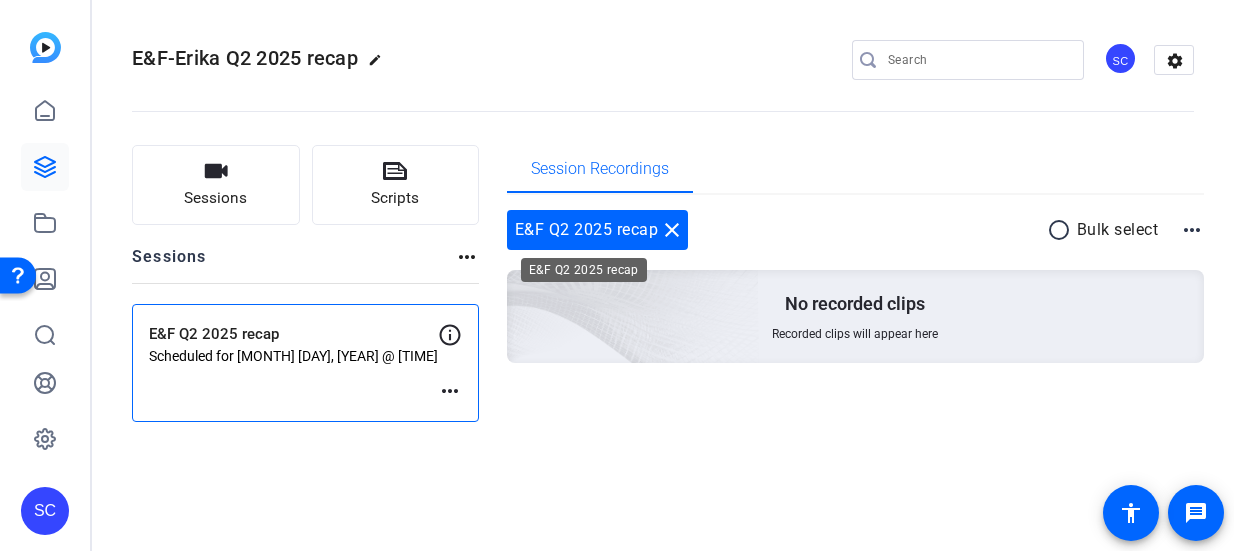 click on "E&F Q2 2025 recap  close" at bounding box center (598, 230) 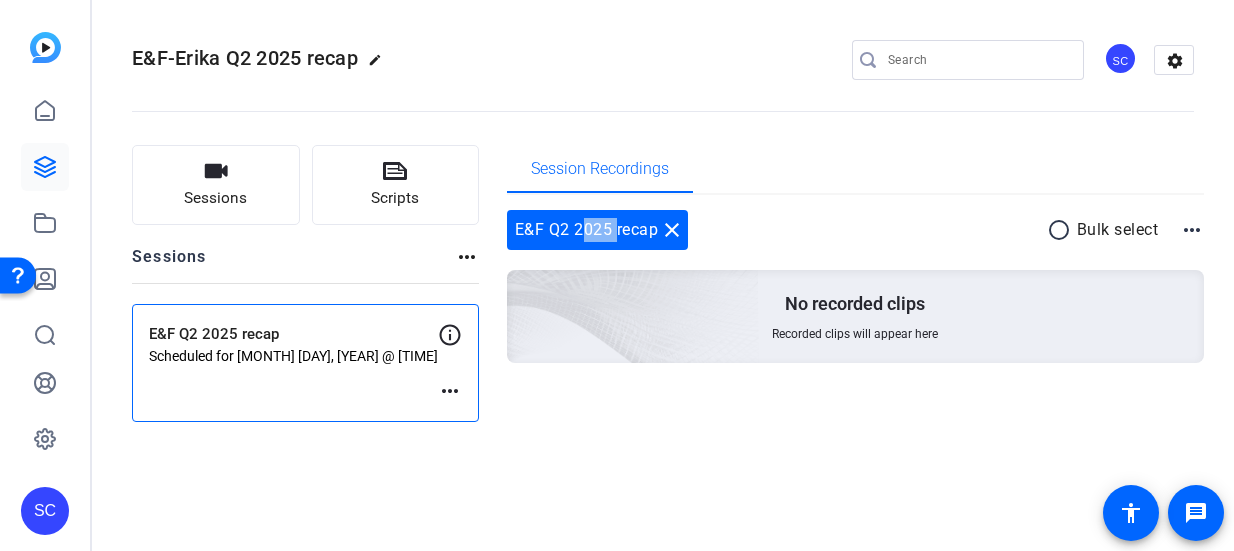 click on "E&F Q2 2025 recap  close" at bounding box center [598, 230] 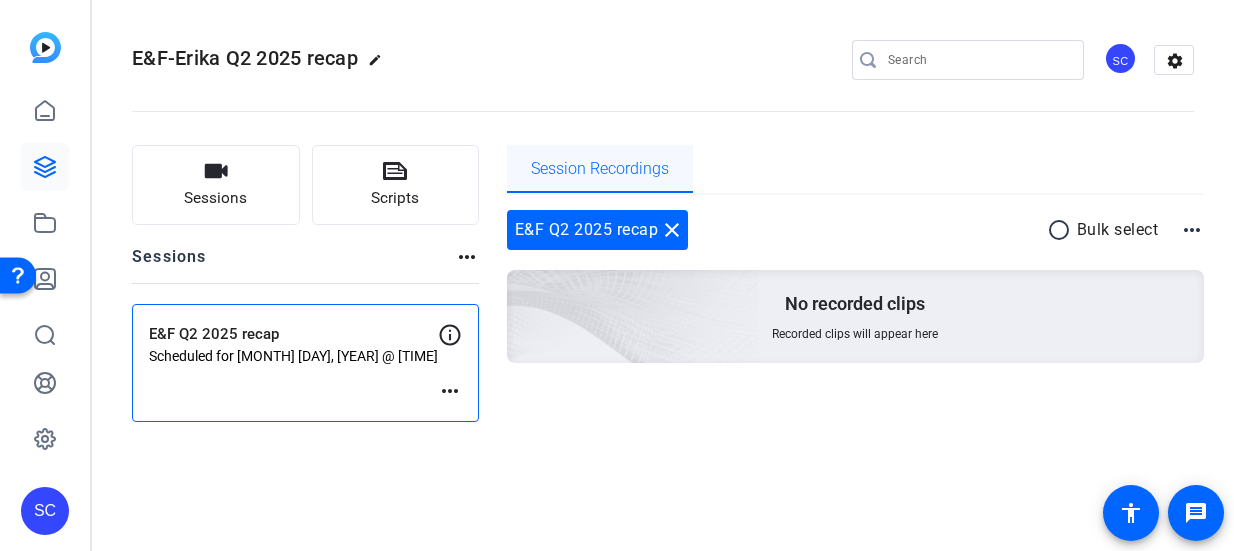 click on "Session Recordings" at bounding box center [600, 169] 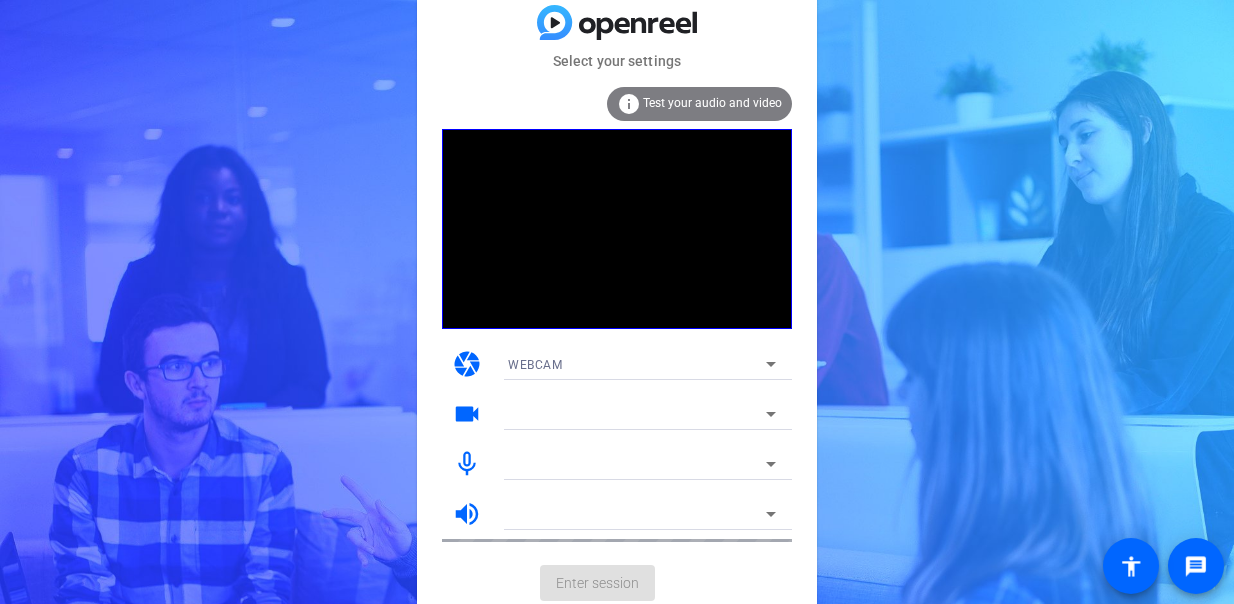 scroll, scrollTop: 0, scrollLeft: 0, axis: both 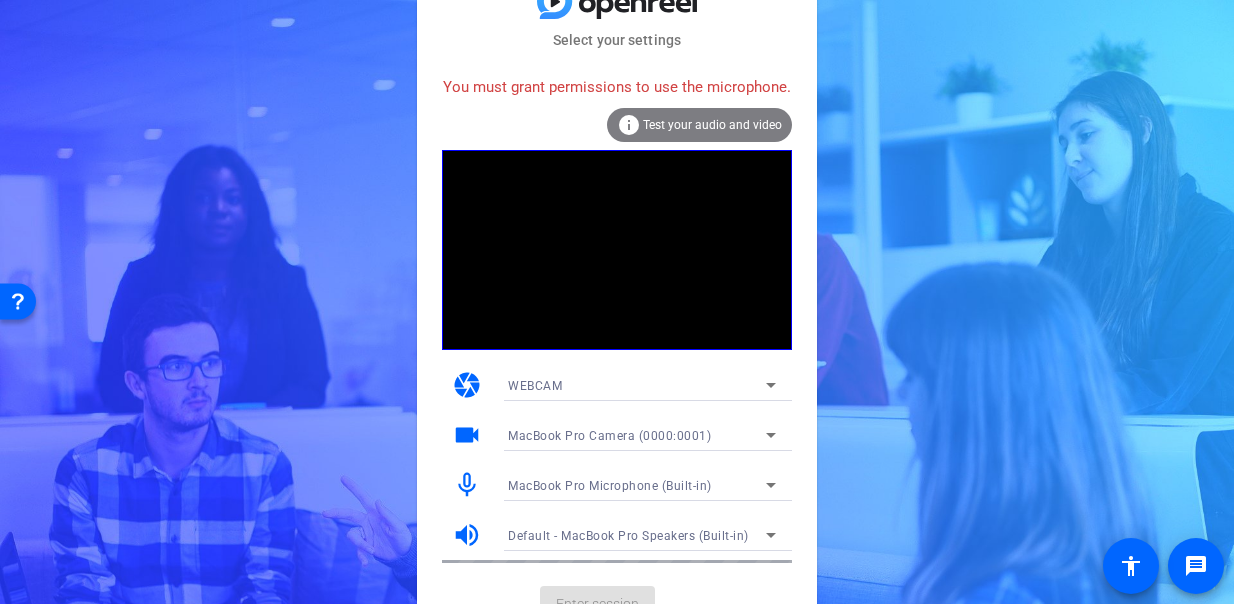 click on "Test your audio and video" 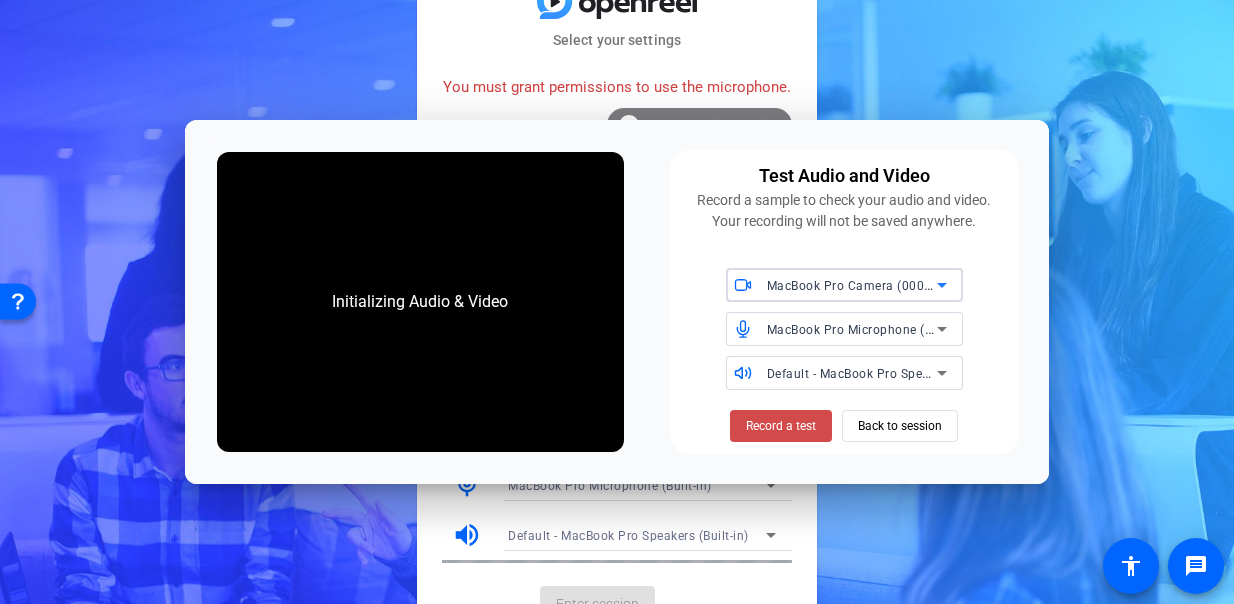 click on "Record a test" at bounding box center (781, 426) 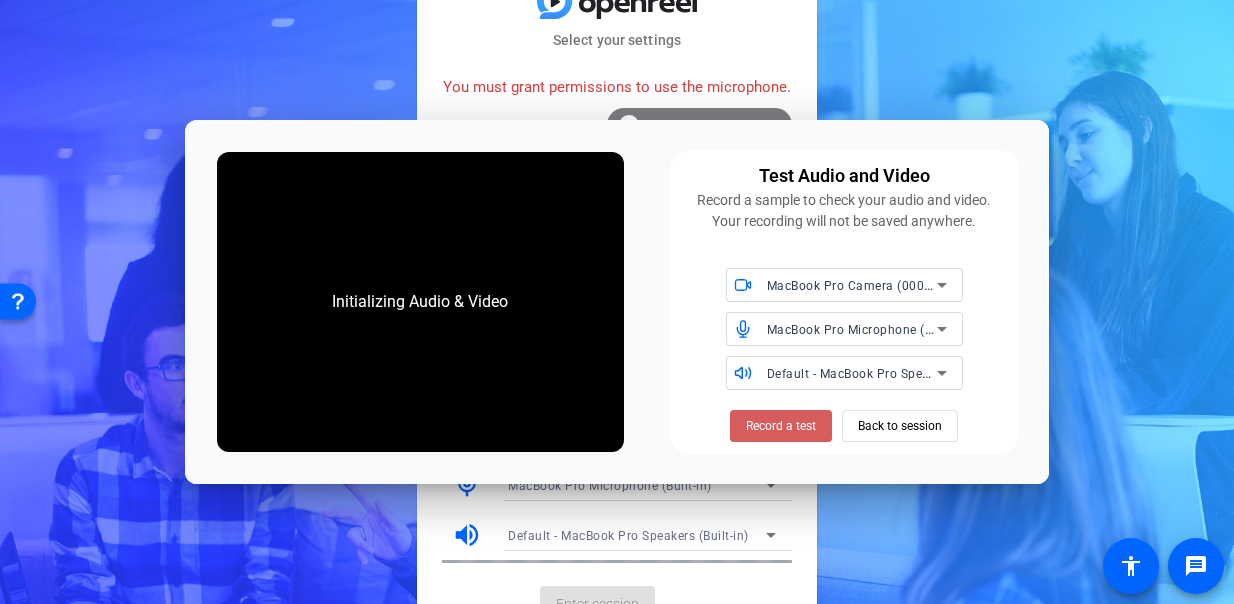 click on "Record a test" at bounding box center (781, 426) 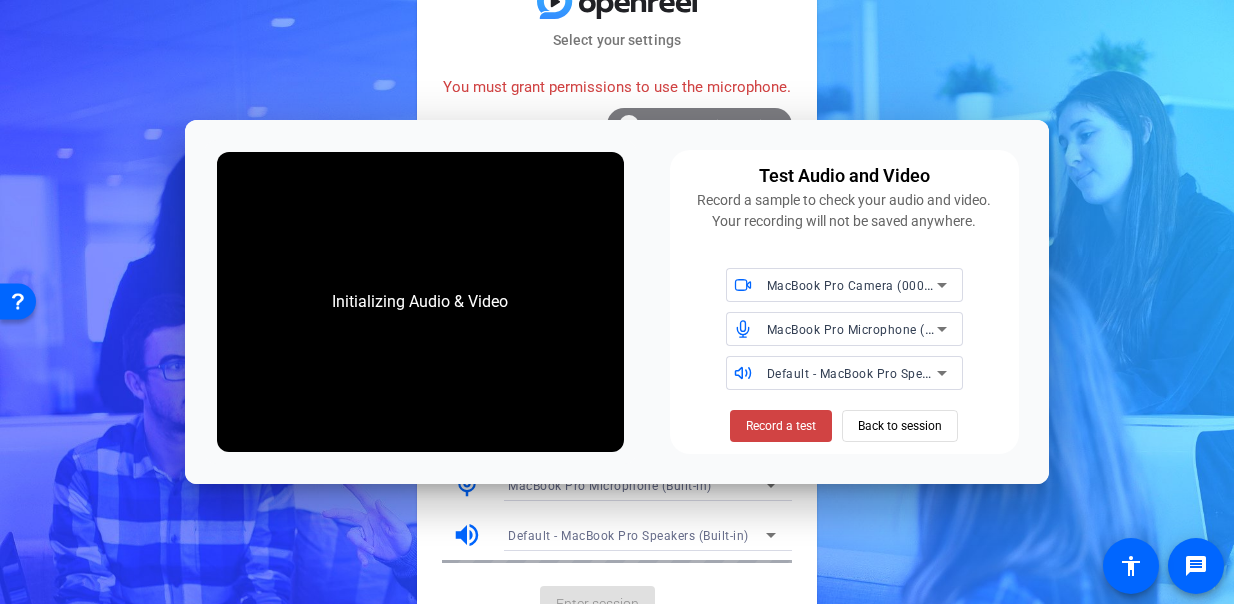 click on "MacBook Pro Microphone (Built-in)" at bounding box center (869, 329) 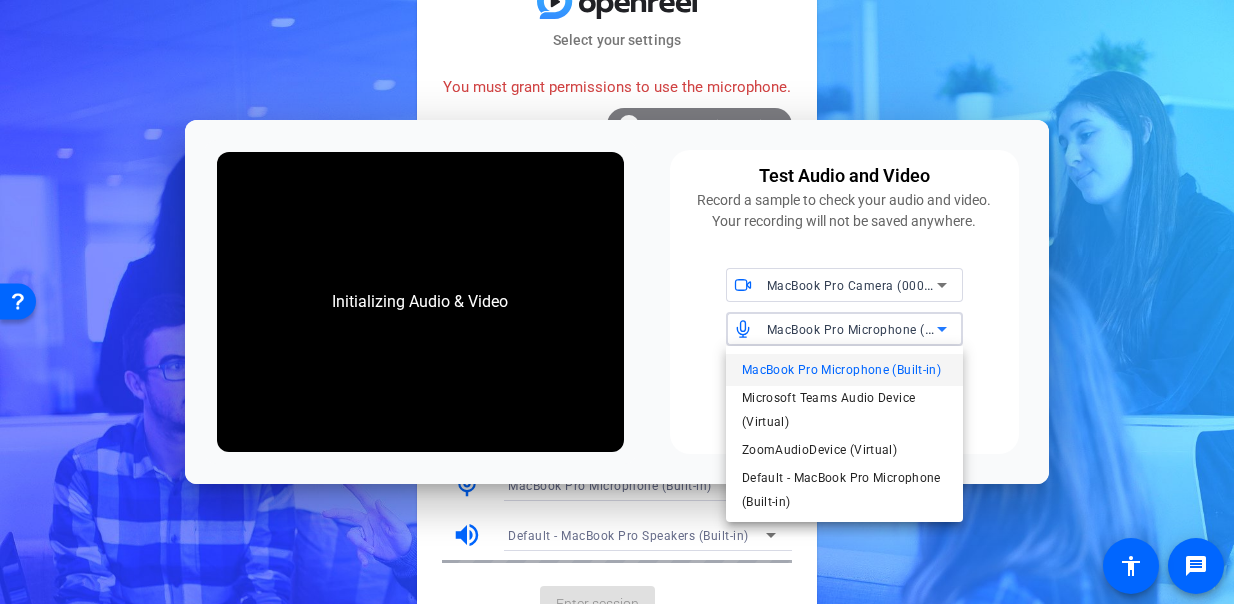 click at bounding box center [617, 302] 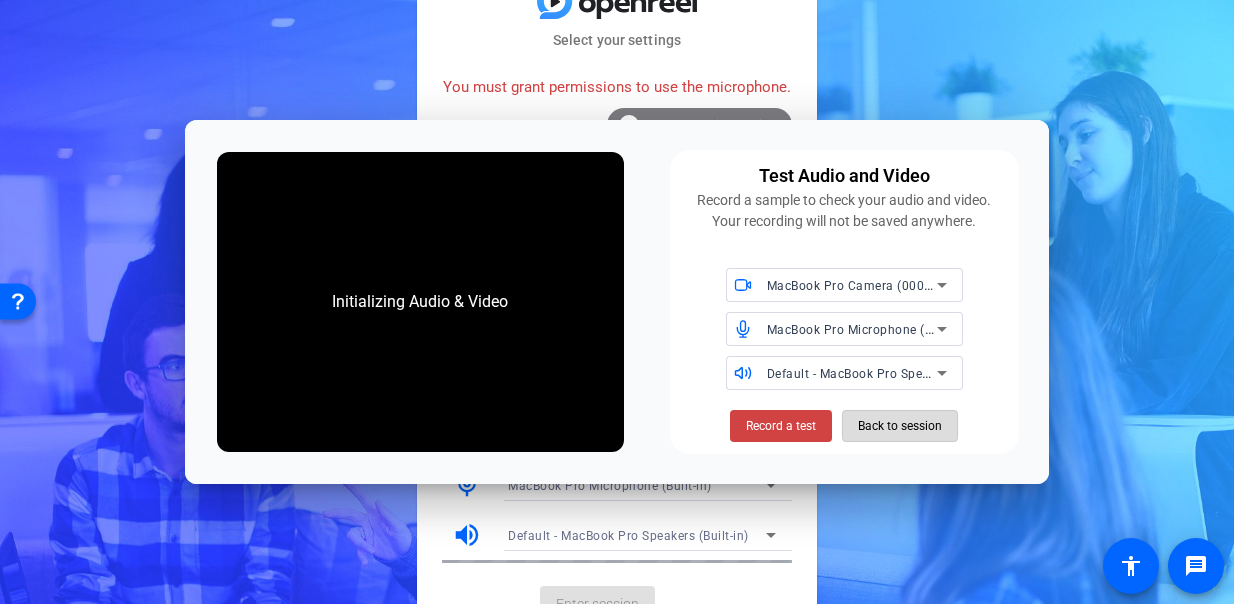 click on "Back to session" at bounding box center [900, 426] 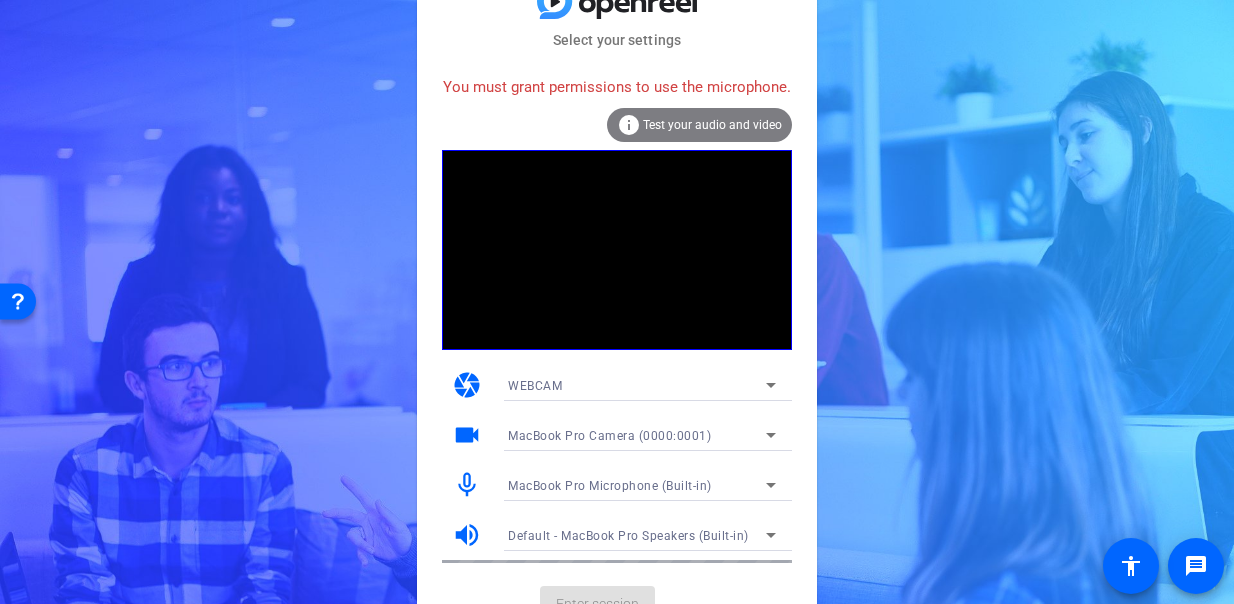 click on "You must grant permissions to use the microphone." 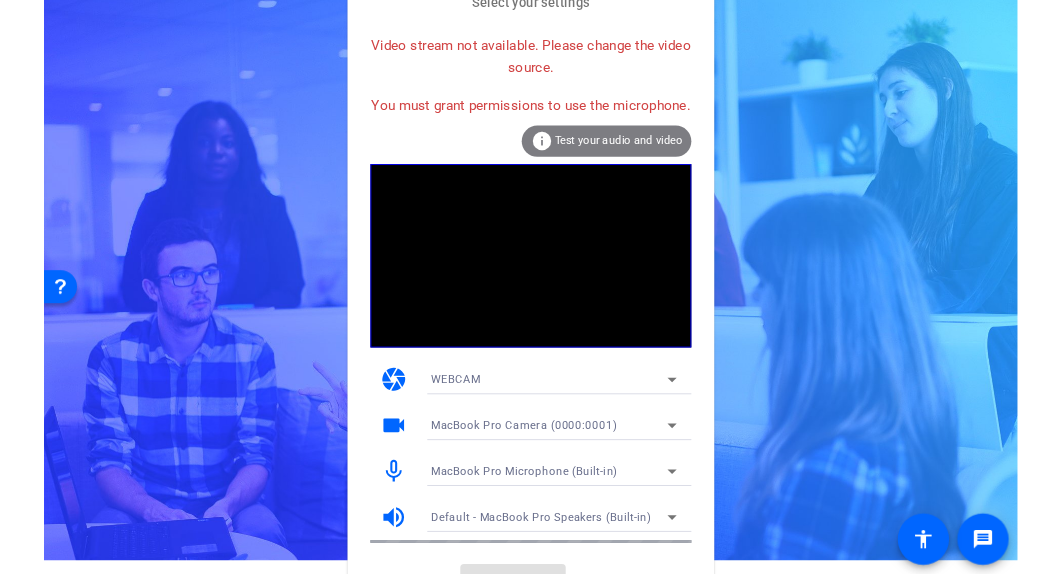scroll, scrollTop: 0, scrollLeft: 0, axis: both 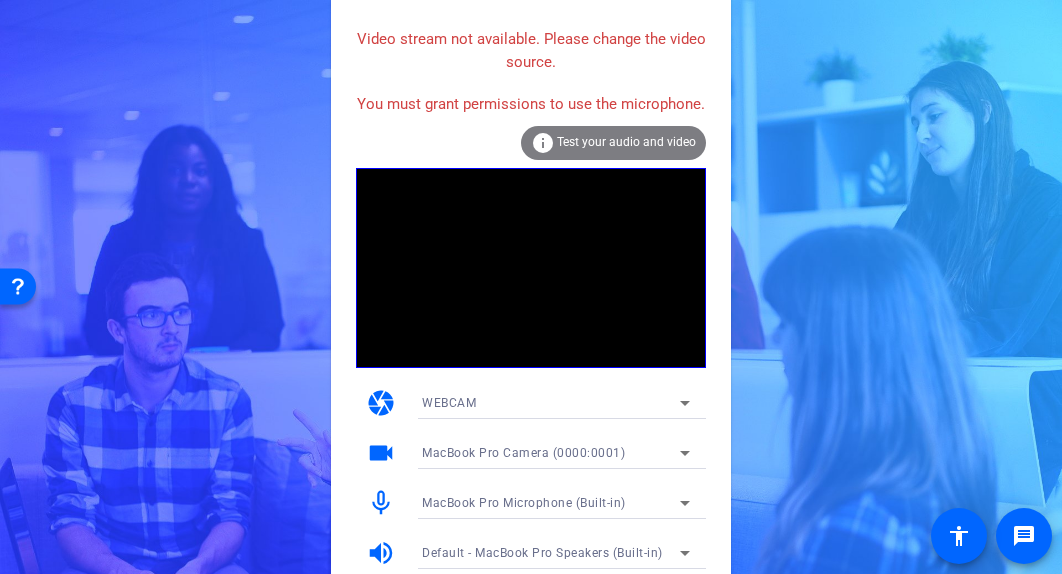 click on "Test your audio and video" 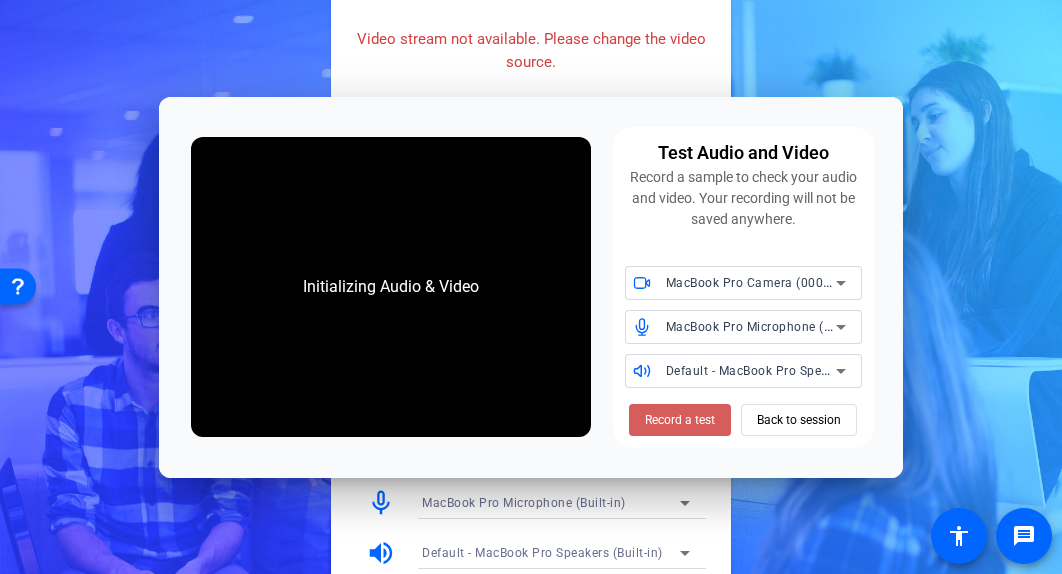 click on "Record a test" at bounding box center [680, 420] 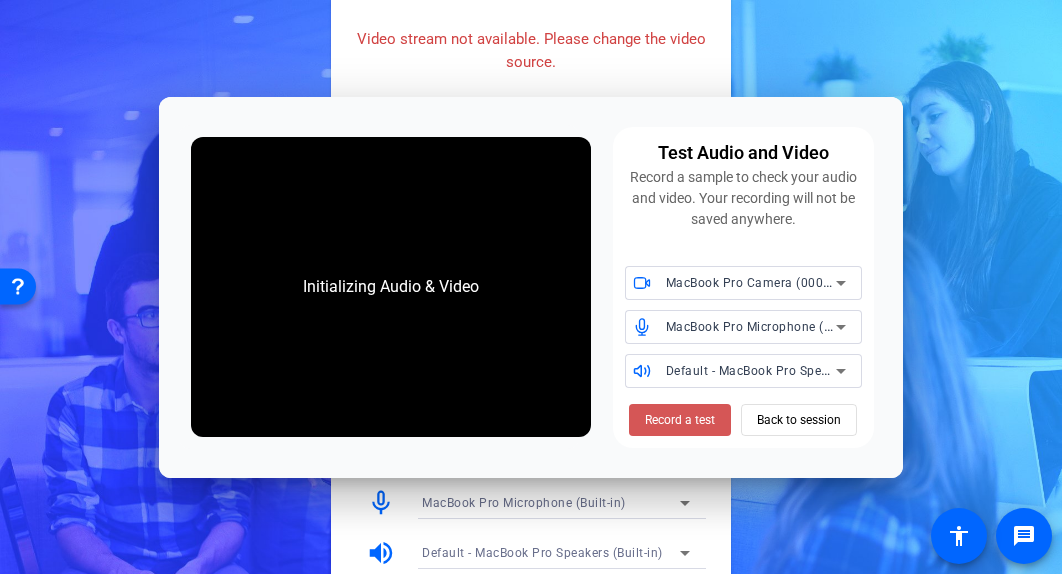 click on "Record a test" at bounding box center (680, 420) 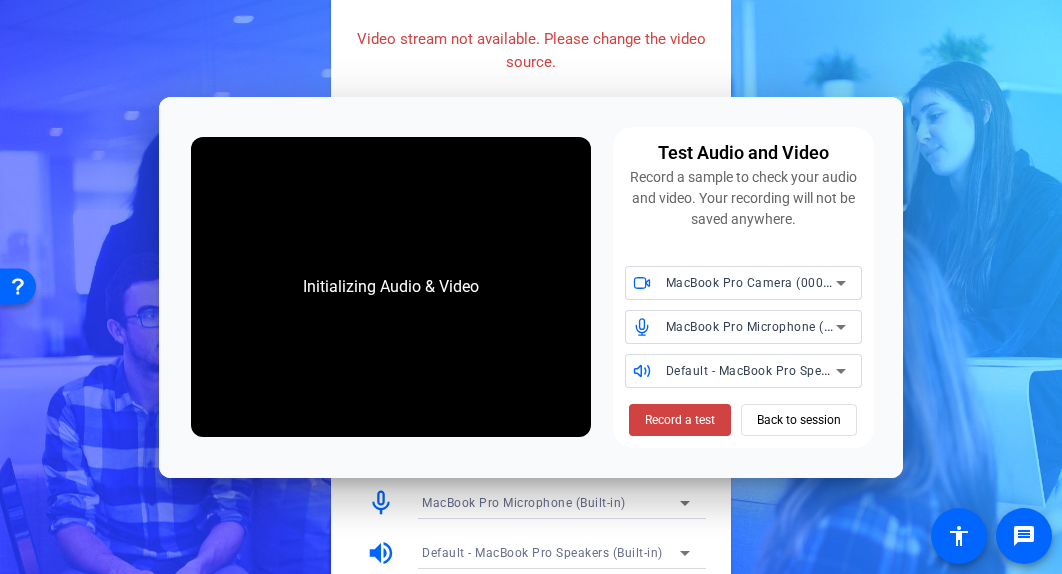 click on "Video stream not available. Please change the video source." 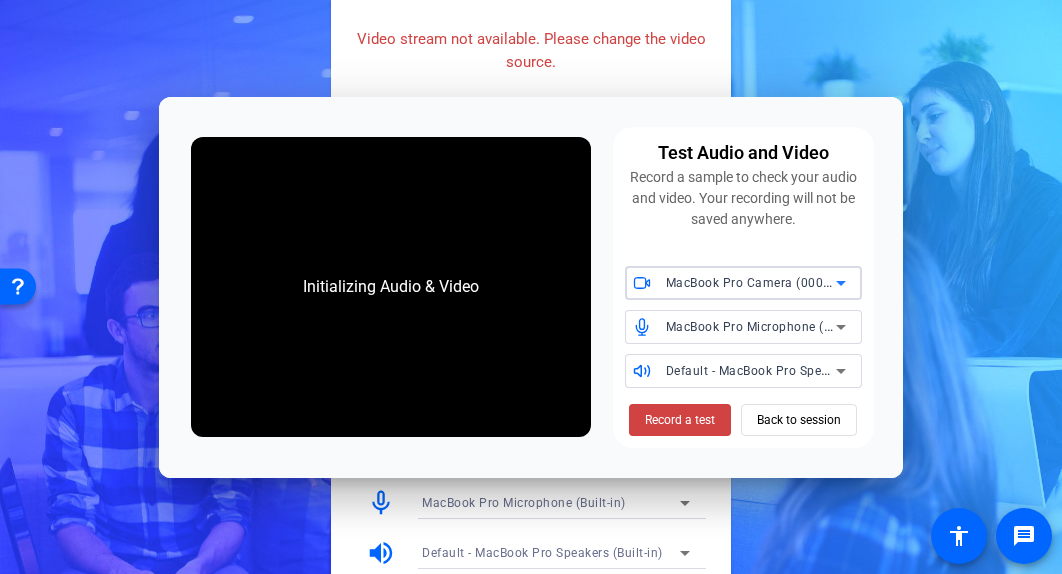 click on "MacBook Pro Camera (0000:0001)" at bounding box center (767, 282) 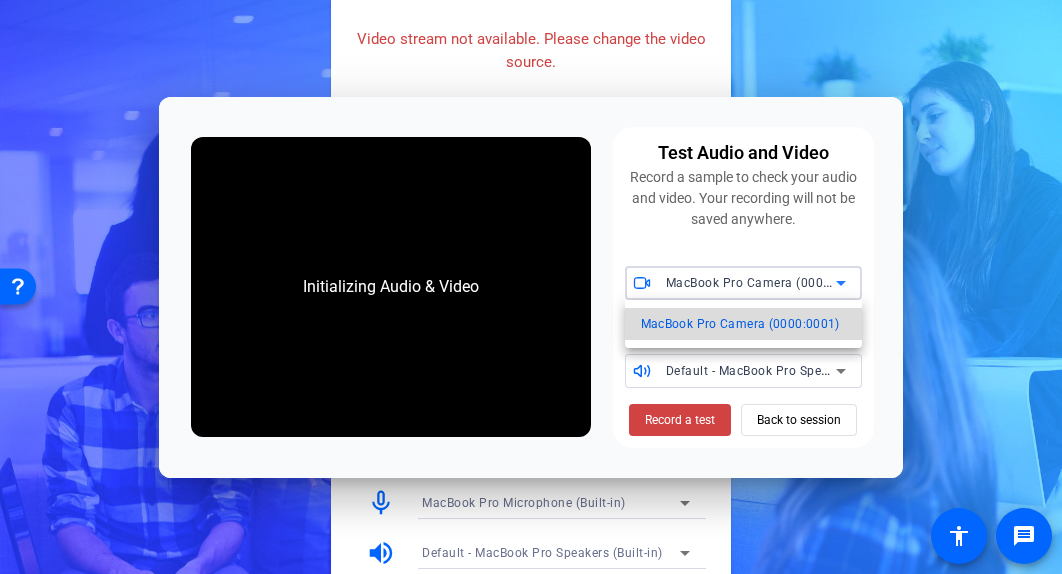 click on "MacBook Pro Camera (0000:0001)" at bounding box center (740, 324) 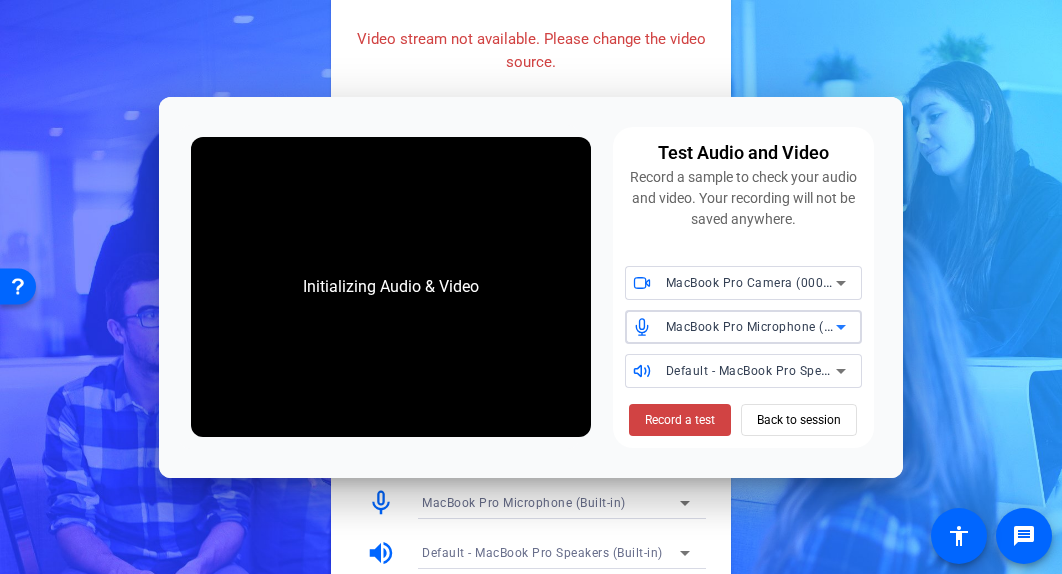 click on "MacBook Pro Microphone (Built-in)" at bounding box center (768, 326) 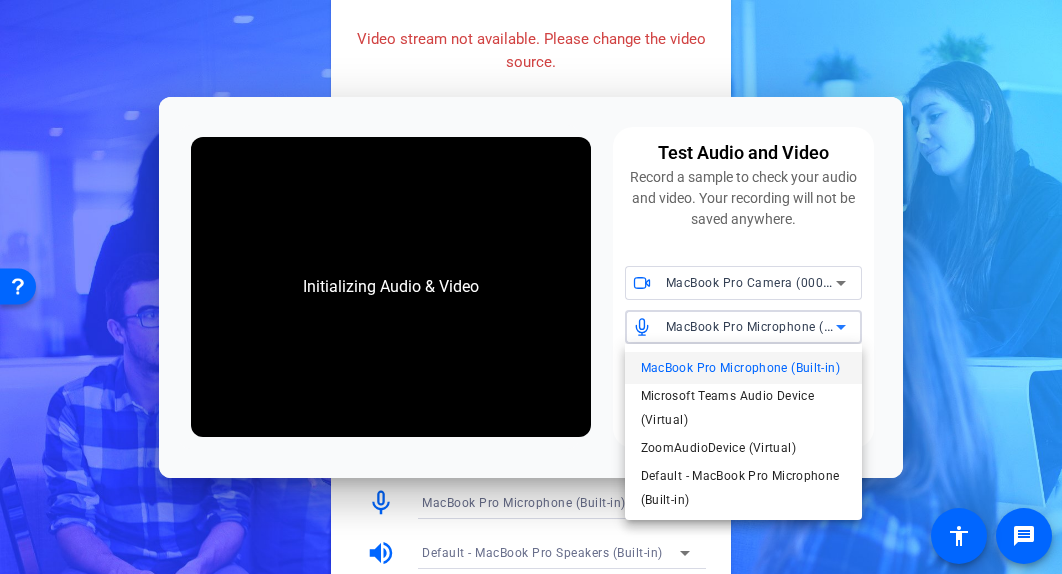 click at bounding box center (531, 287) 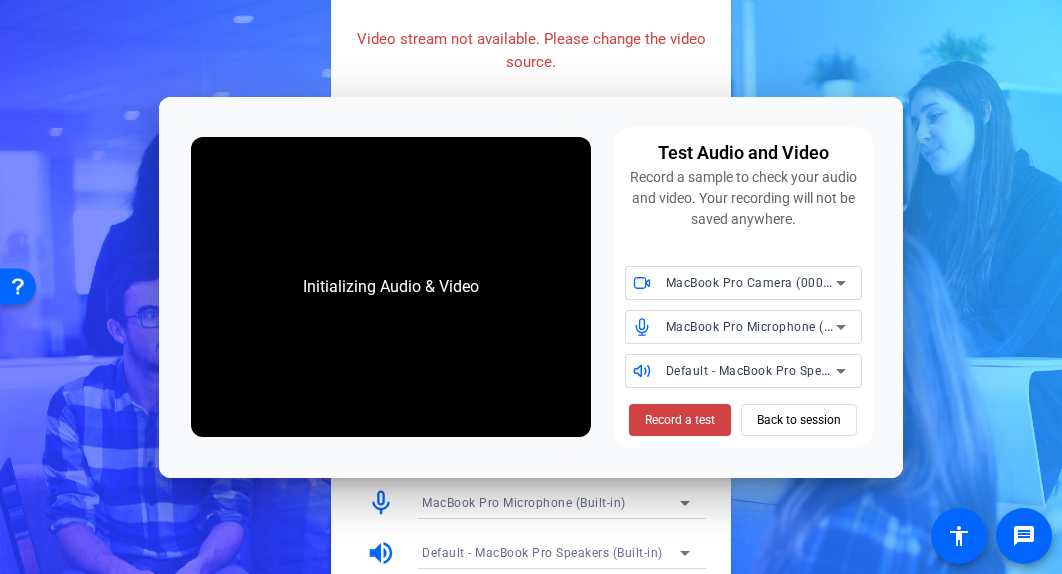 click on "Test Audio and Video  Record a sample to check your audio and video. Your recording will not be saved anywhere.
MacBook Pro Camera (0000:0001)
MacBook Pro Microphone (Built-in)
Default - MacBook Pro Speakers (Built-in)  Record a test  Back to session" at bounding box center [743, 287] 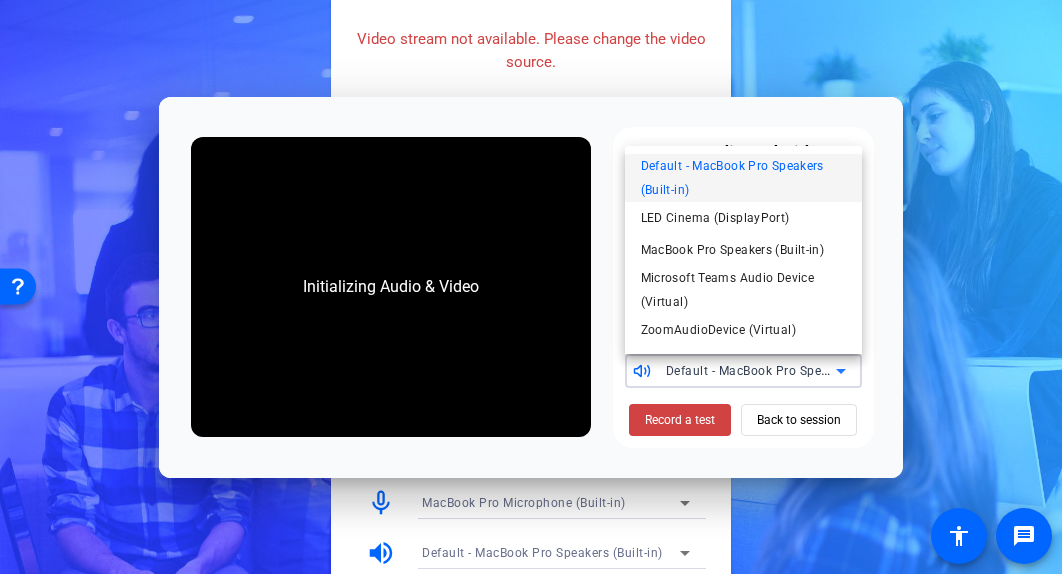 click at bounding box center [531, 287] 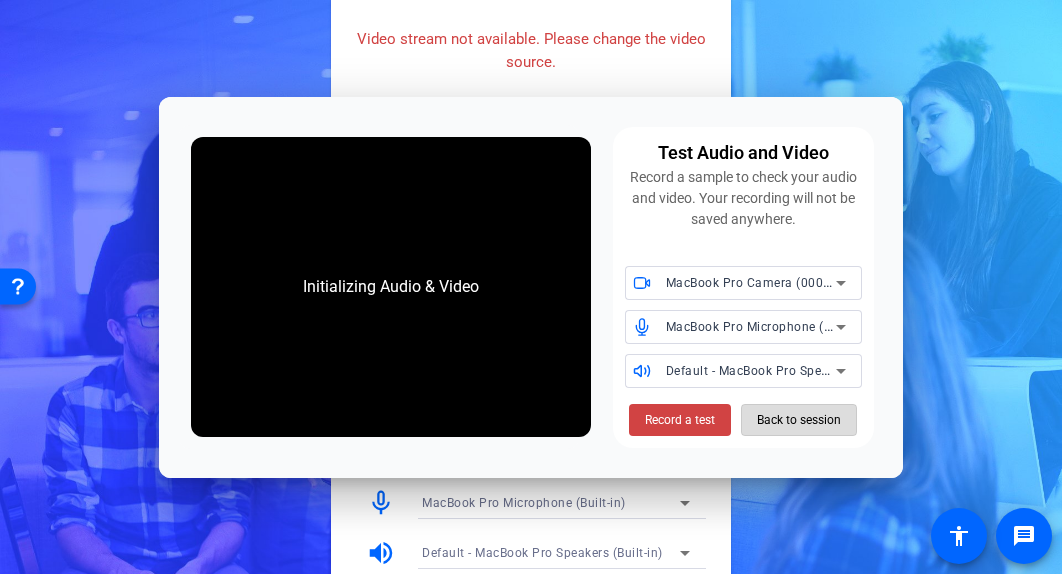 click on "Back to session" at bounding box center (799, 420) 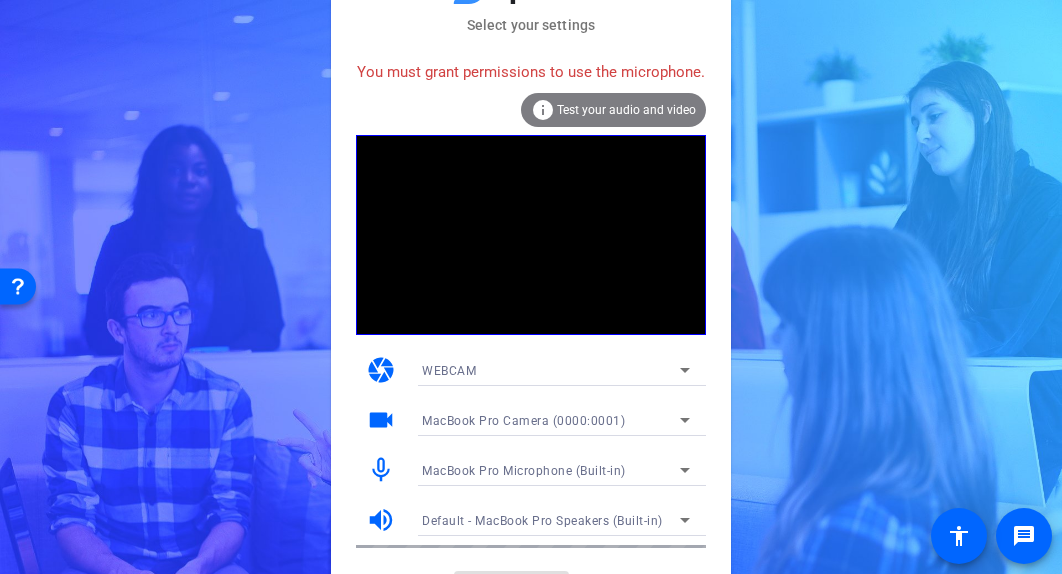 click on "Test your audio and video" 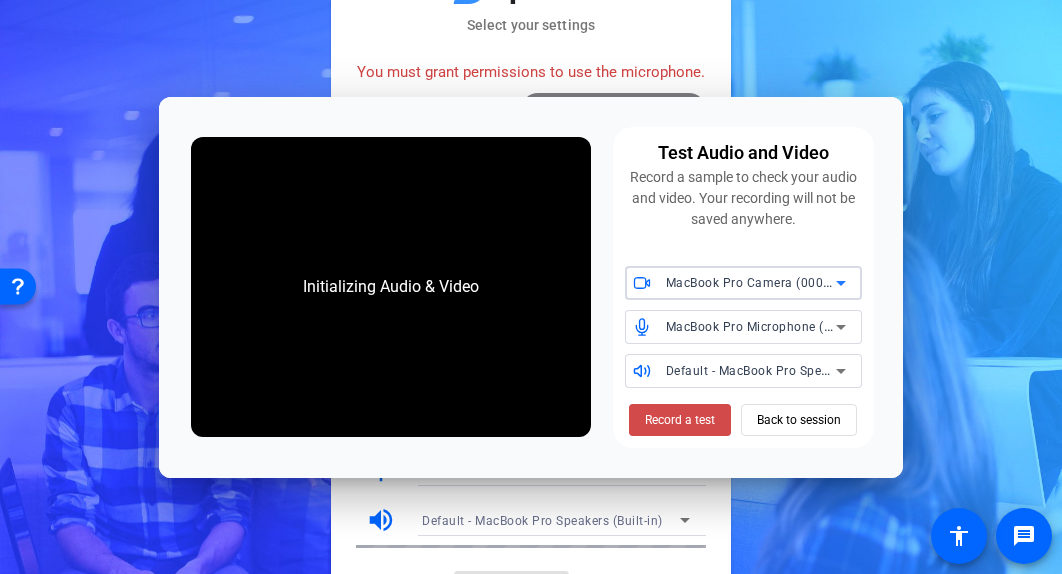 click on "Record a test" at bounding box center (680, 420) 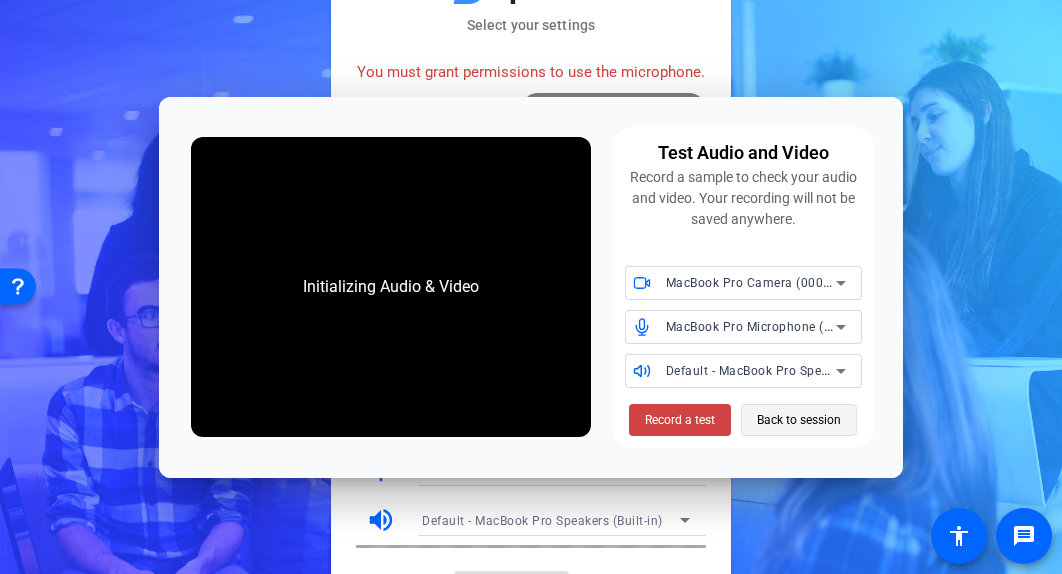 click on "Back to session" at bounding box center (799, 420) 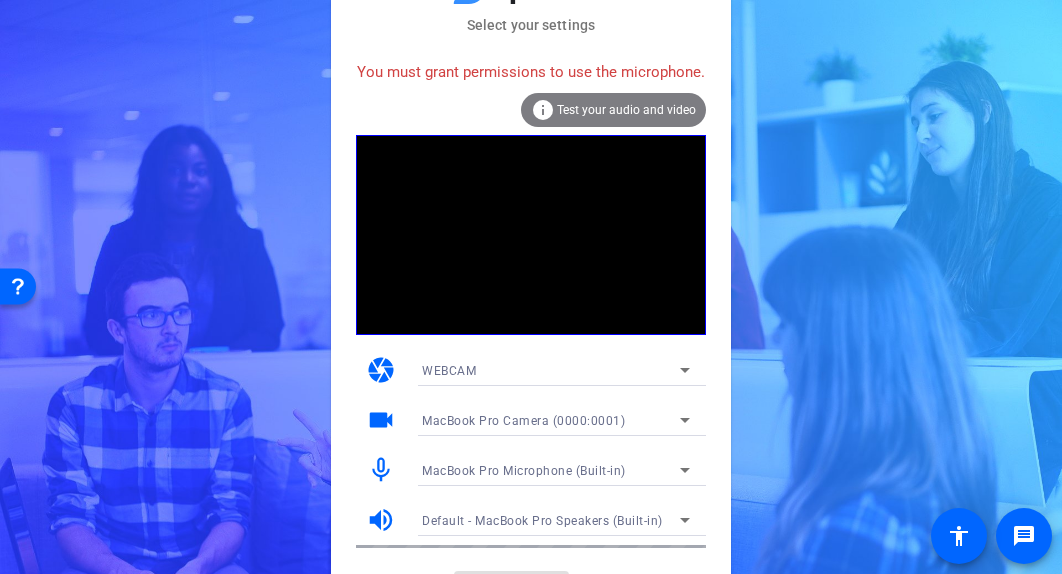 scroll, scrollTop: 41, scrollLeft: 0, axis: vertical 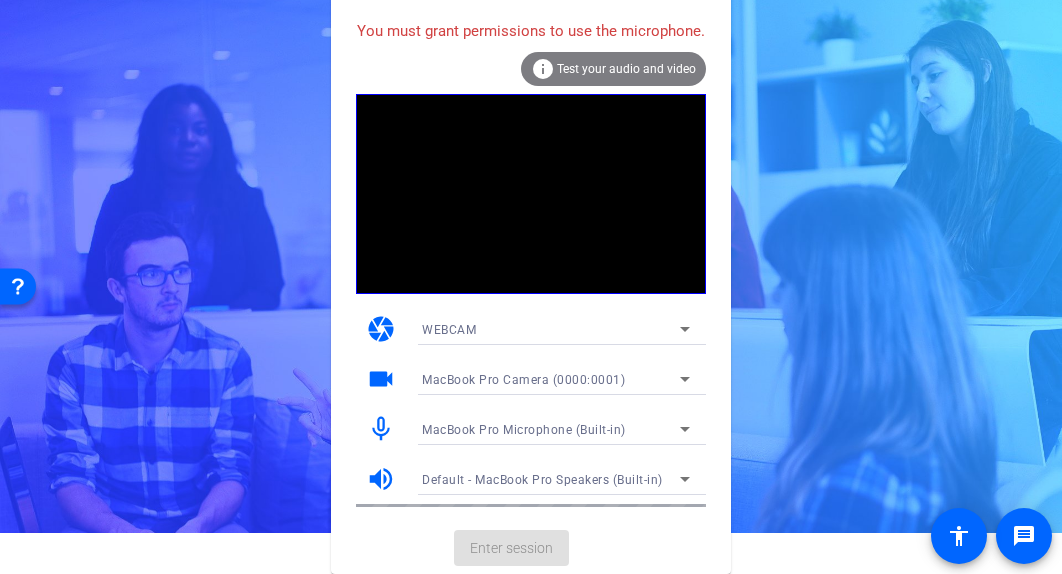 click on "Enter session" 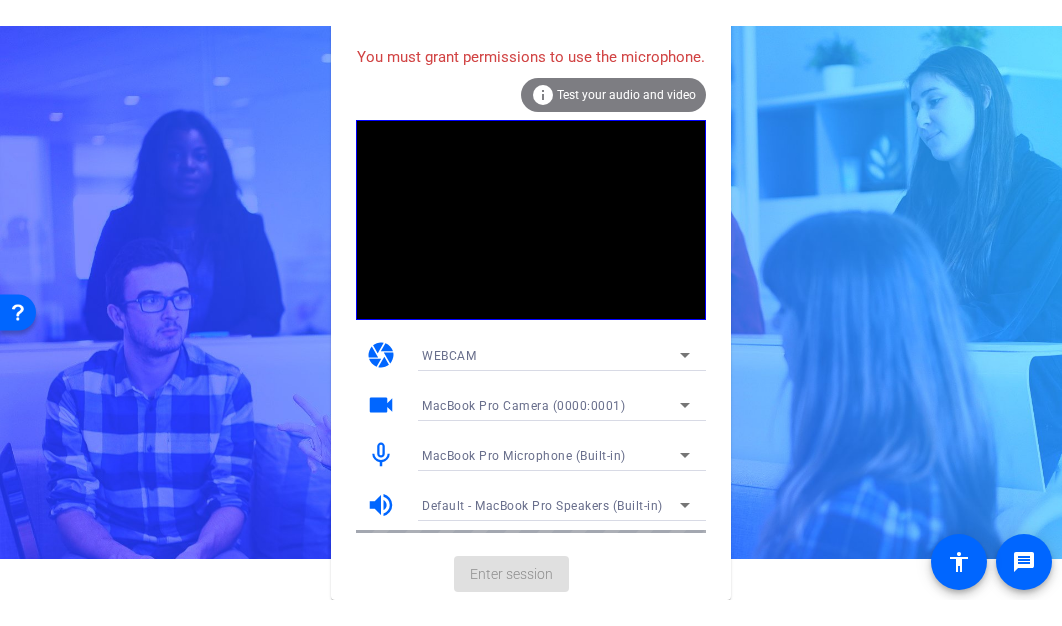 scroll, scrollTop: 15, scrollLeft: 0, axis: vertical 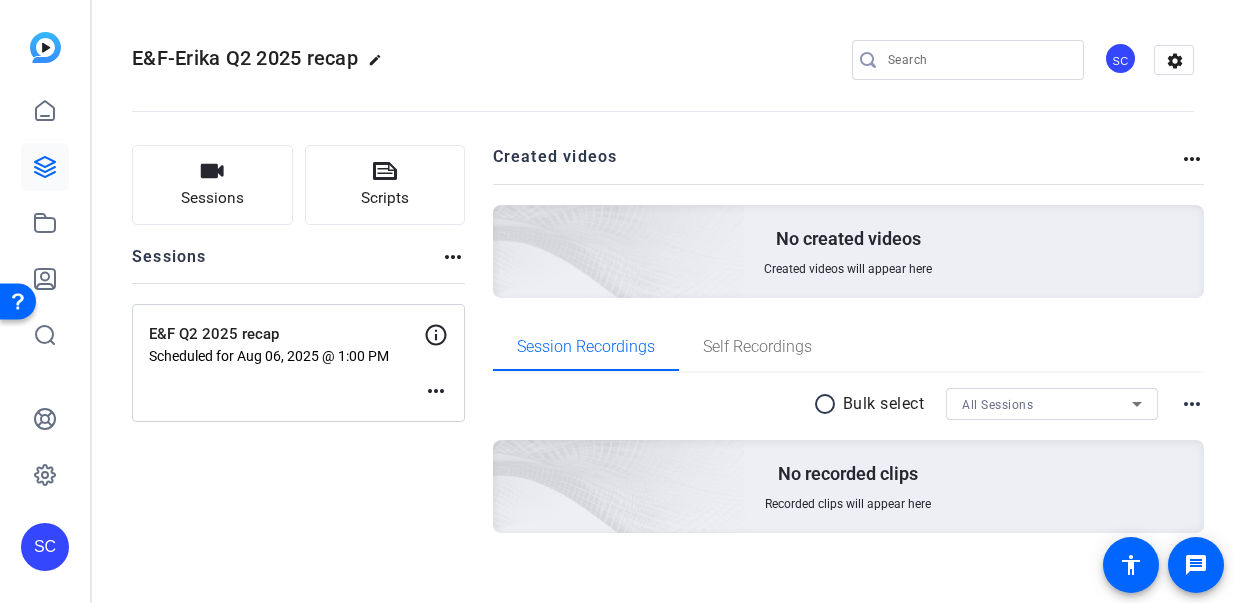 click on "more_horiz" 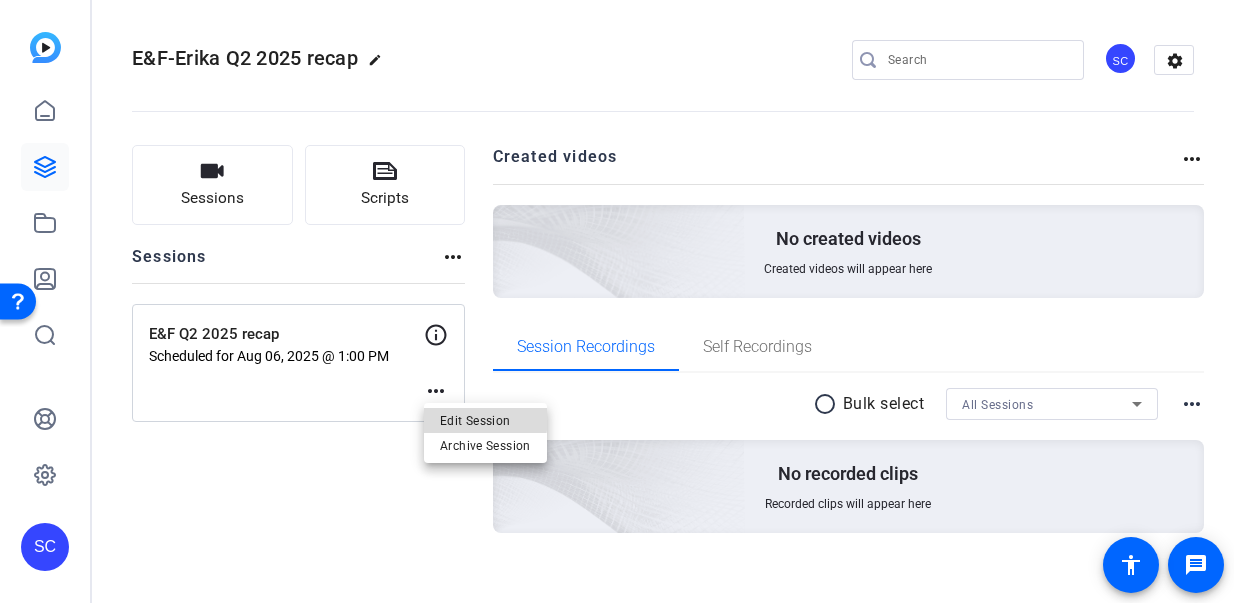 click on "Edit Session" at bounding box center [485, 421] 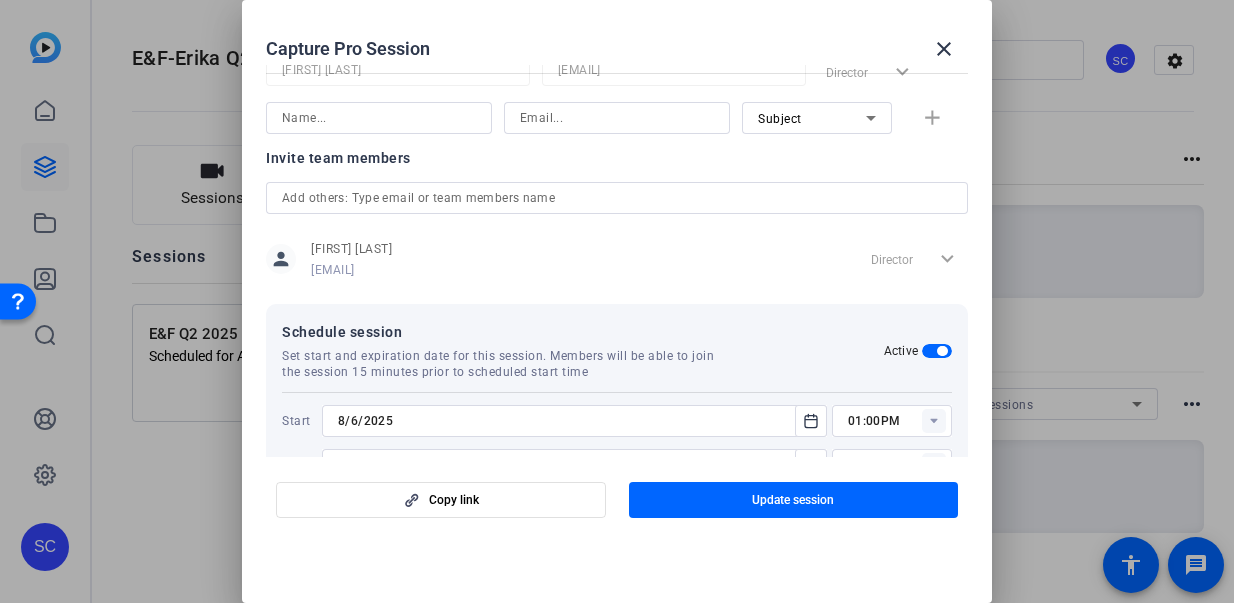 scroll, scrollTop: 478, scrollLeft: 0, axis: vertical 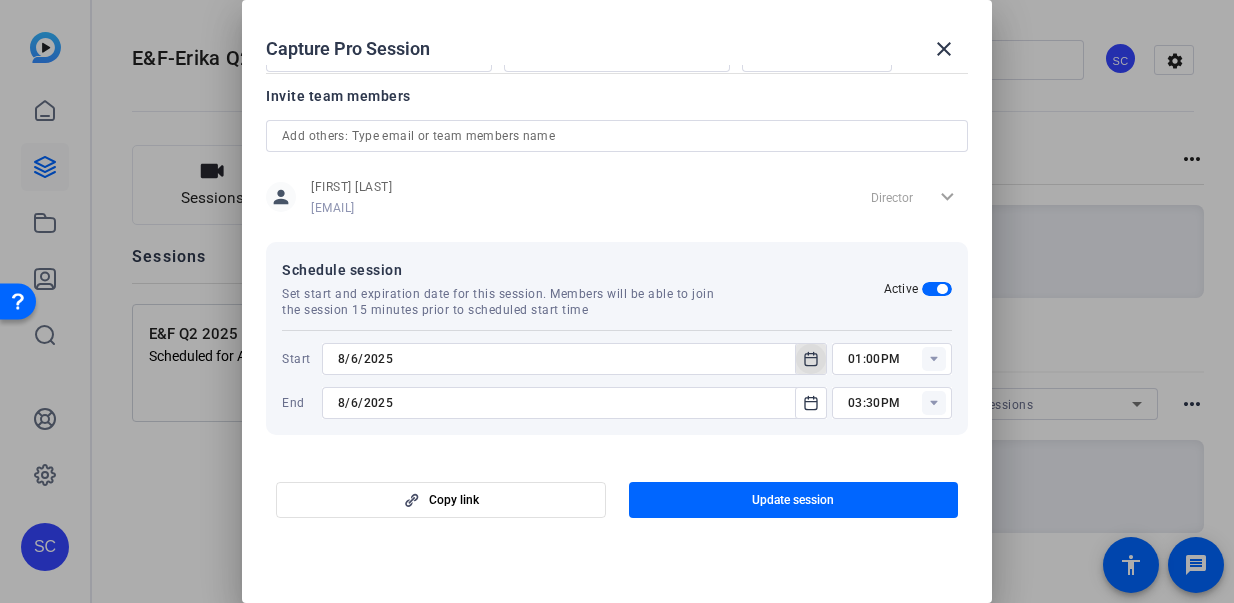 click 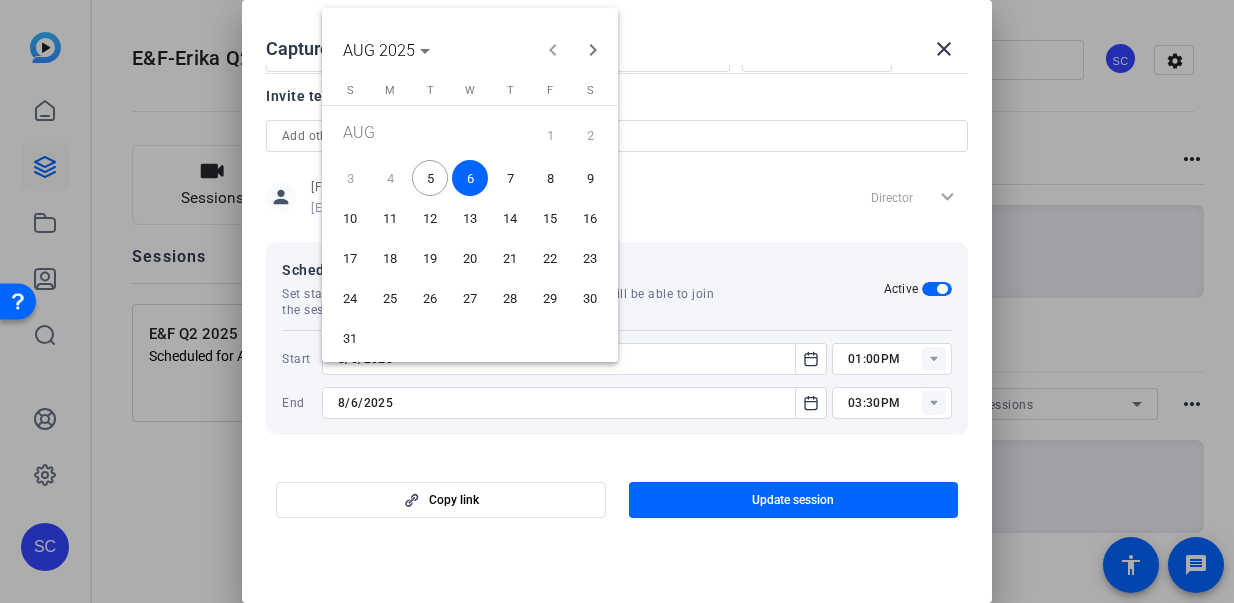 click on "5" at bounding box center (430, 178) 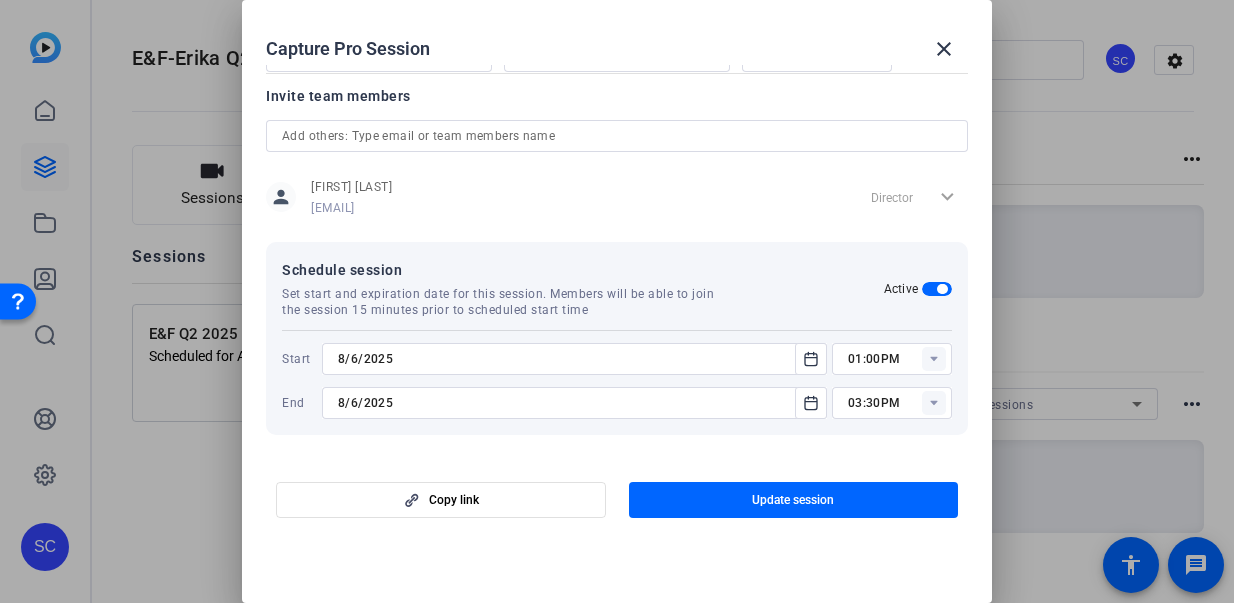 type on "8/5/2025" 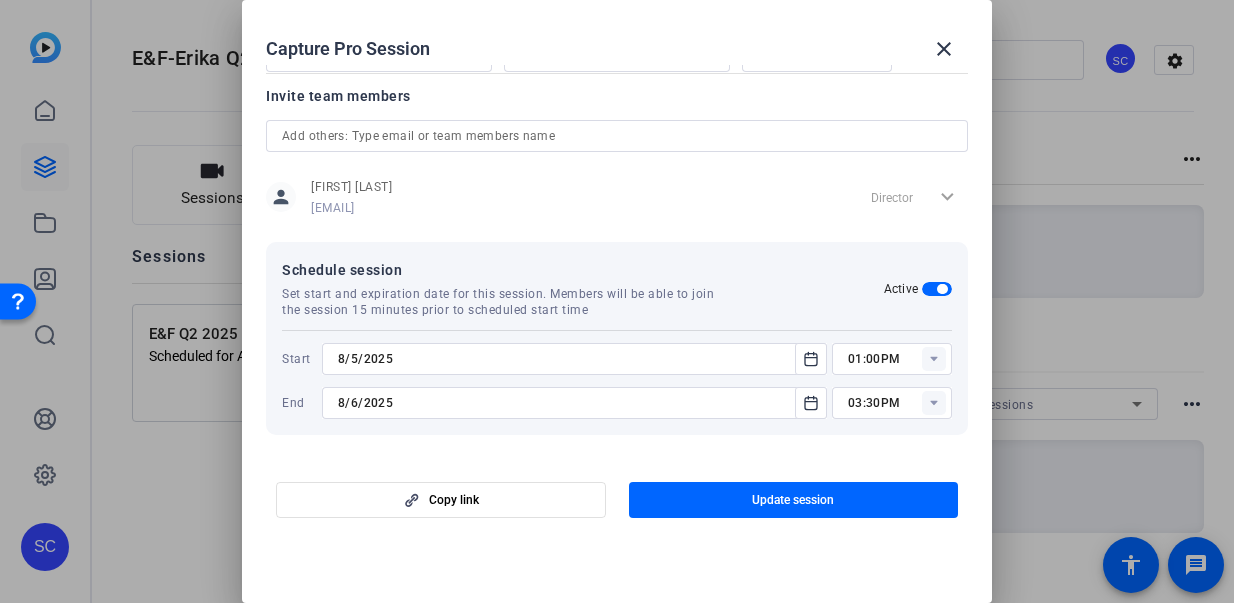 click 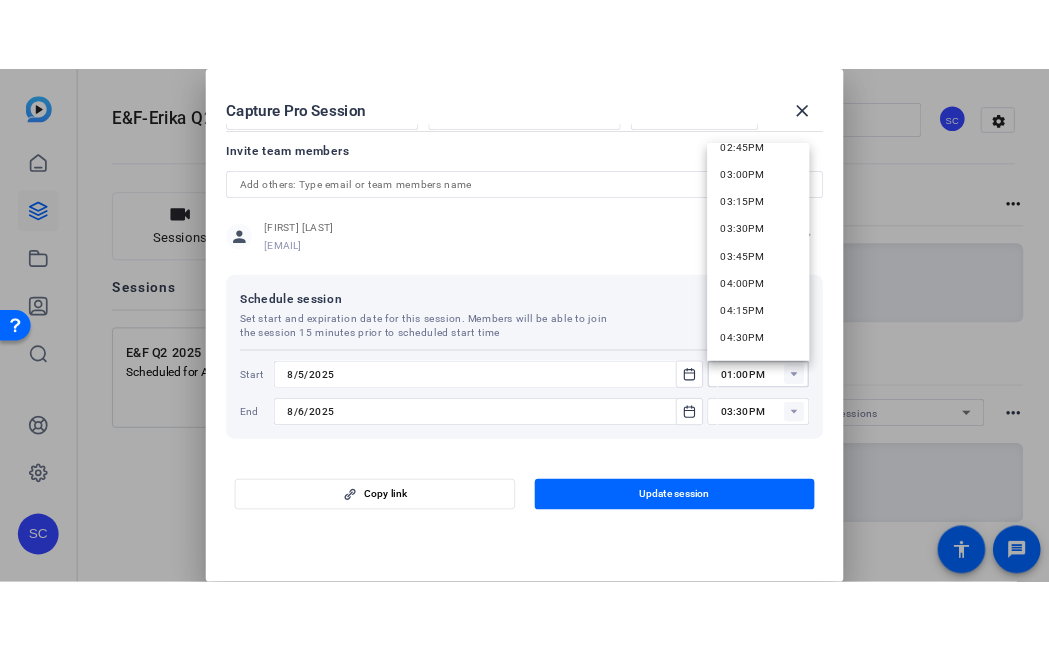 scroll, scrollTop: 1931, scrollLeft: 0, axis: vertical 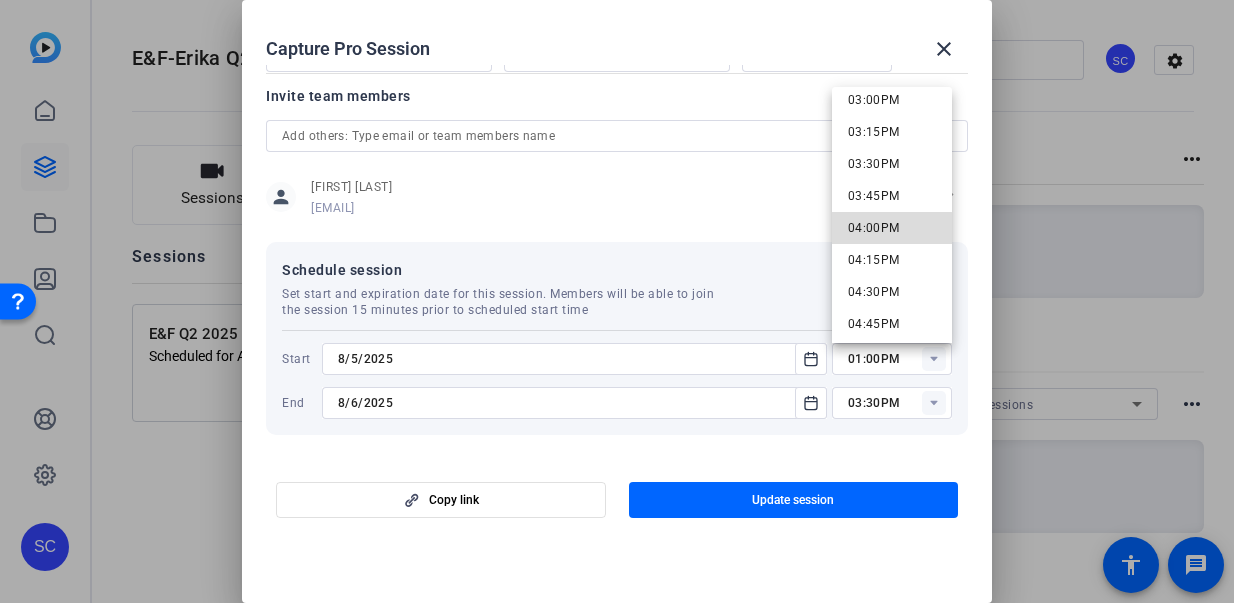 click on "04:00PM" at bounding box center (874, 228) 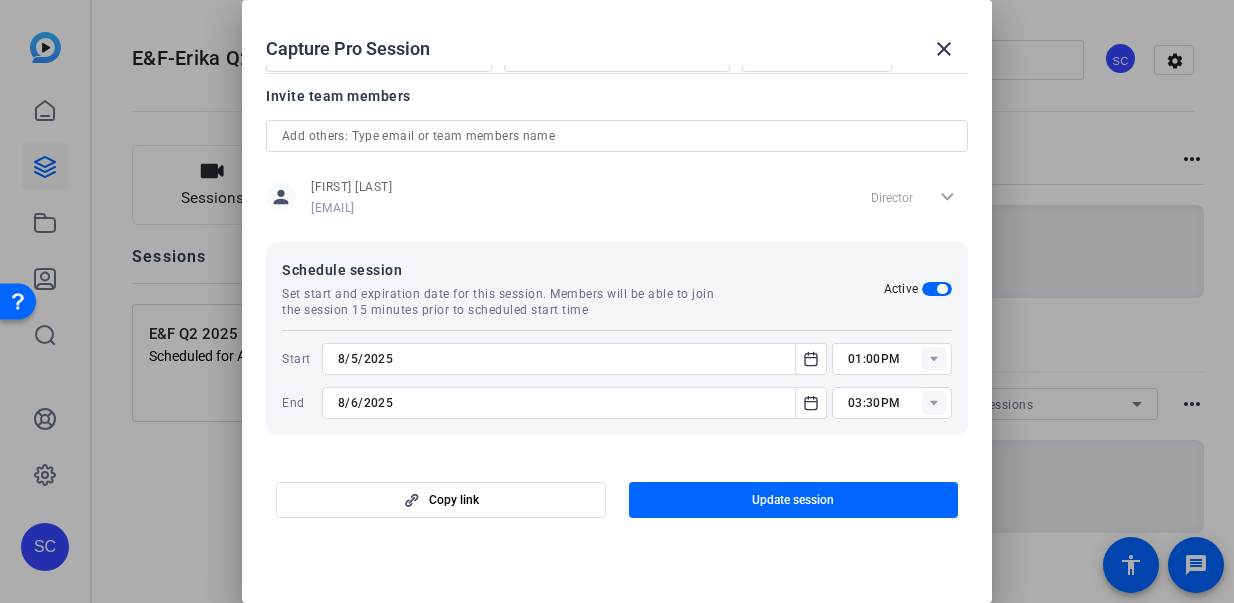 type on "04:00PM" 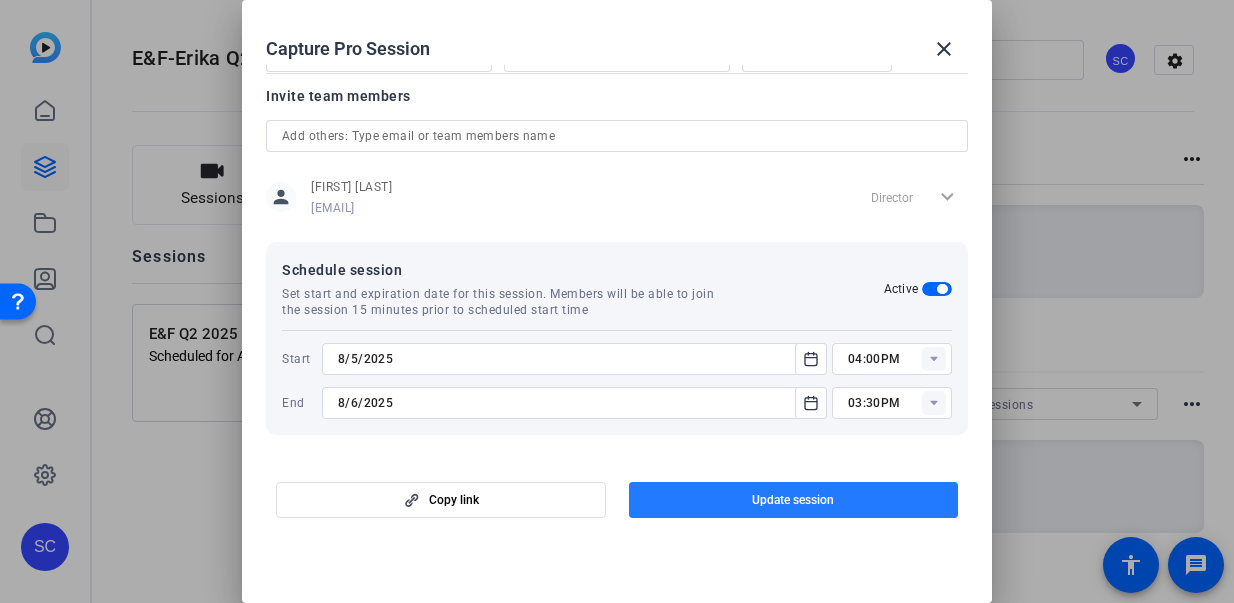 click on "Update session" 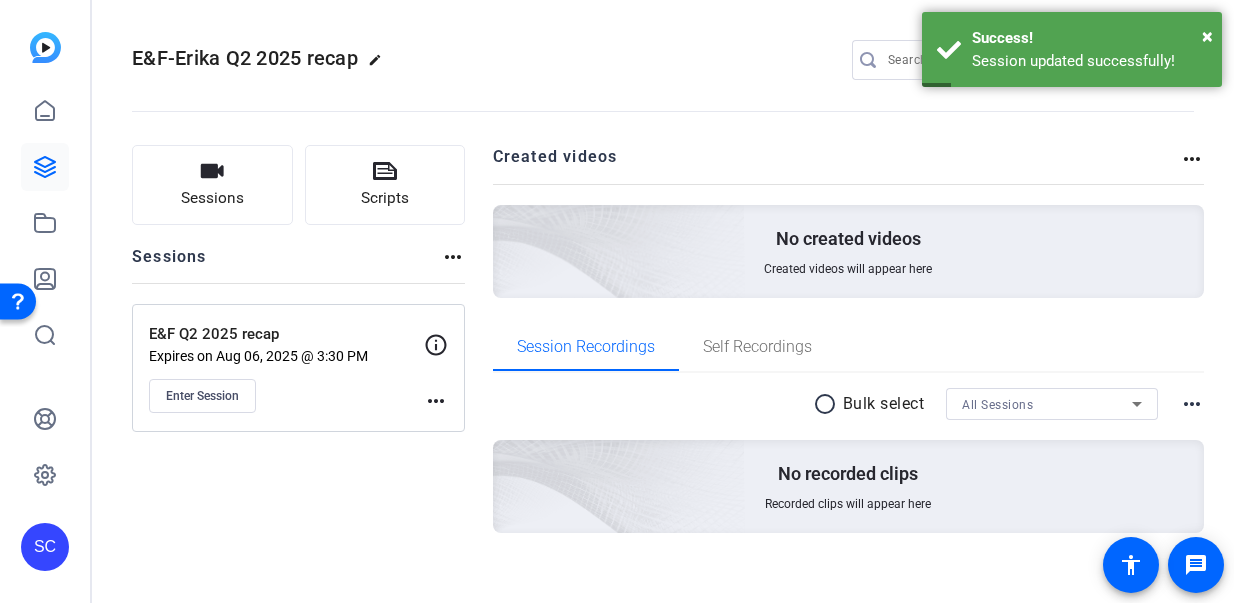click on "Enter Session" 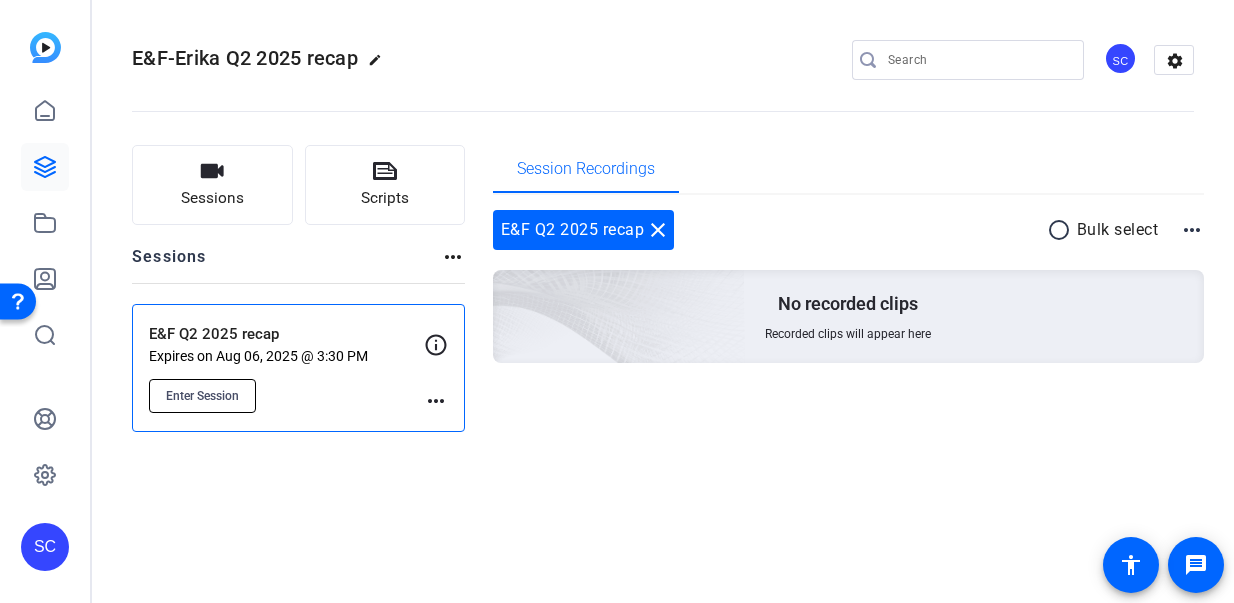 click on "Enter Session" 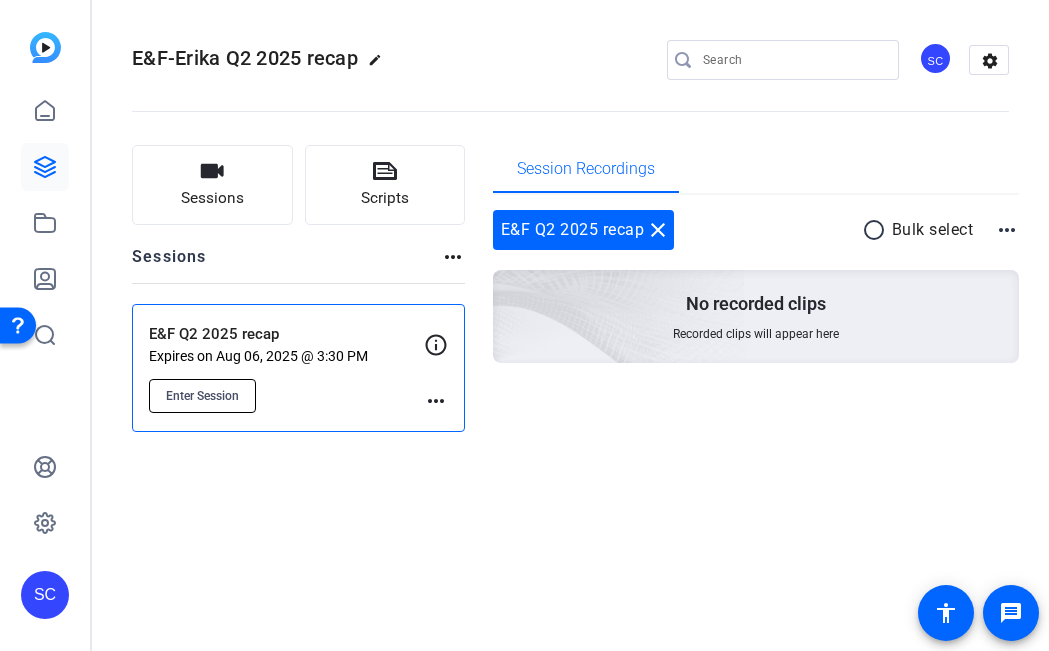 click on "Enter Session" 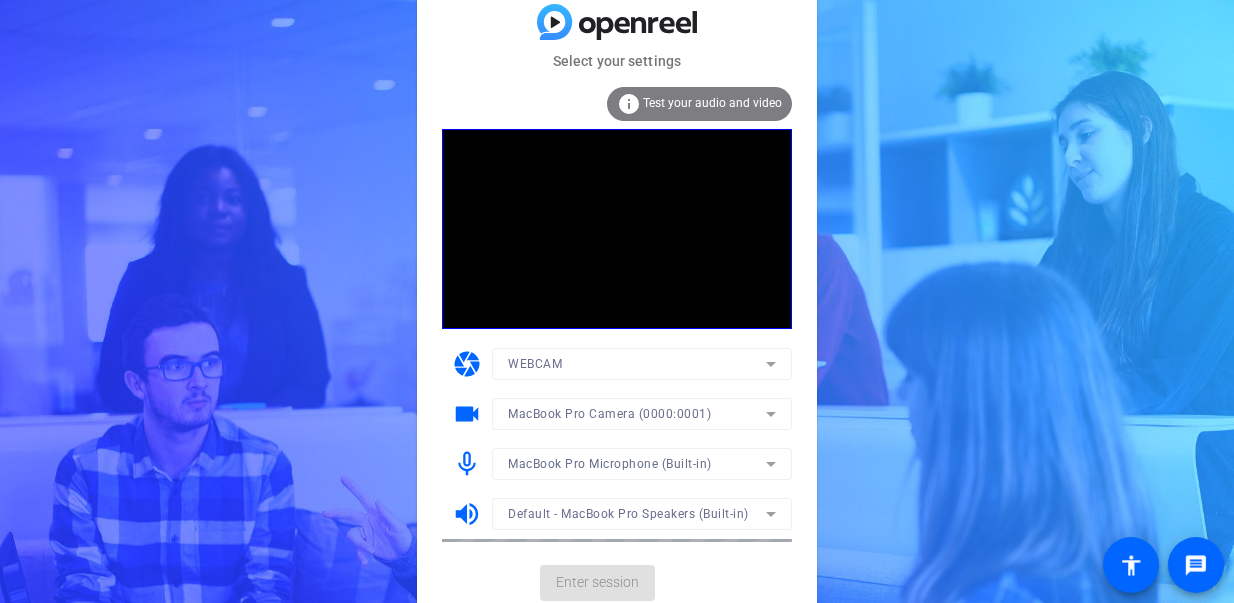 scroll, scrollTop: 0, scrollLeft: 0, axis: both 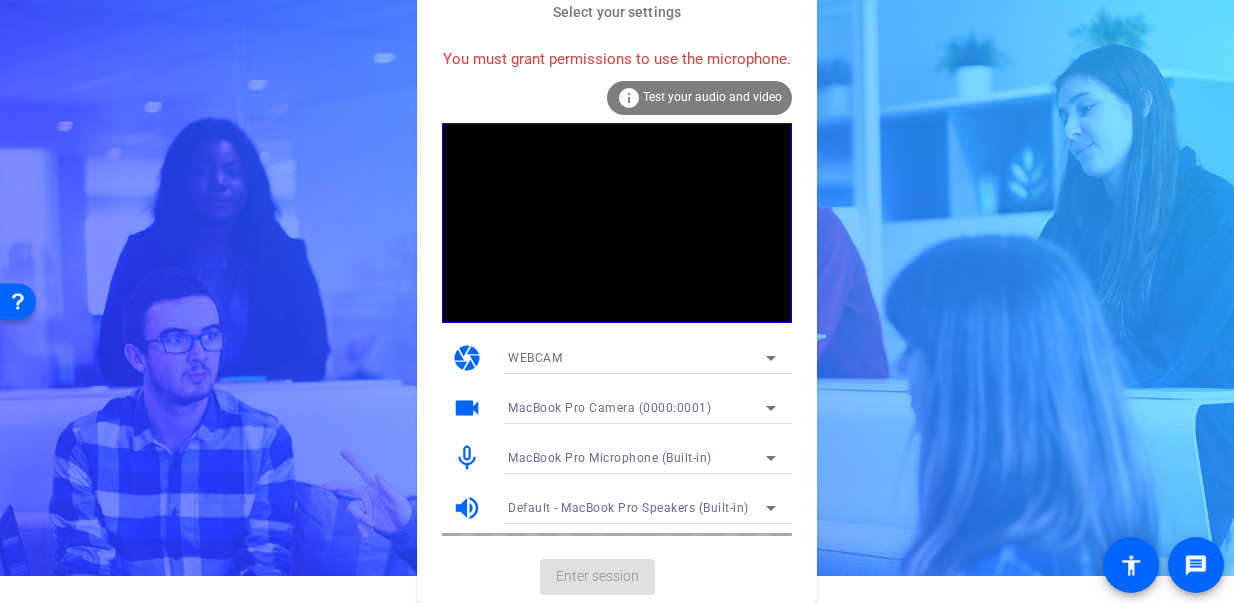 click 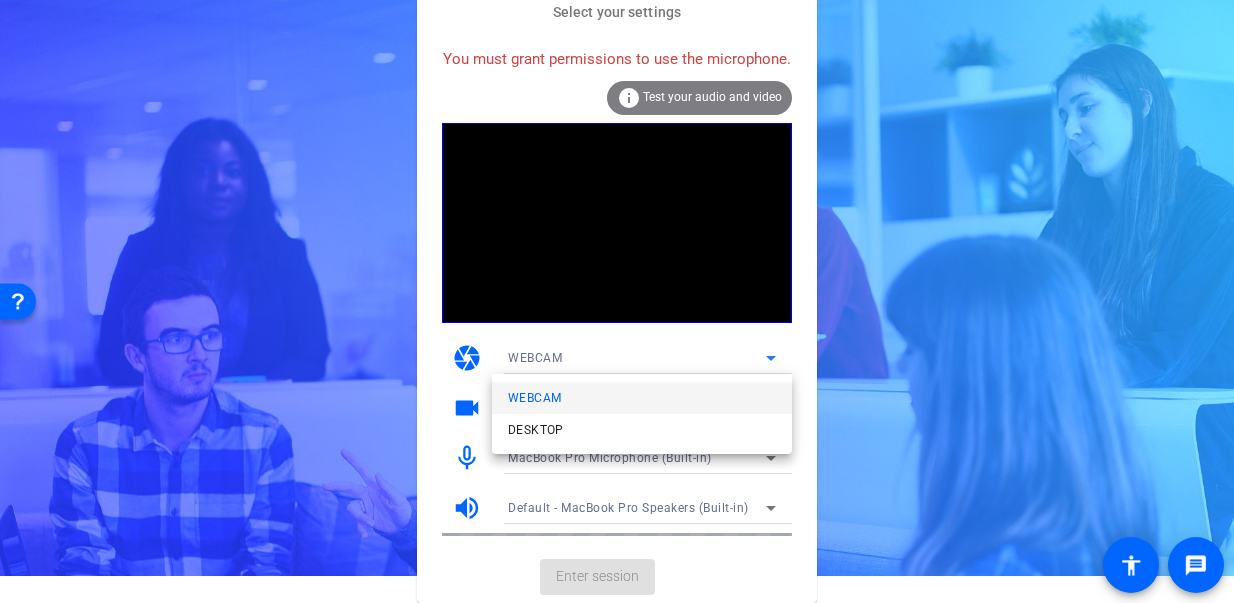 click at bounding box center (617, 301) 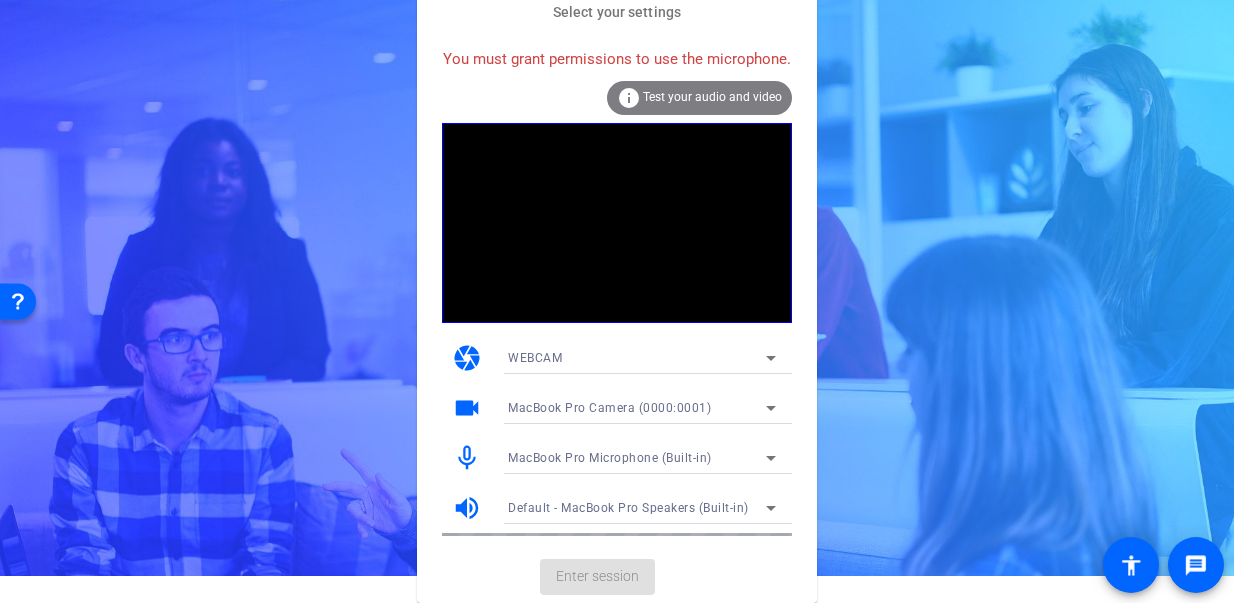 click on "MacBook Pro Camera (0000:0001)" at bounding box center [609, 408] 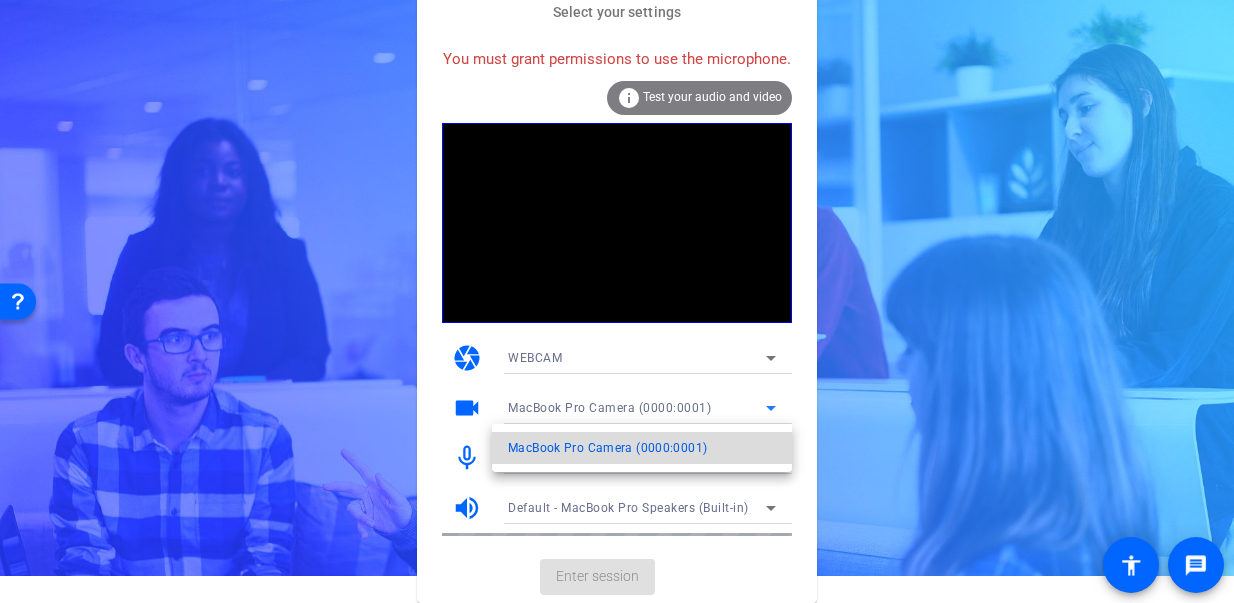click on "MacBook Pro Camera (0000:0001)" at bounding box center (607, 448) 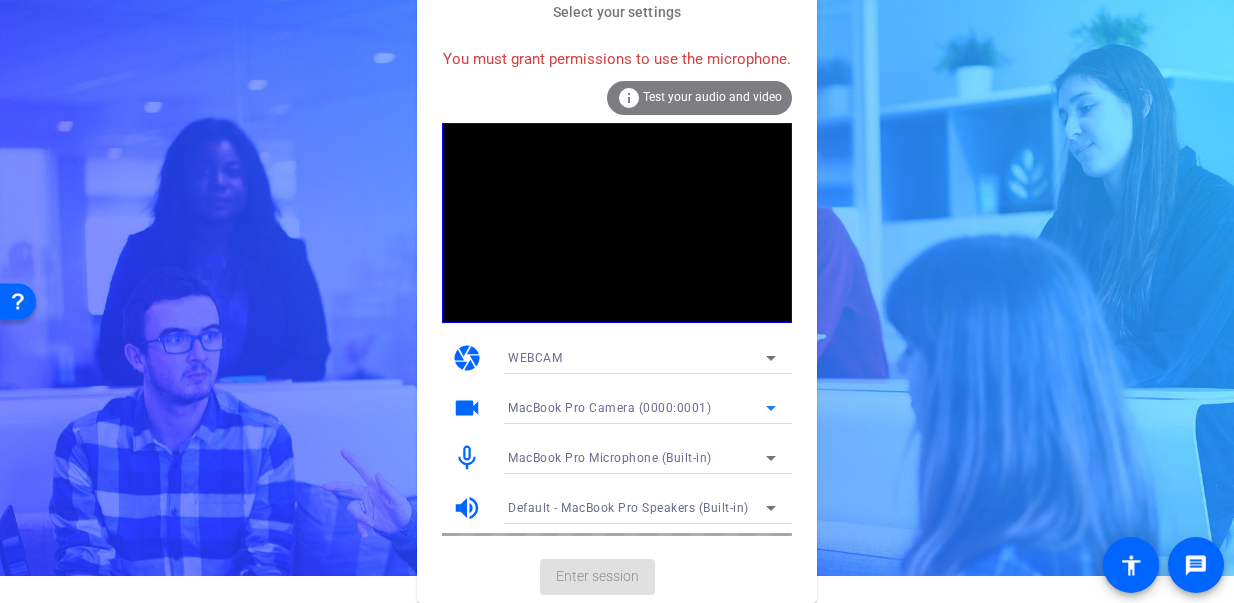 click on "MacBook Pro Microphone (Built-in)" at bounding box center [610, 458] 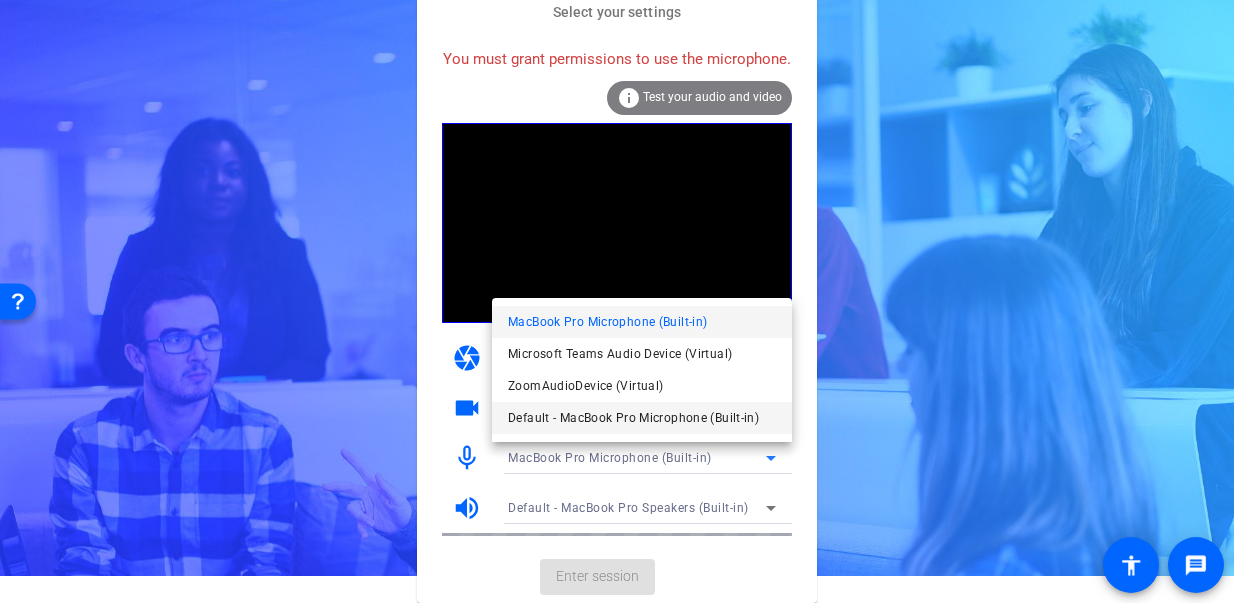 click on "Default - MacBook Pro Microphone (Built-in)" at bounding box center (633, 418) 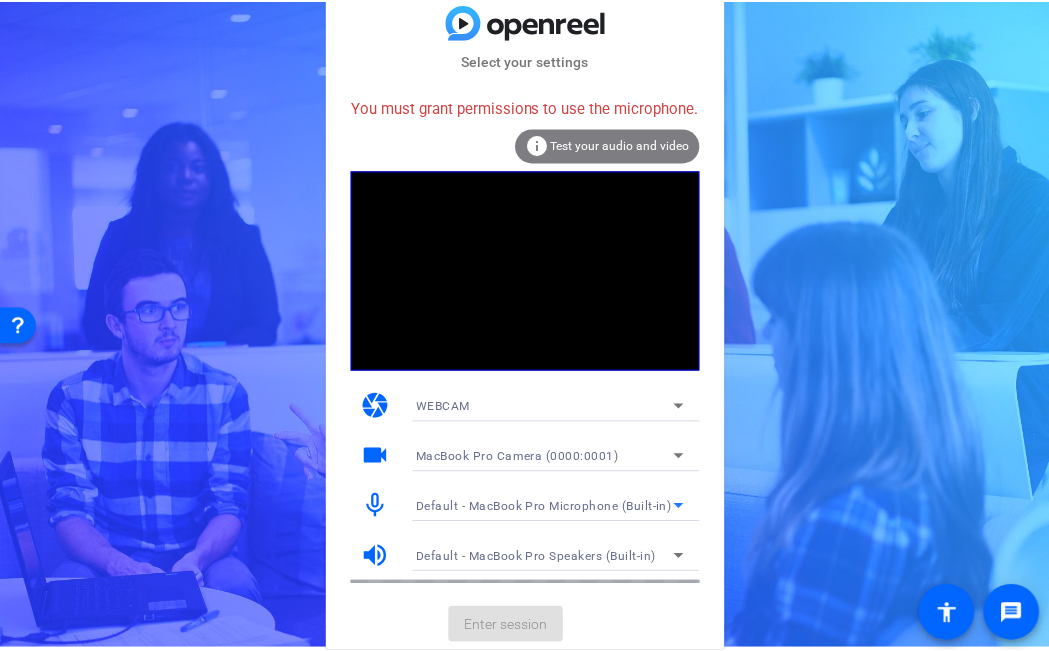 scroll, scrollTop: 3, scrollLeft: 0, axis: vertical 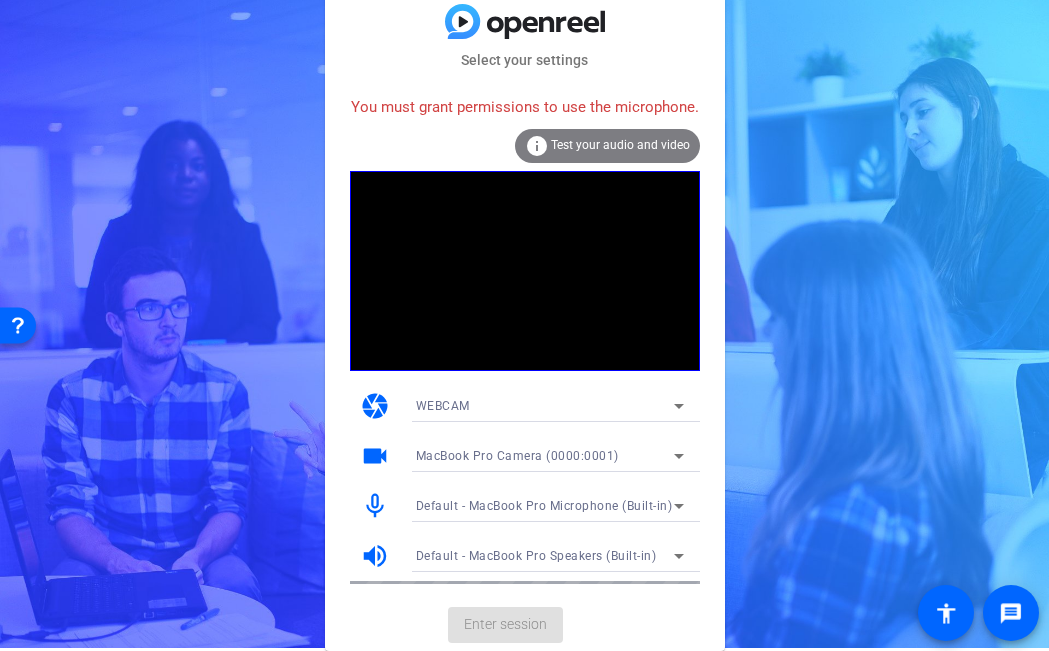 click on "Enter session" 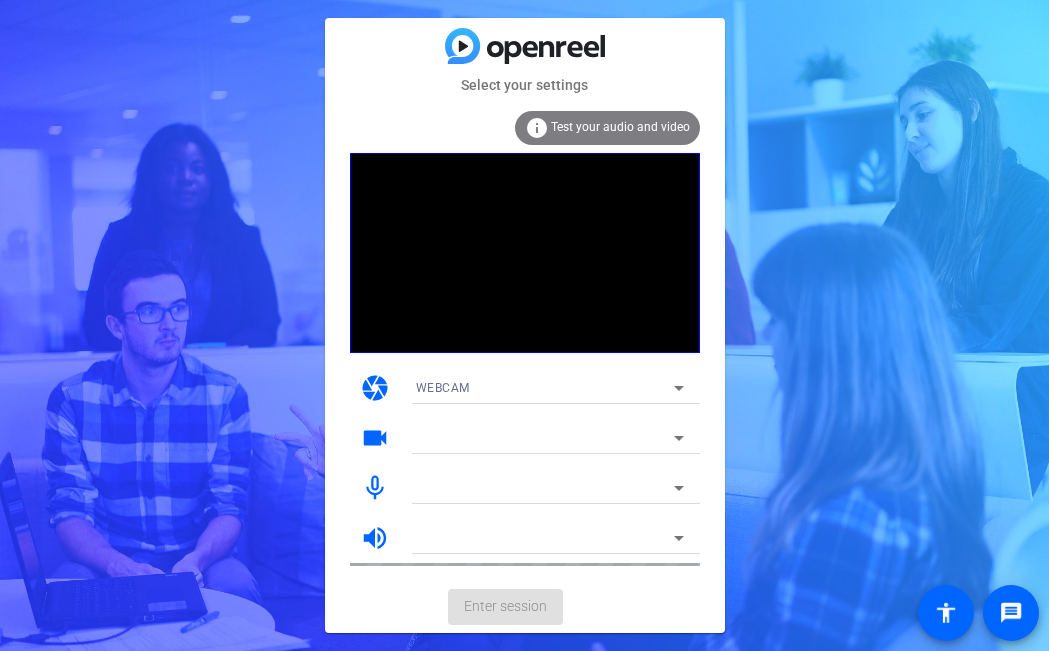 scroll, scrollTop: 0, scrollLeft: 0, axis: both 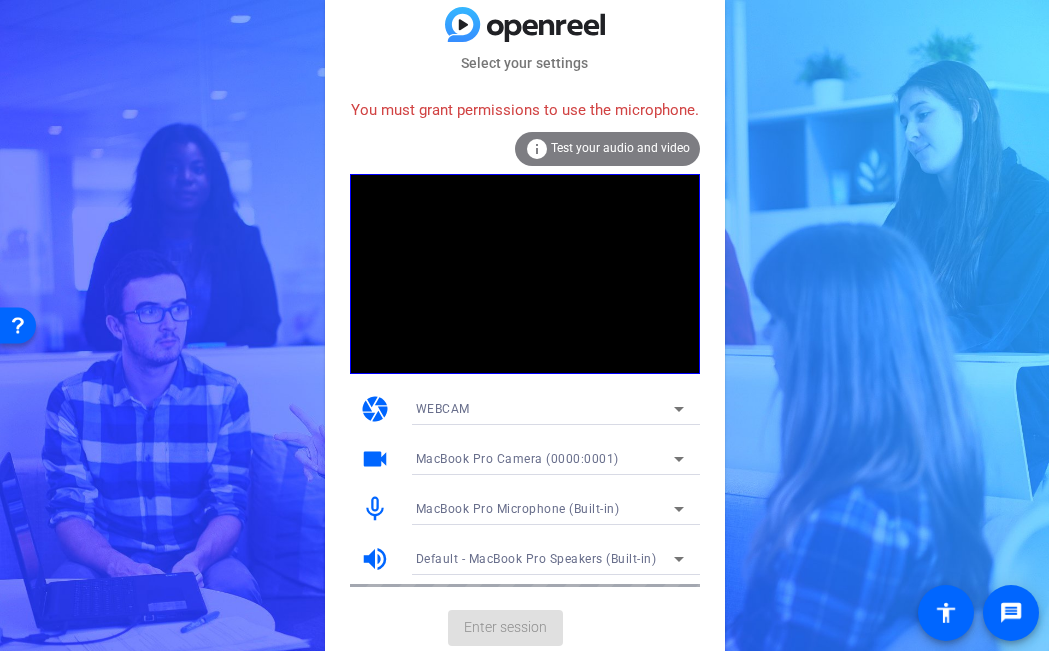click on "Test your audio and video" 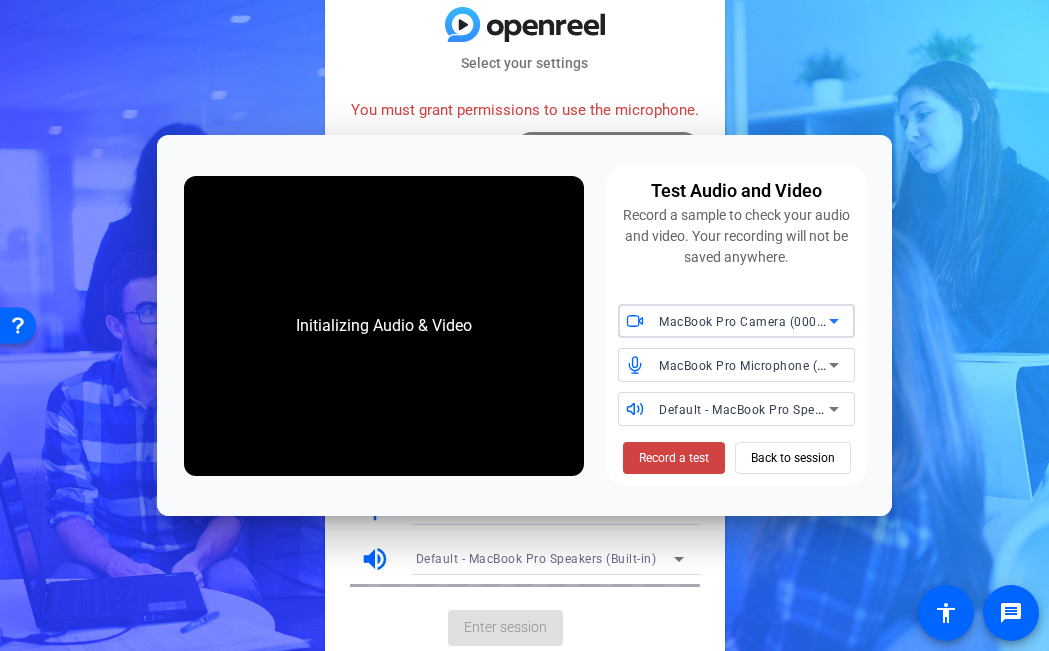 click 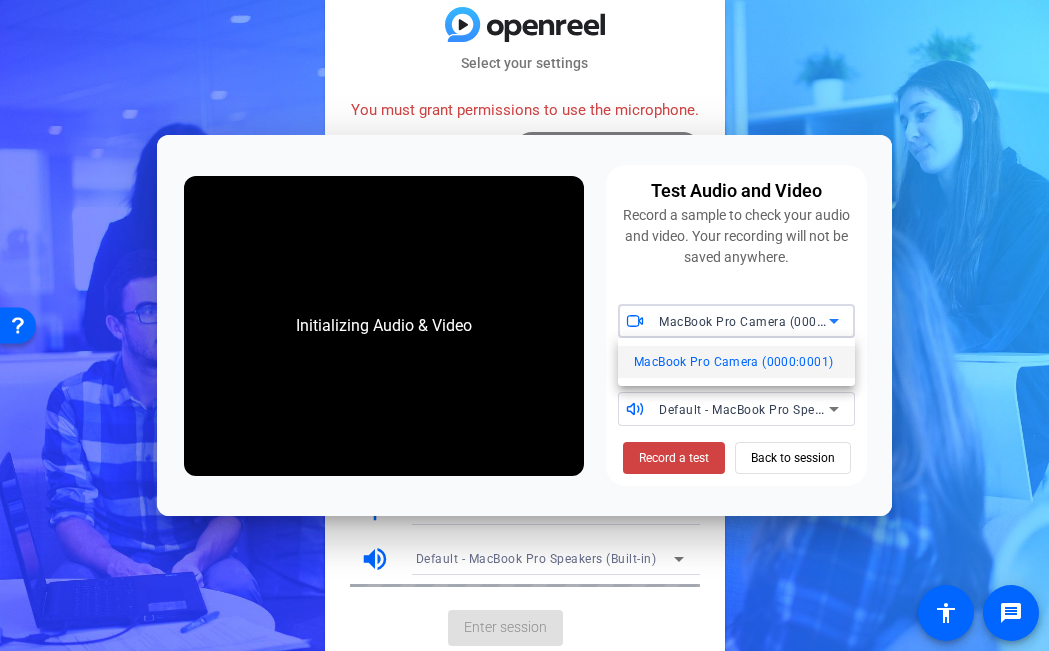 click at bounding box center [524, 325] 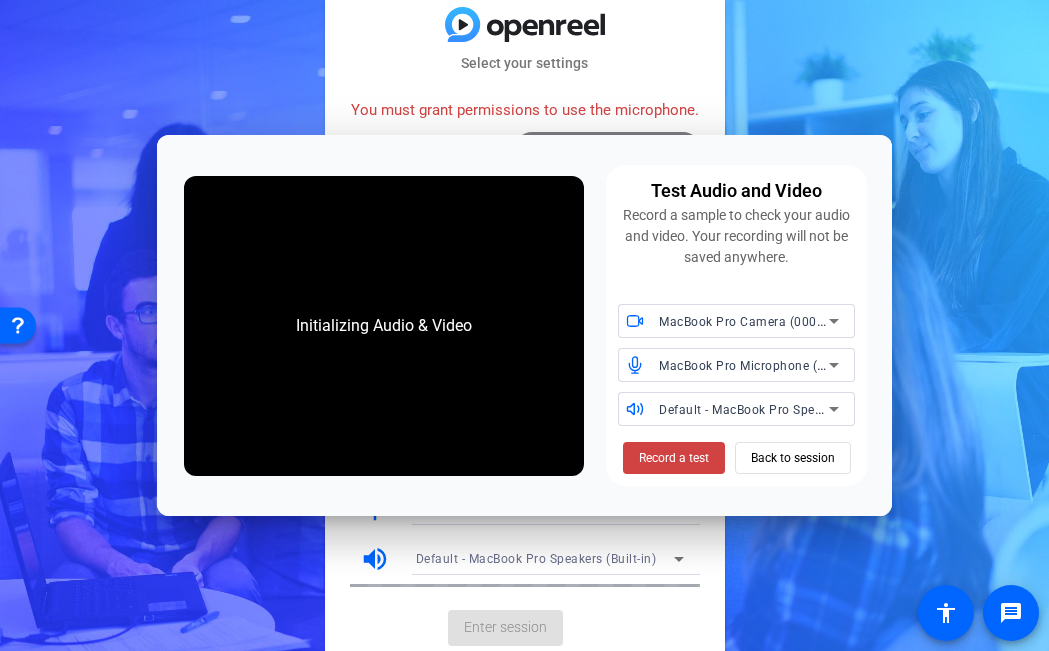 click 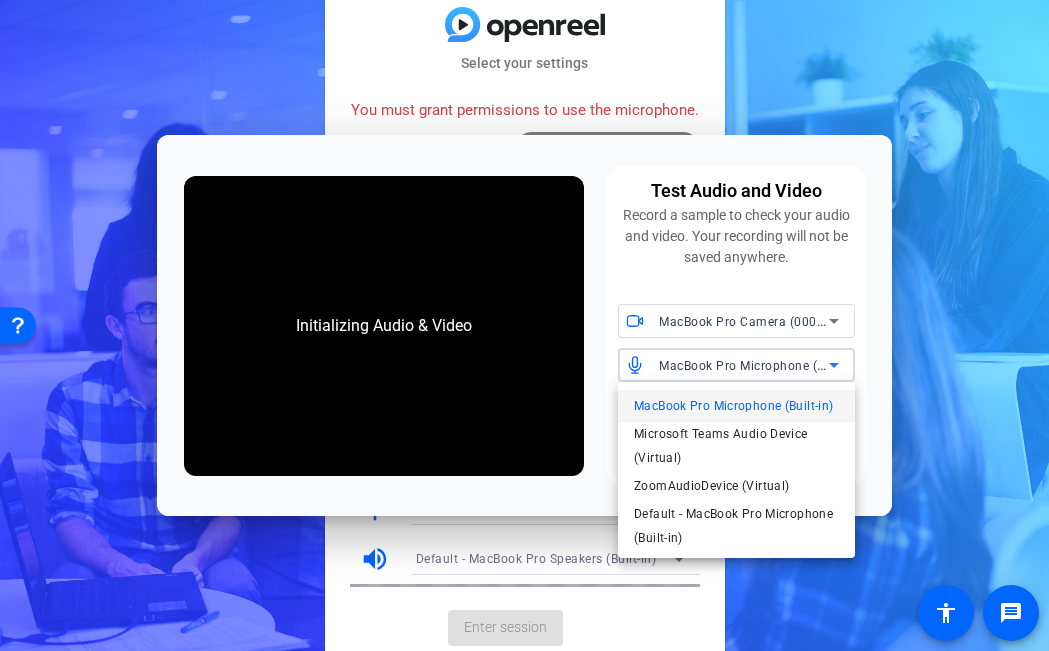 click at bounding box center (524, 325) 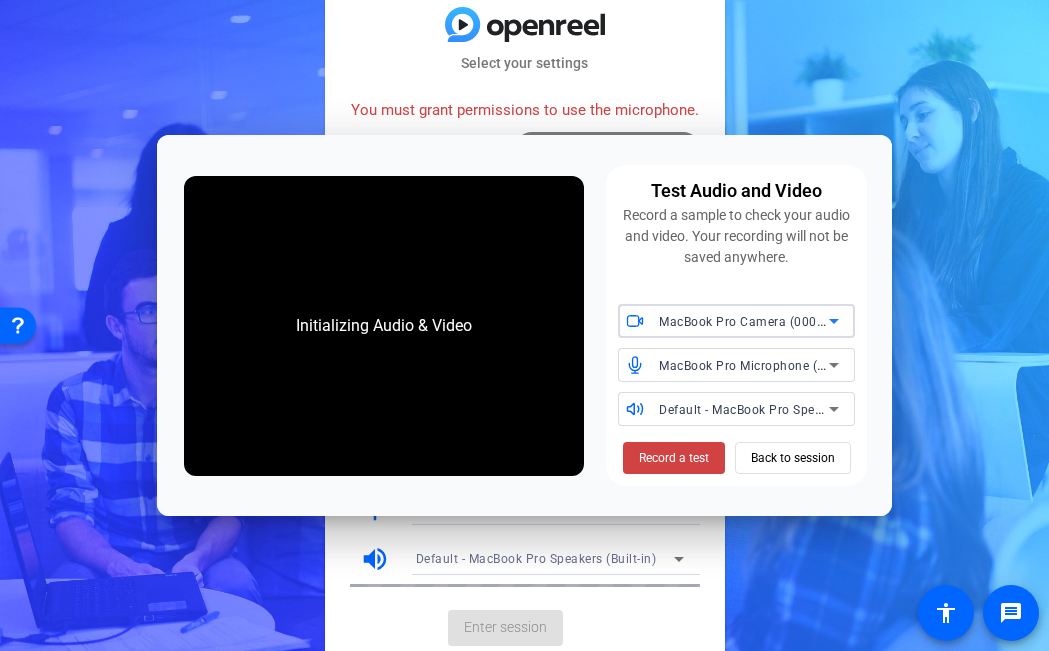 click 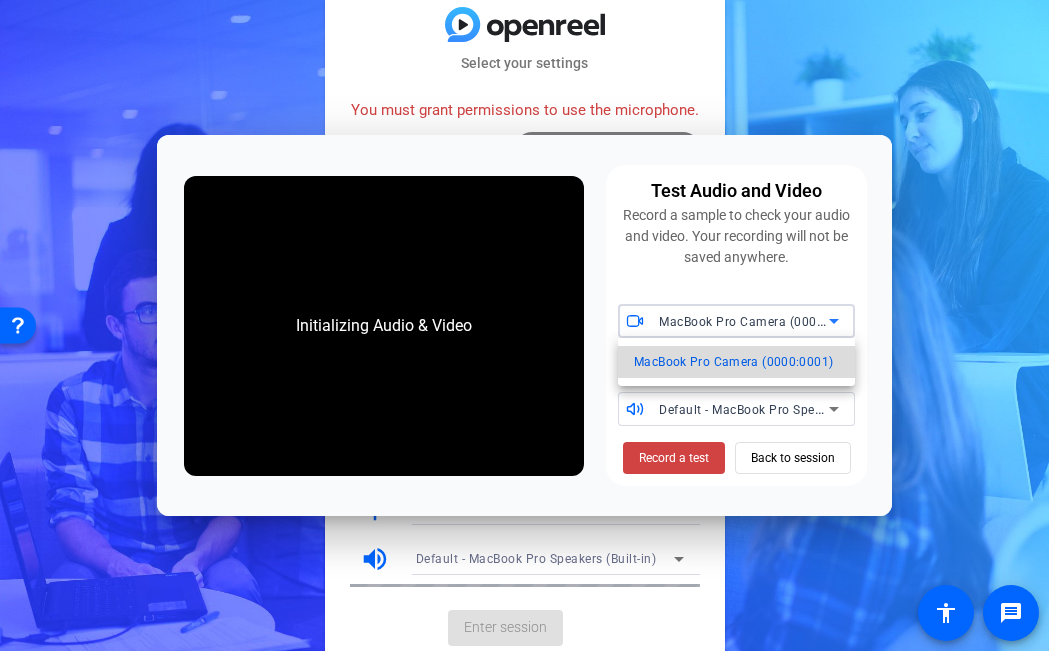 click on "MacBook Pro Camera (0000:0001)" at bounding box center [733, 362] 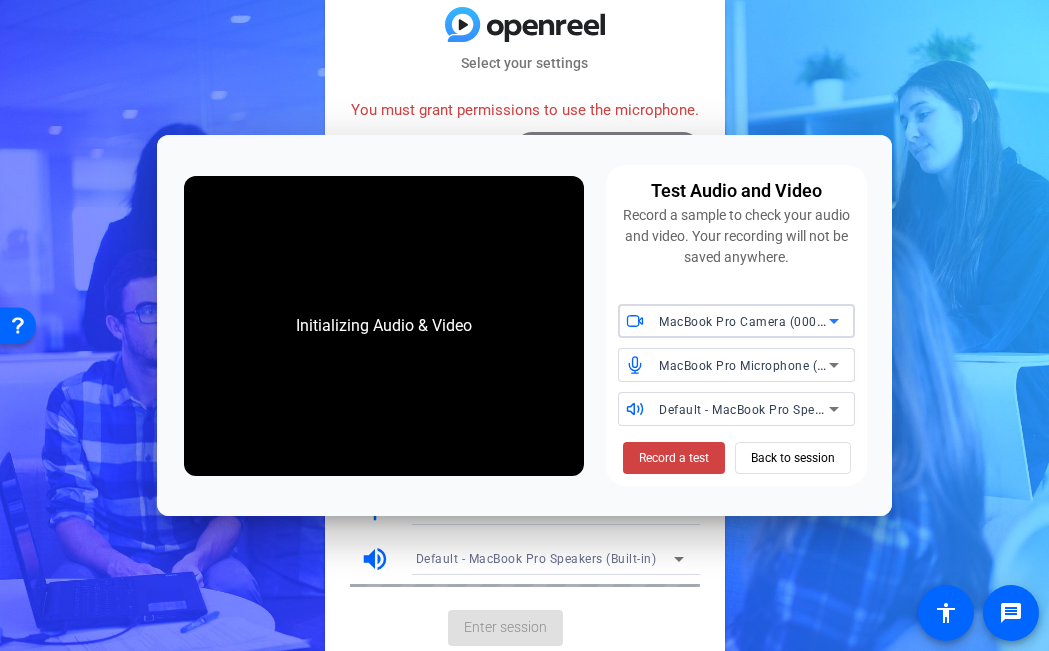 click on "MacBook Pro Camera (0000:0001)" at bounding box center (744, 321) 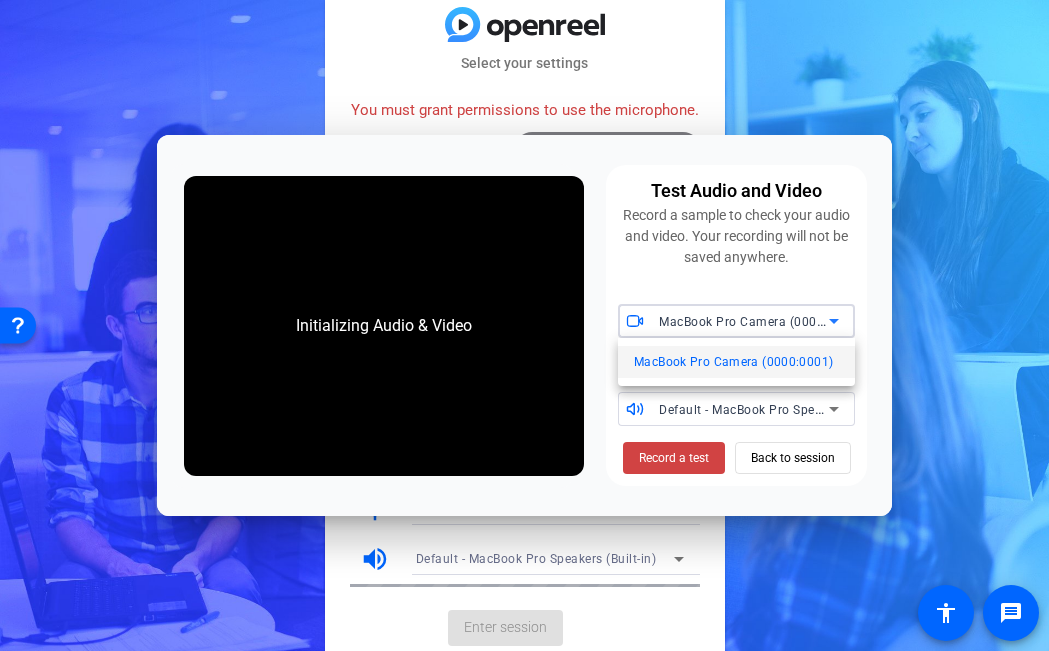 click at bounding box center [524, 325] 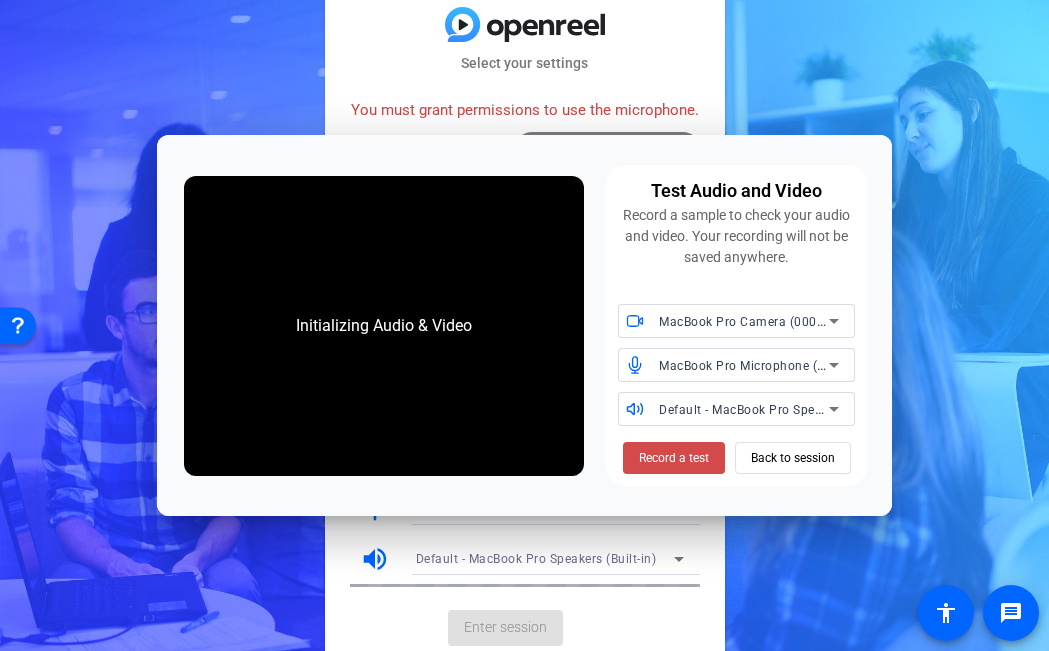 click on "Record a test" at bounding box center (674, 458) 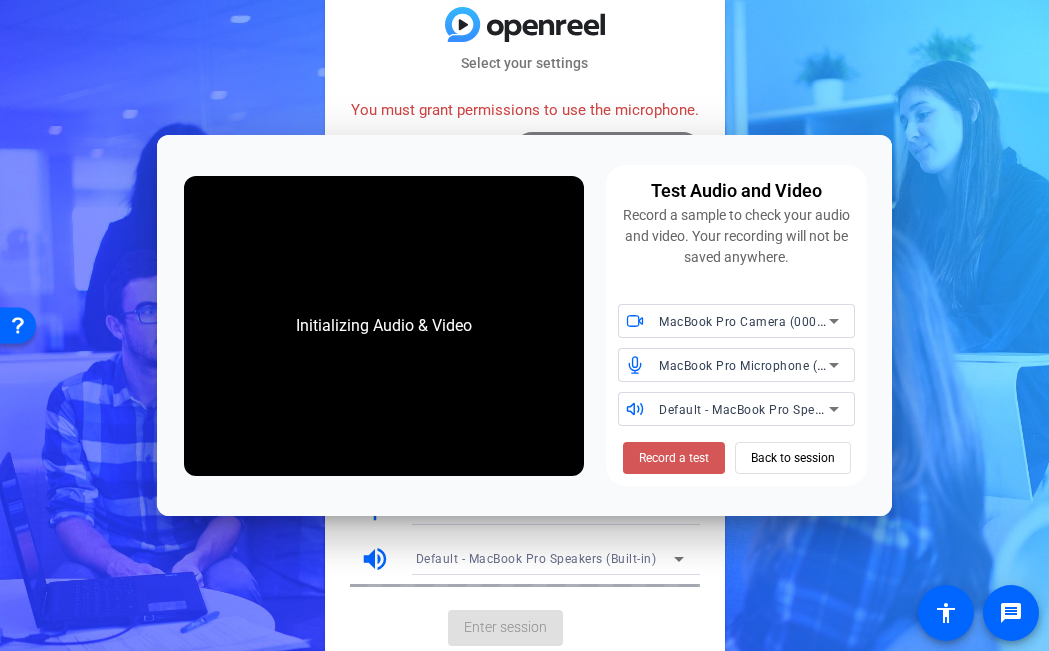 click on "Record a test" at bounding box center [674, 458] 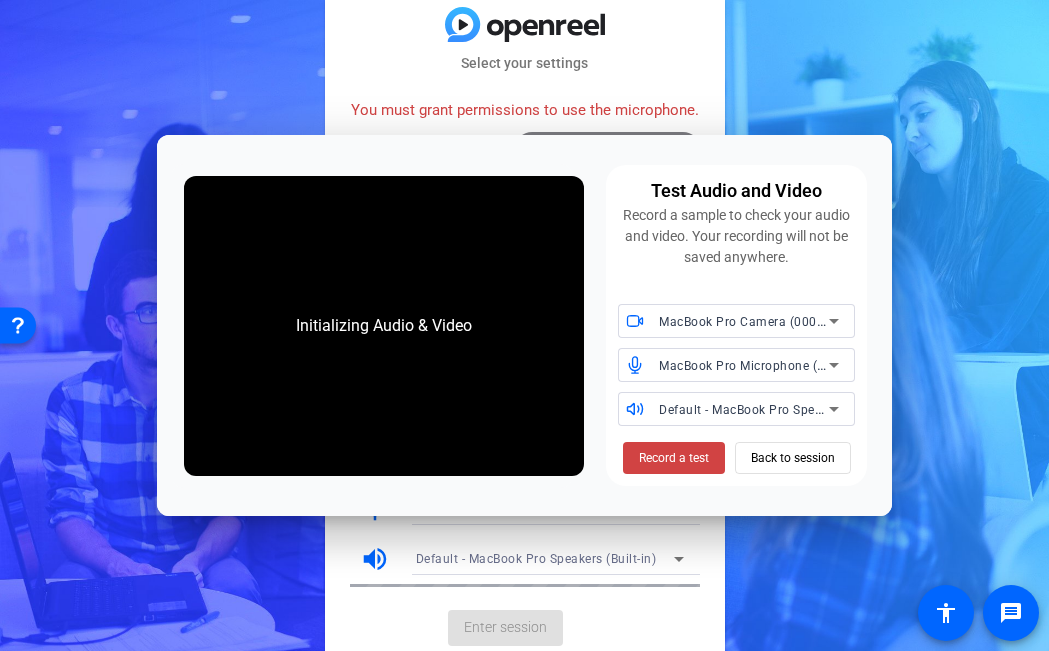 click on "Record a test" at bounding box center [674, 458] 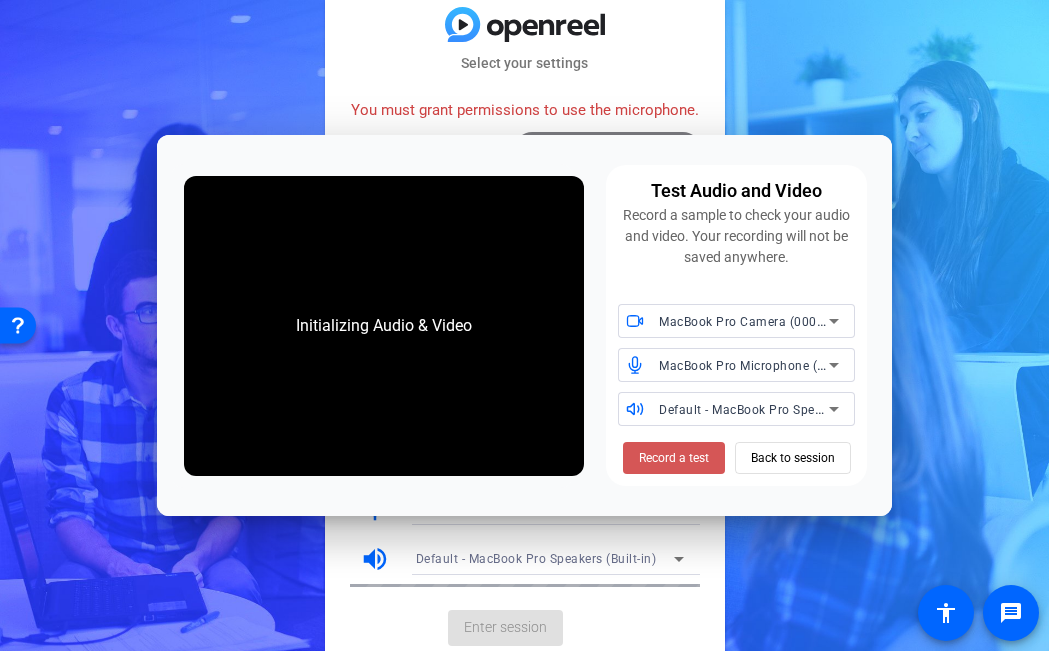 click on "Record a test" at bounding box center (674, 458) 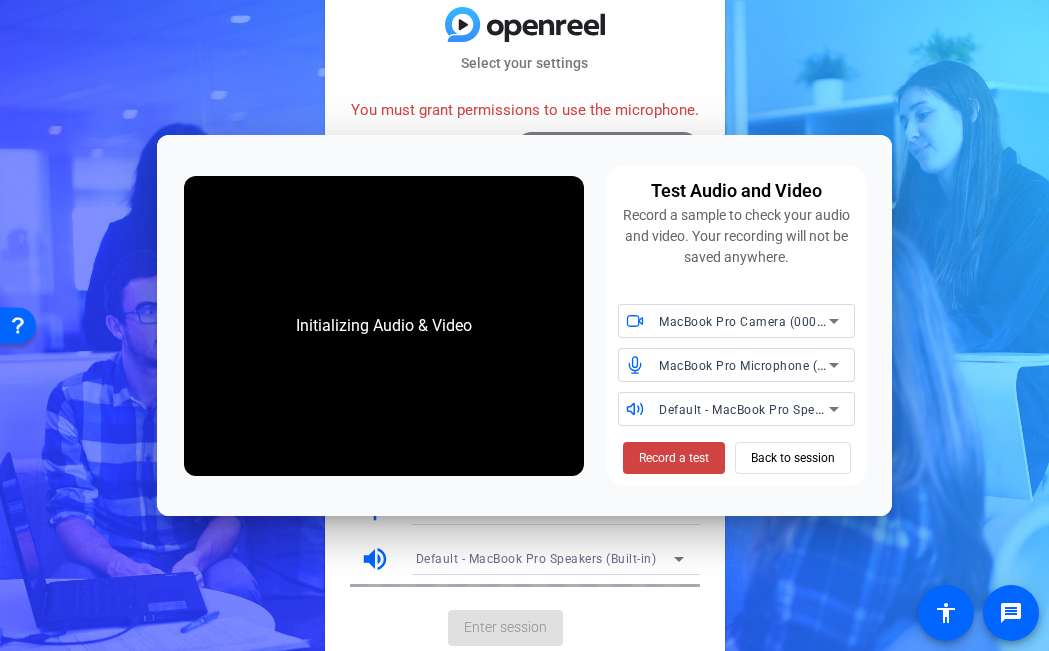 click on "Select your settings   You must grant permissions to use the microphone.  info Test your audio and video camera WEBCAM videocam MacBook Pro Camera (0000:0001) mic_none MacBook Pro Microphone (Built-in) volume_up Default - MacBook Pro Speakers (Built-in)  Enter session" 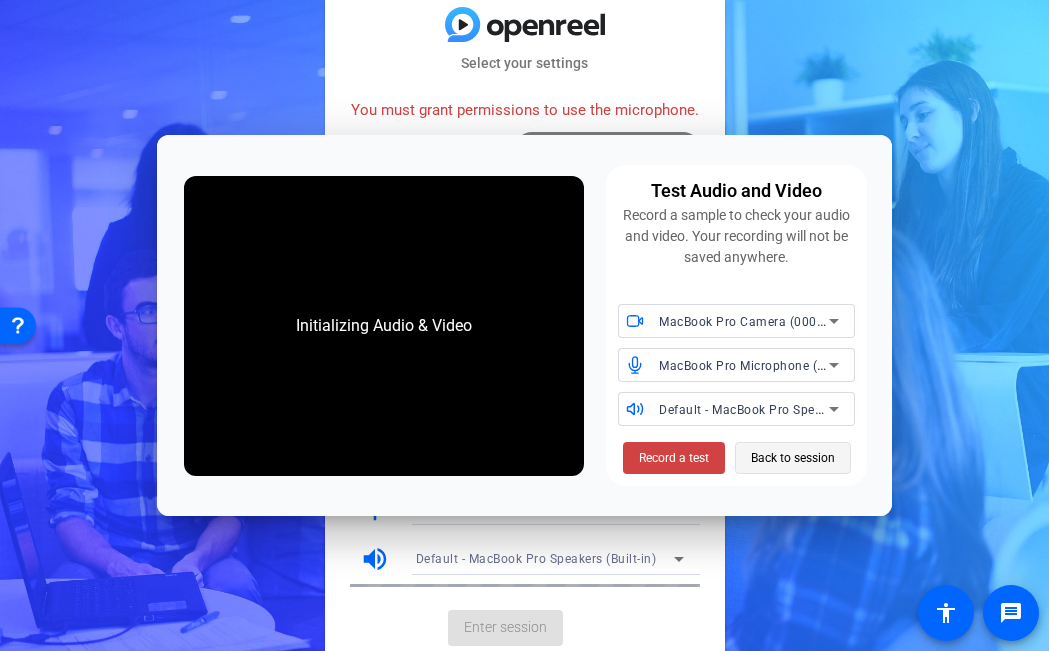 click on "Back to session" at bounding box center [793, 458] 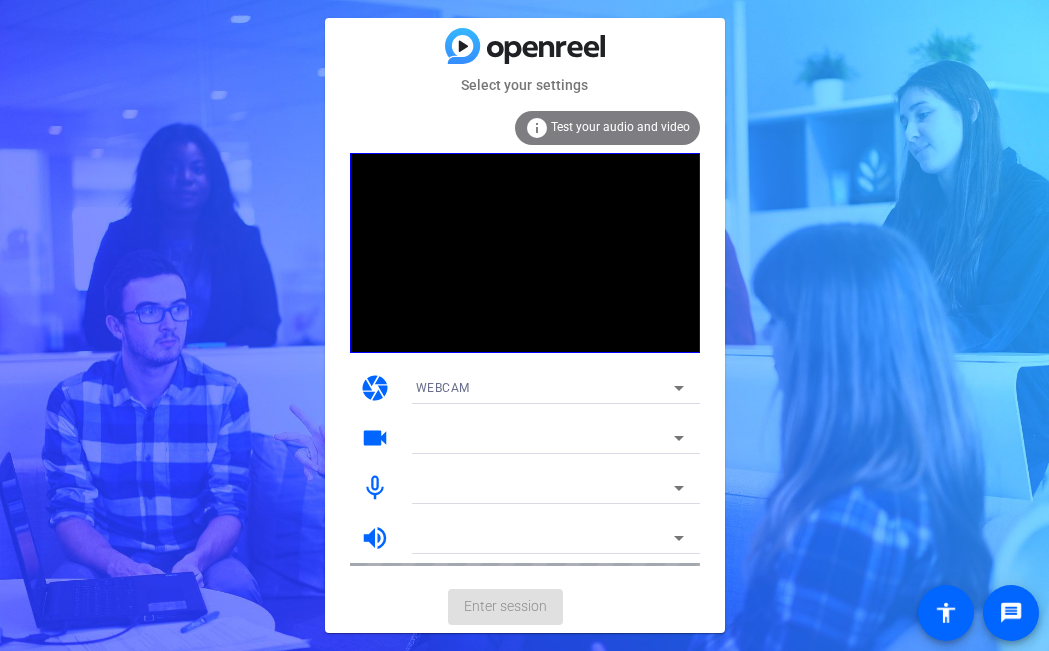 scroll, scrollTop: 0, scrollLeft: 0, axis: both 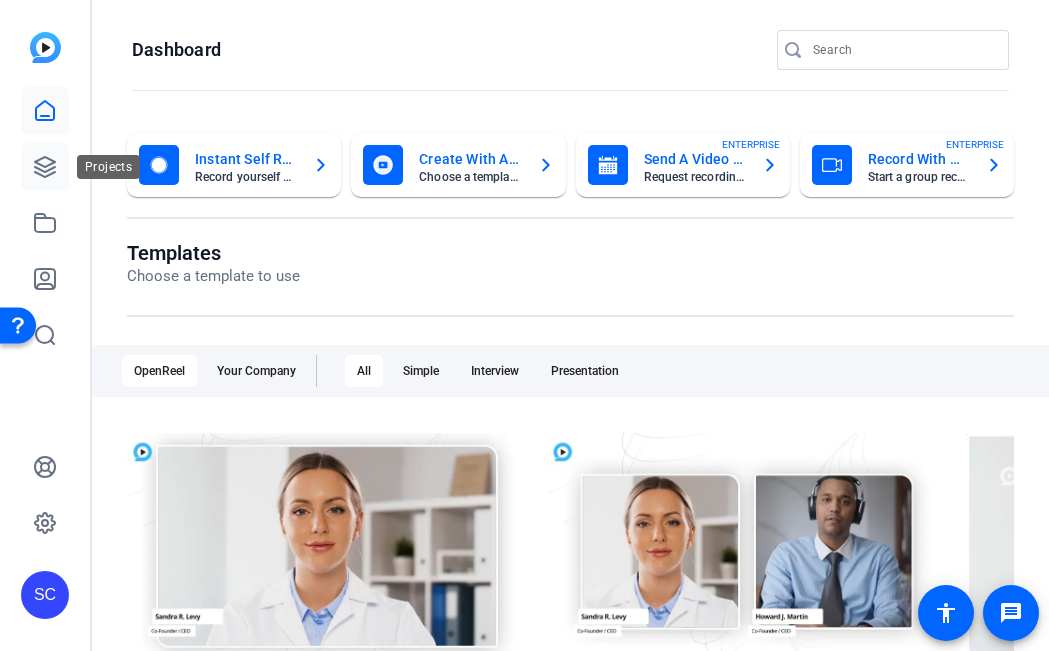 click 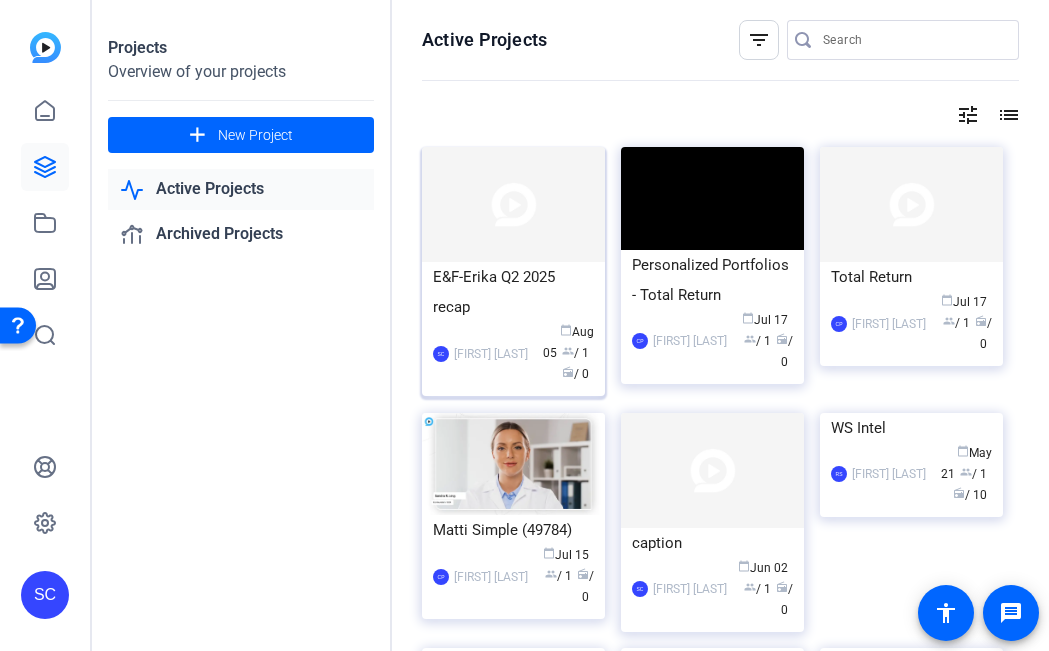 click 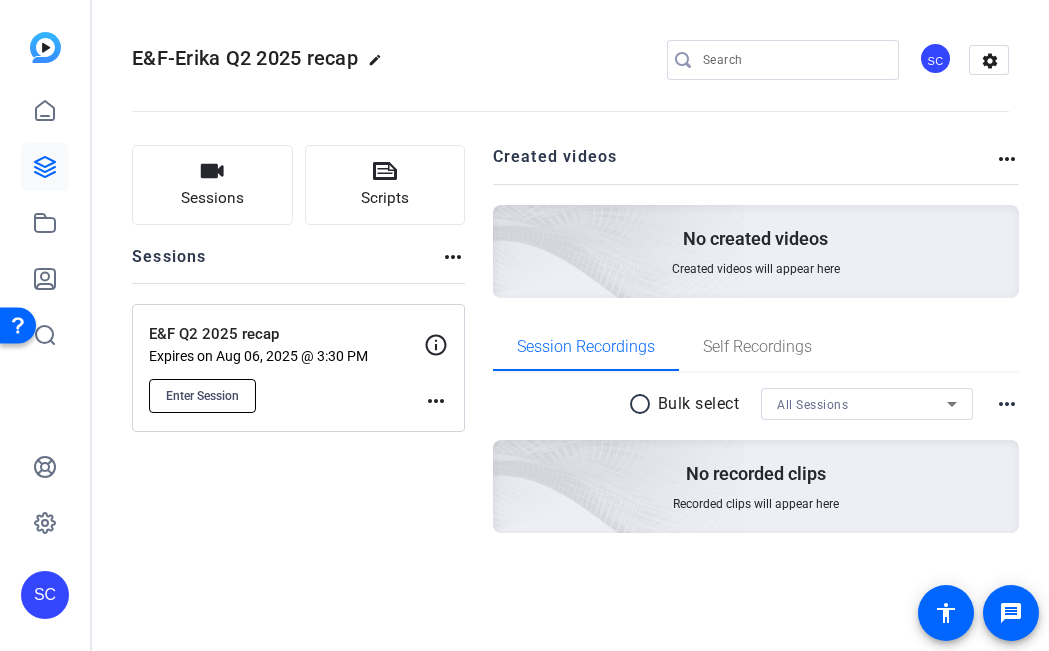 click on "Enter Session" 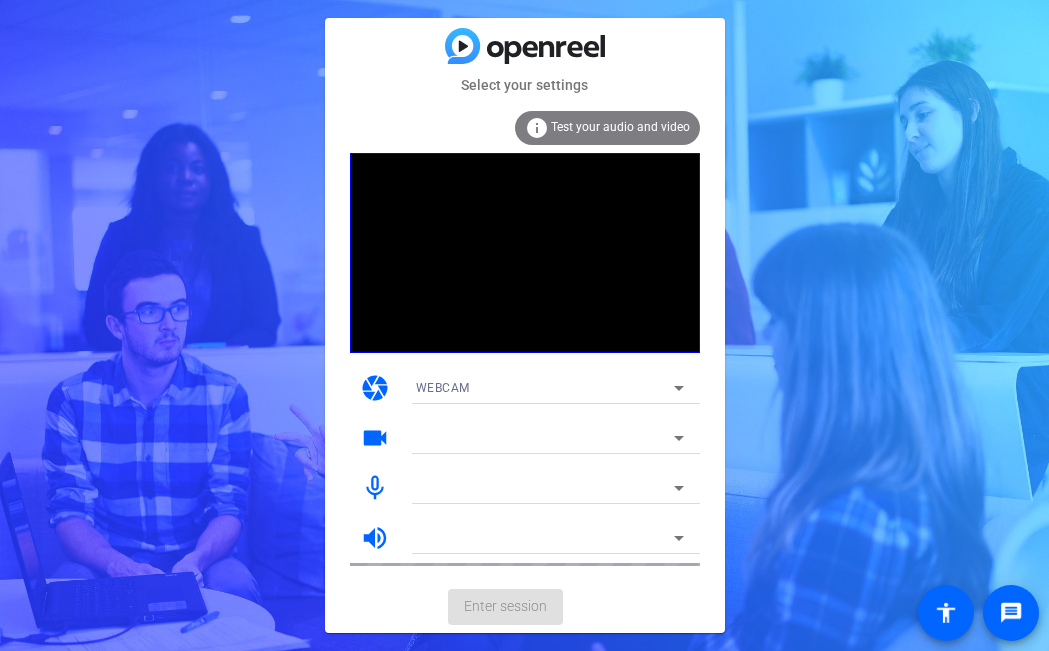 scroll, scrollTop: 0, scrollLeft: 0, axis: both 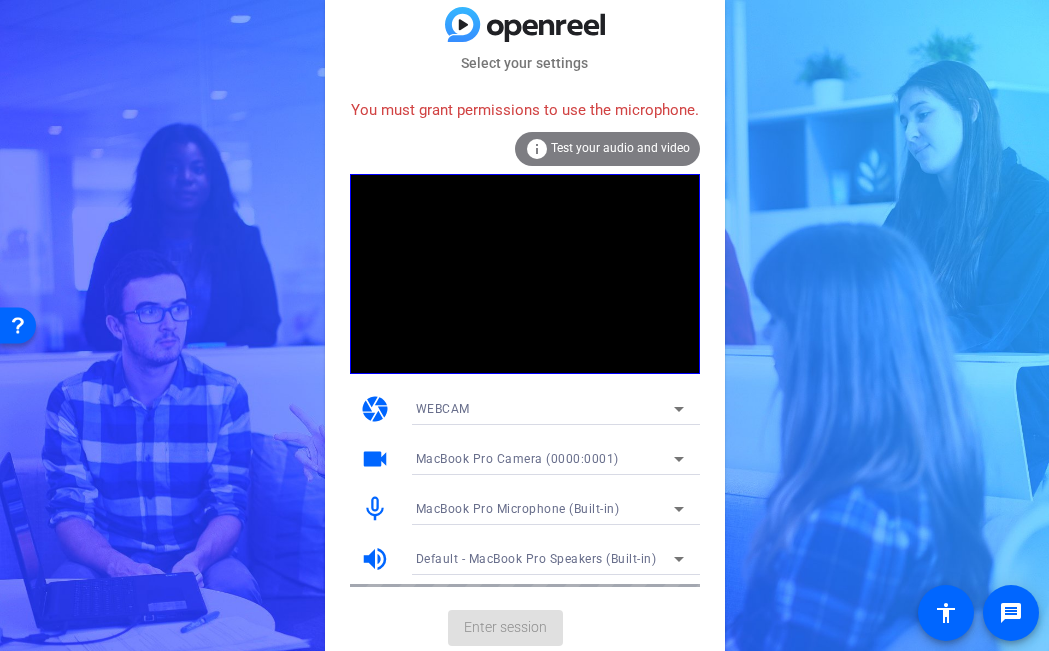 click on "Default - MacBook Pro Speakers (Built-in)" at bounding box center [536, 559] 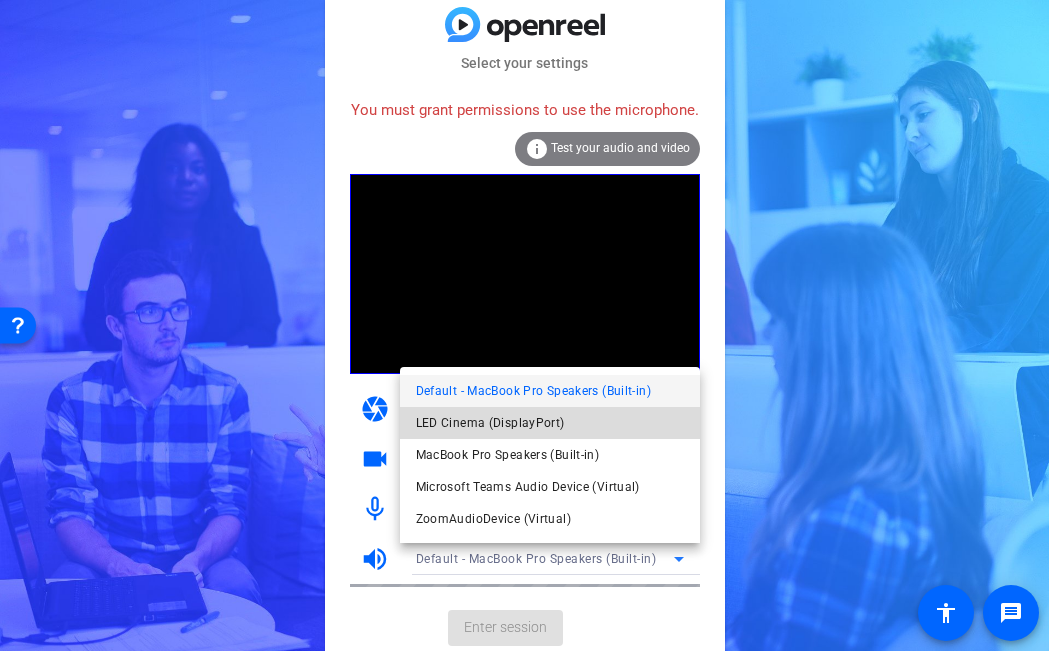click on "LED Cinema (DisplayPort)" at bounding box center (550, 423) 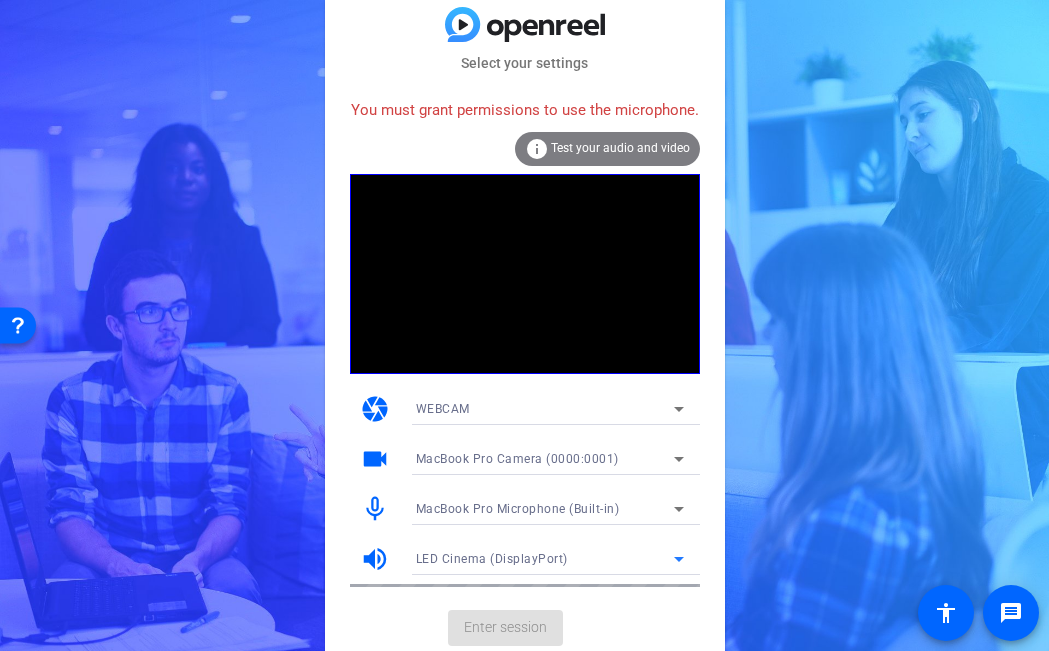 click on "LED Cinema (DisplayPort)" at bounding box center [545, 558] 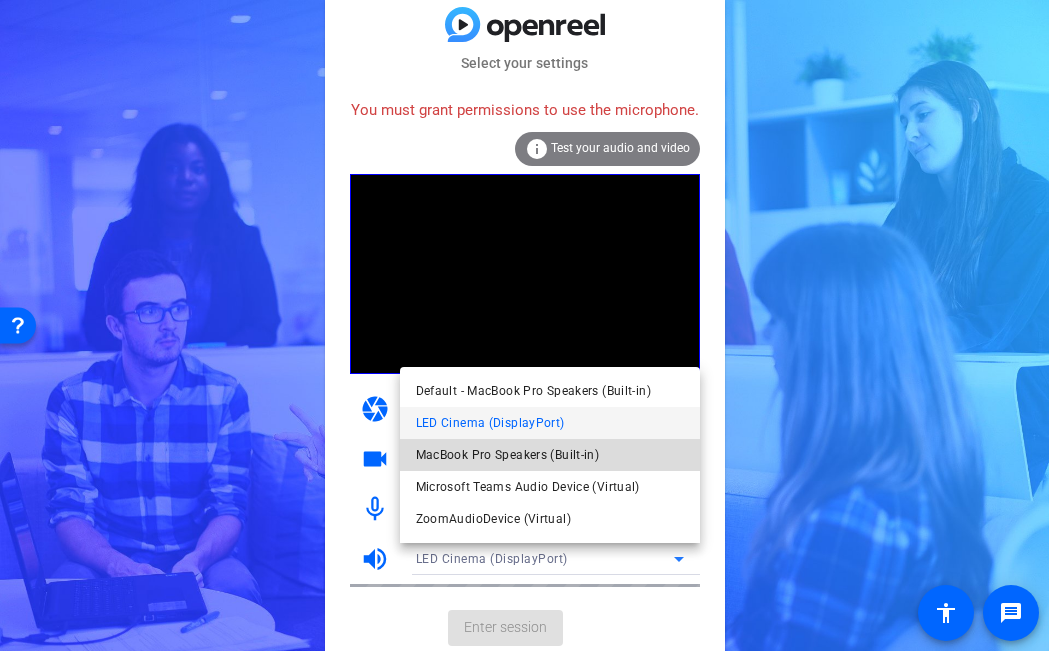 click on "MacBook Pro Speakers (Built-in)" at bounding box center [508, 455] 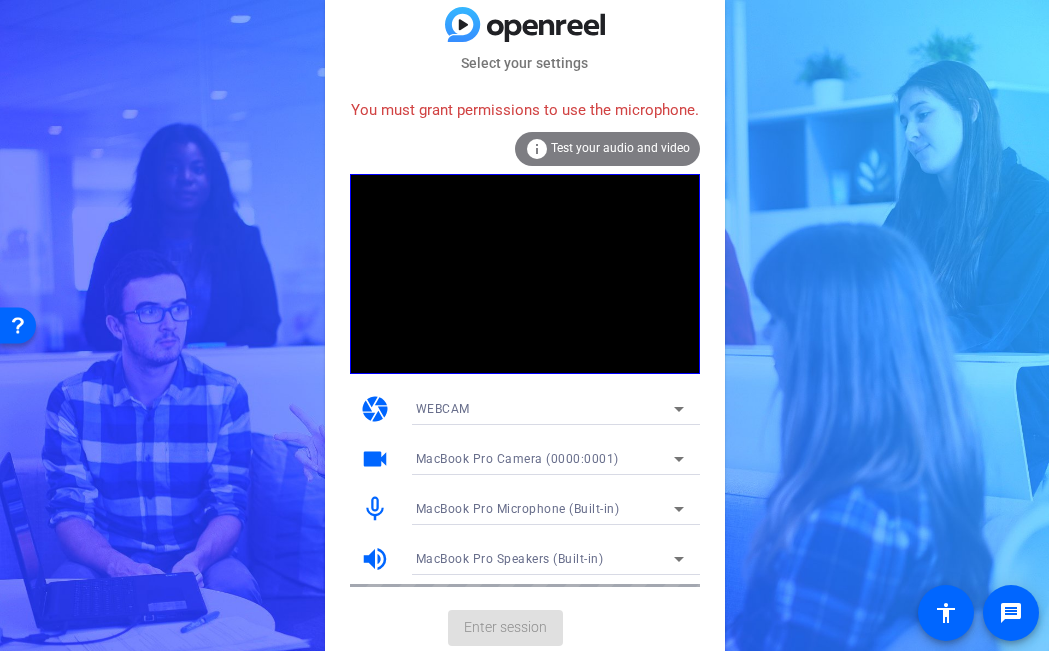 click on "info" 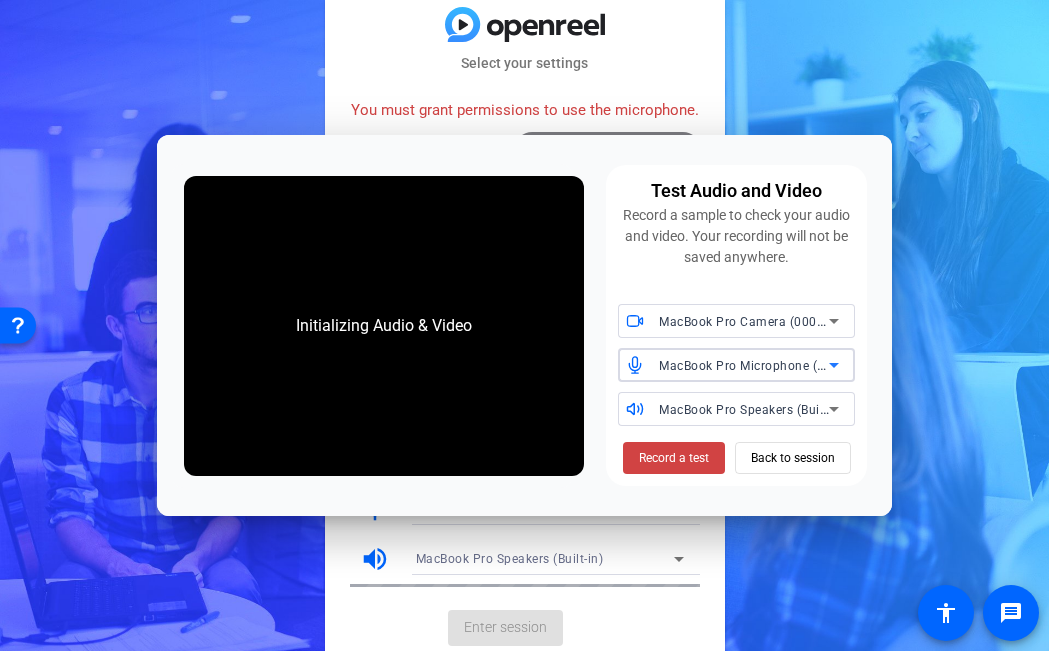 click 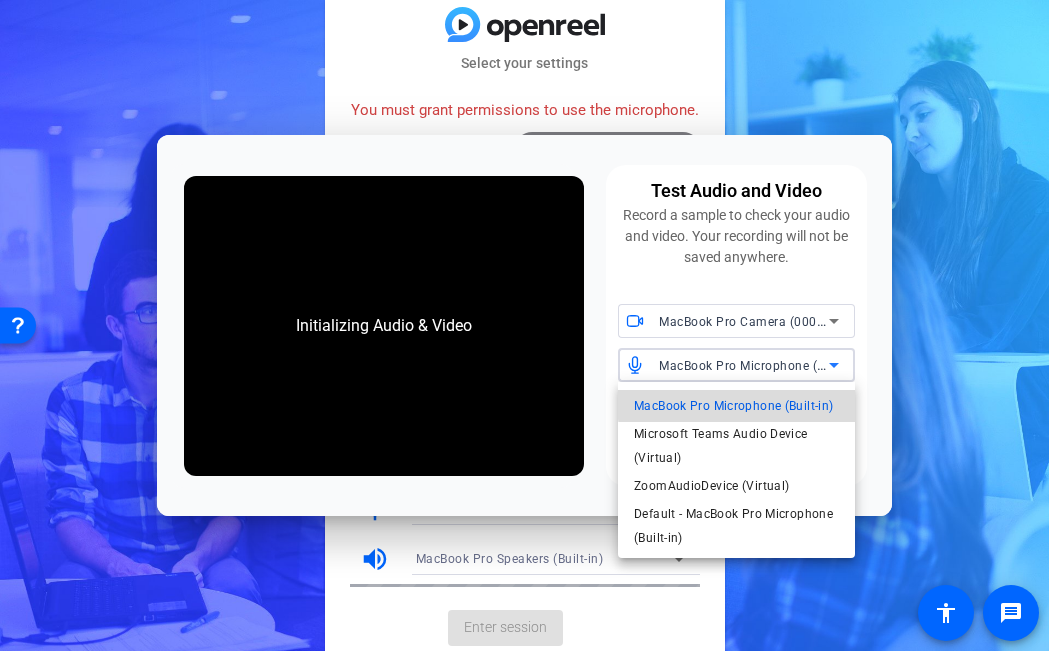 click on "MacBook Pro Microphone (Built-in)" at bounding box center [733, 406] 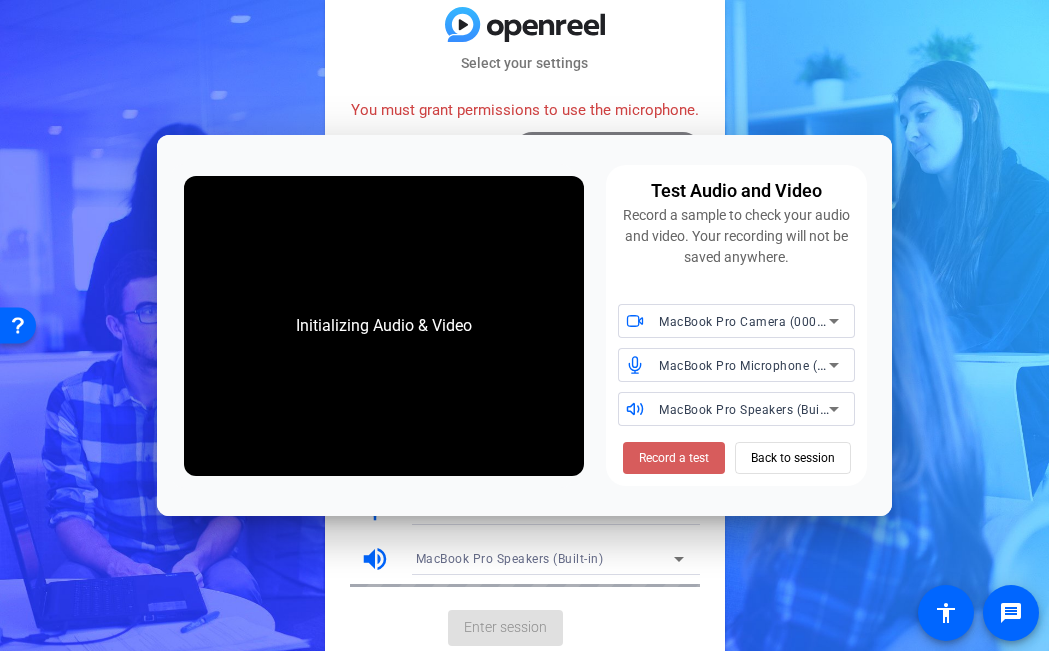 click on "Record a test" at bounding box center (674, 458) 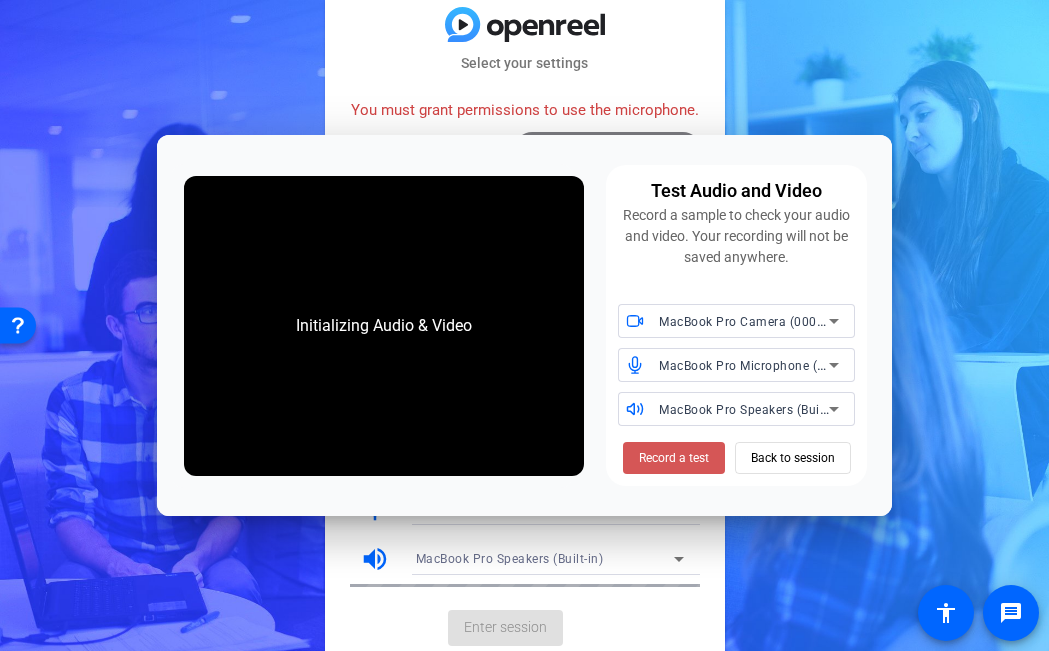 click on "Record a test" at bounding box center [674, 458] 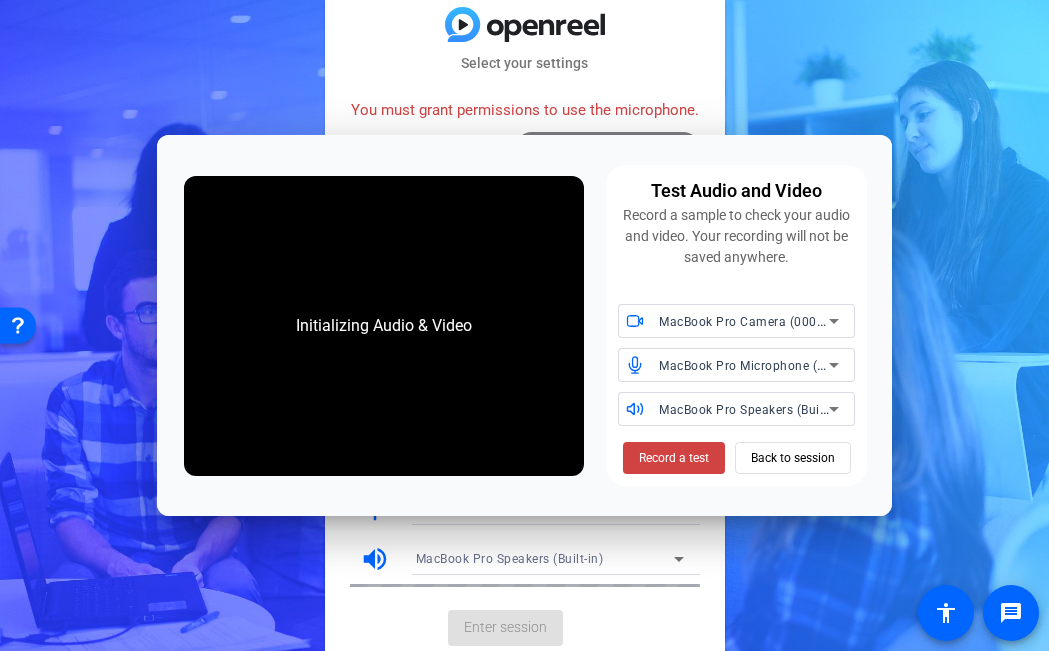 click on "Record a test" at bounding box center (674, 458) 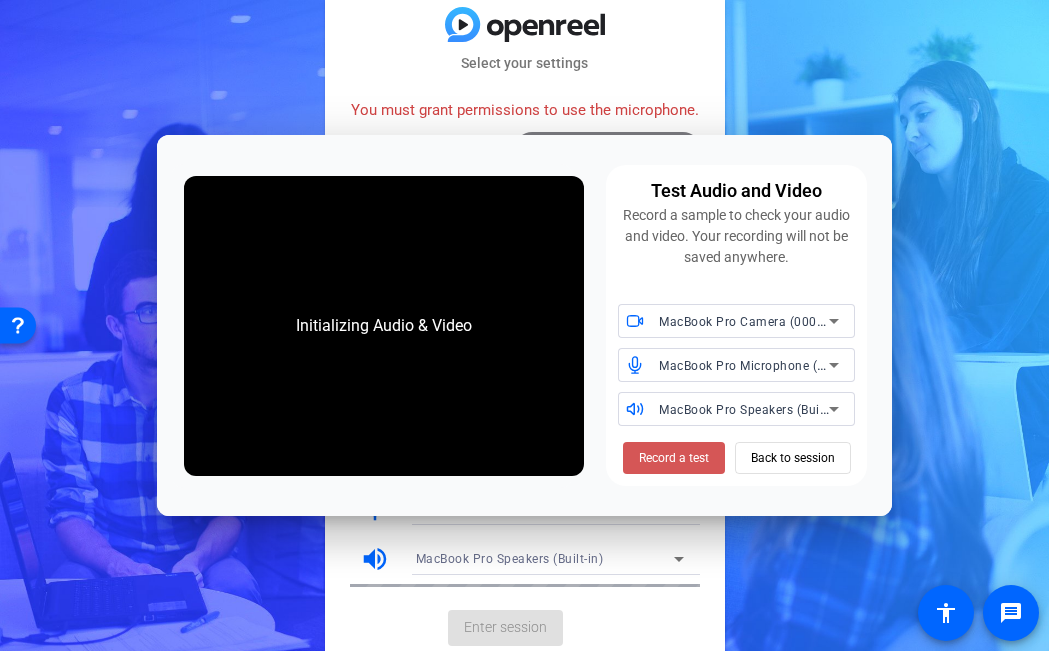 click on "Record a test" at bounding box center (674, 458) 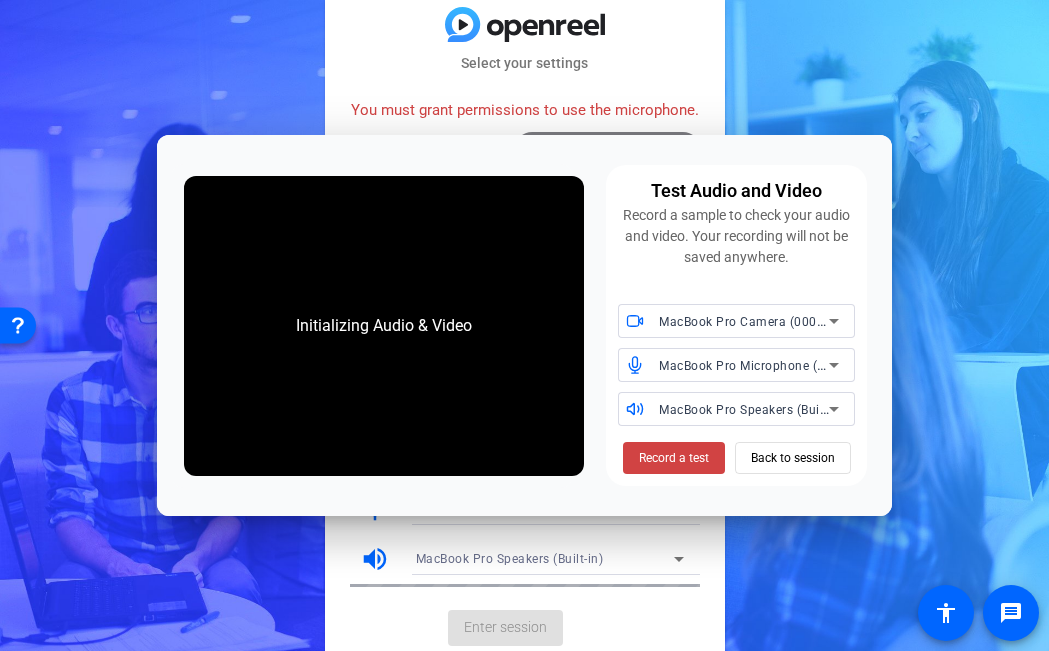 click on "Select your settings   You must grant permissions to use the microphone.  info Test your audio and video camera WEBCAM videocam [CAMERA_NAME] mic_none [MICROPHONE_NAME] volume_up [SPEAKER_NAME]  Enter session" 